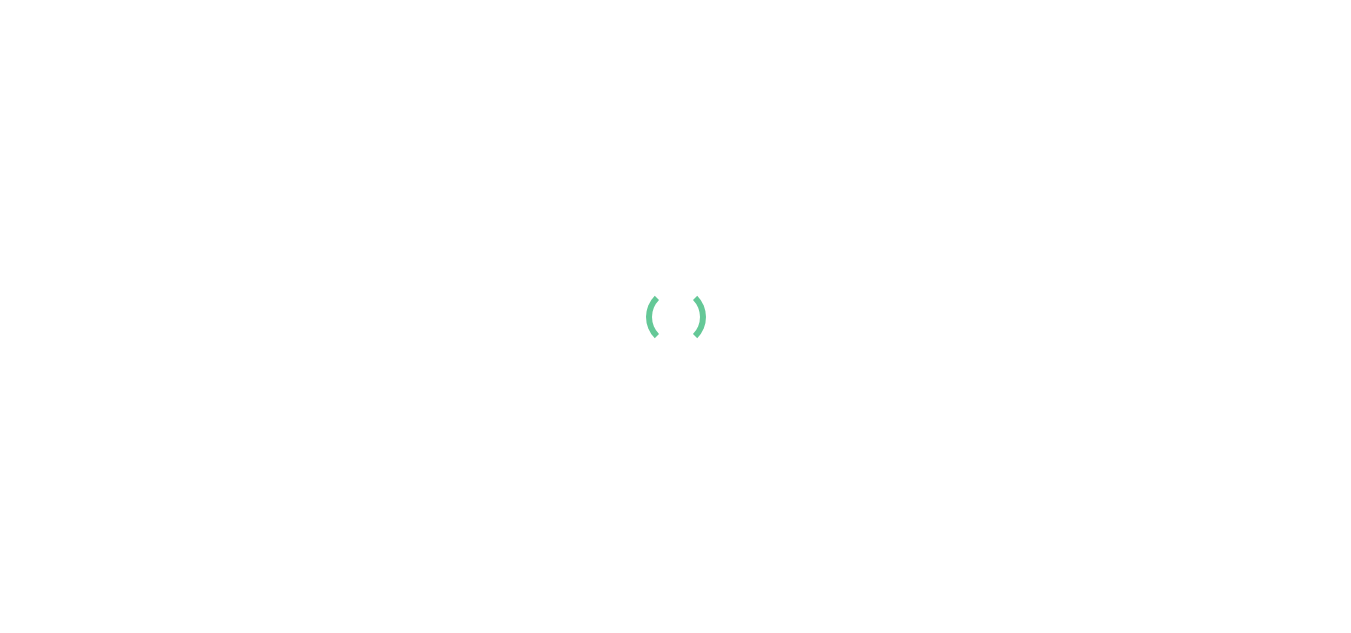 scroll, scrollTop: 0, scrollLeft: 0, axis: both 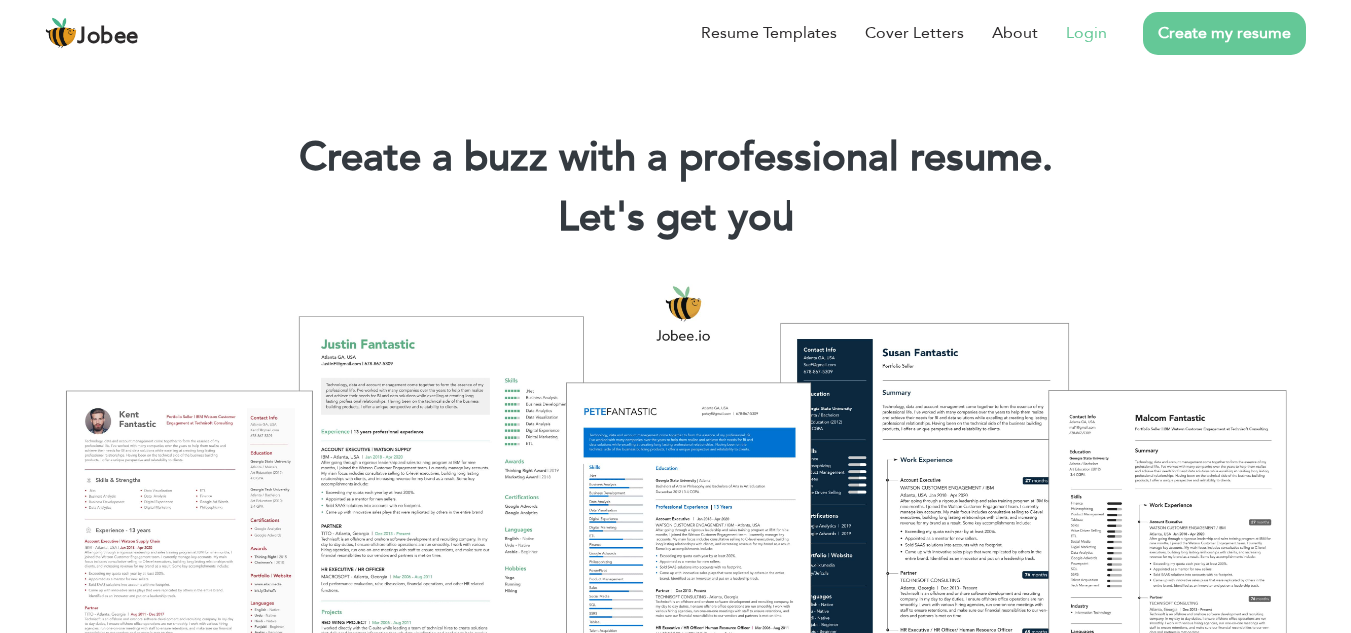 click on "Login" at bounding box center [1086, 33] 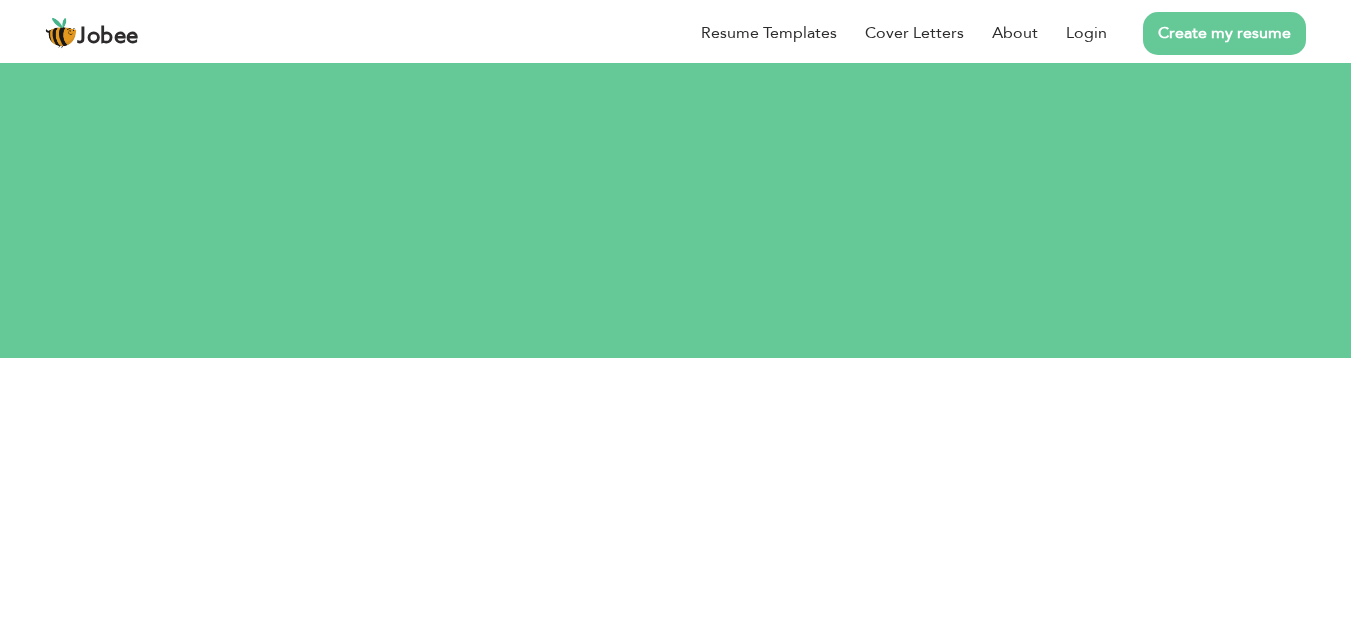 scroll, scrollTop: 0, scrollLeft: 0, axis: both 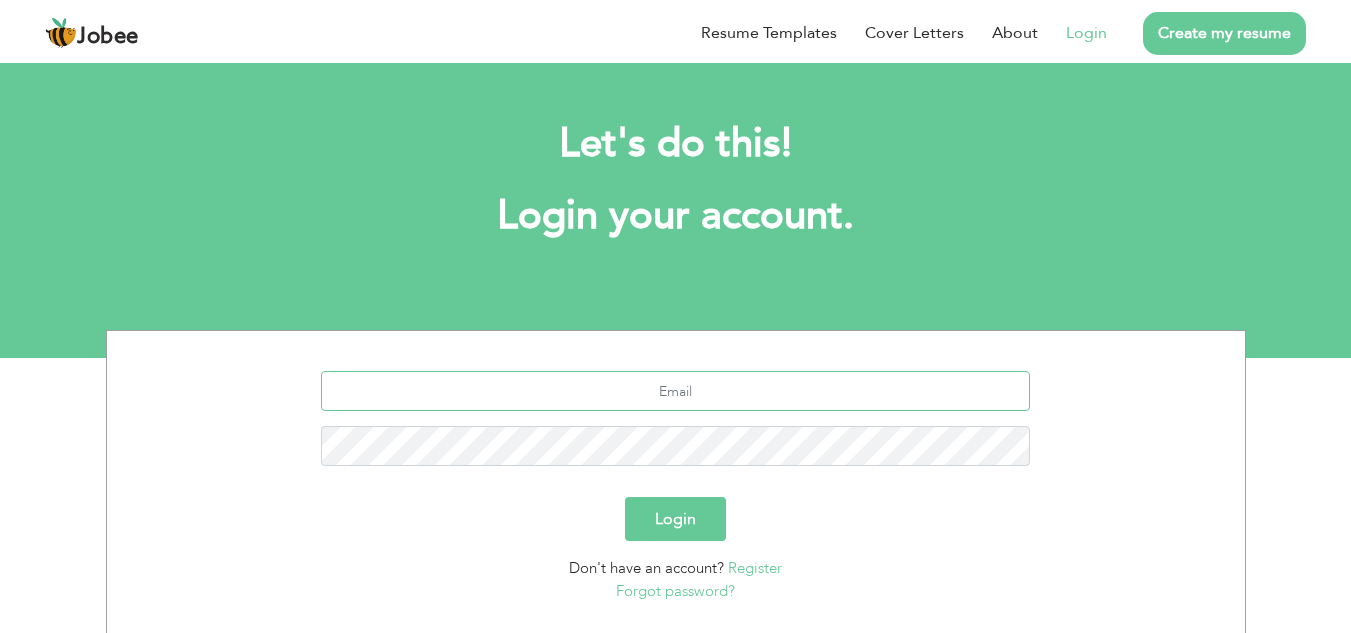 click at bounding box center (675, 391) 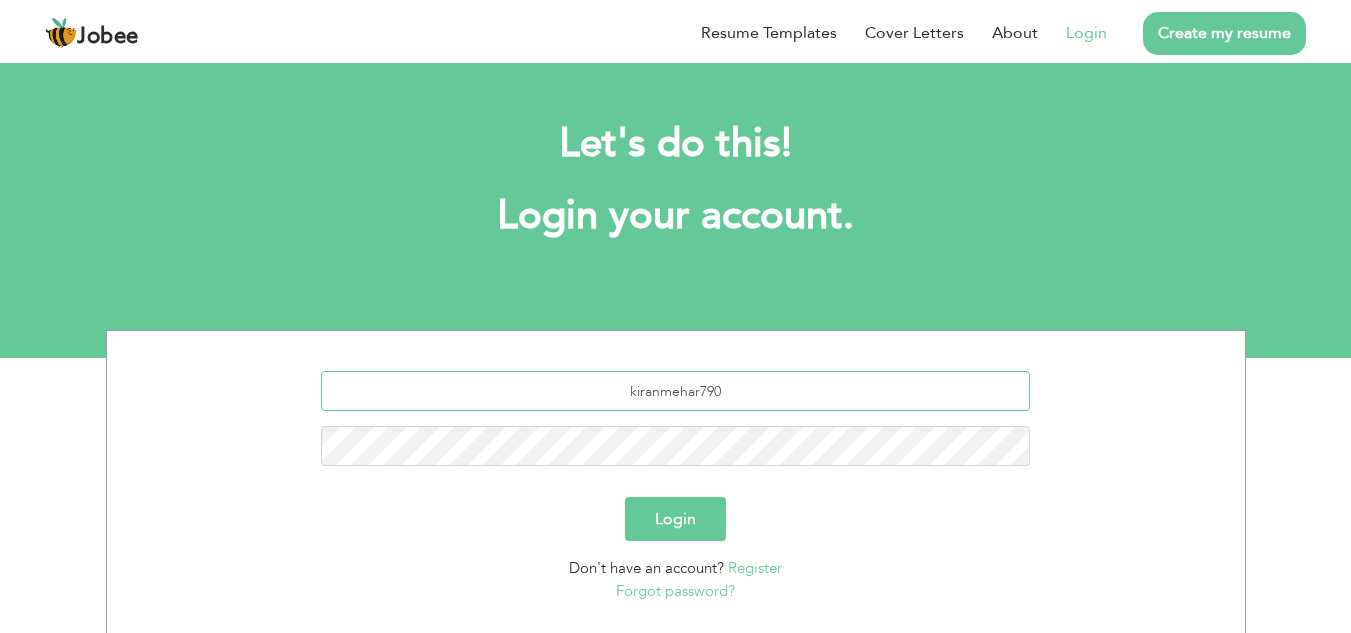 click on "kiranmehar790" at bounding box center (675, 391) 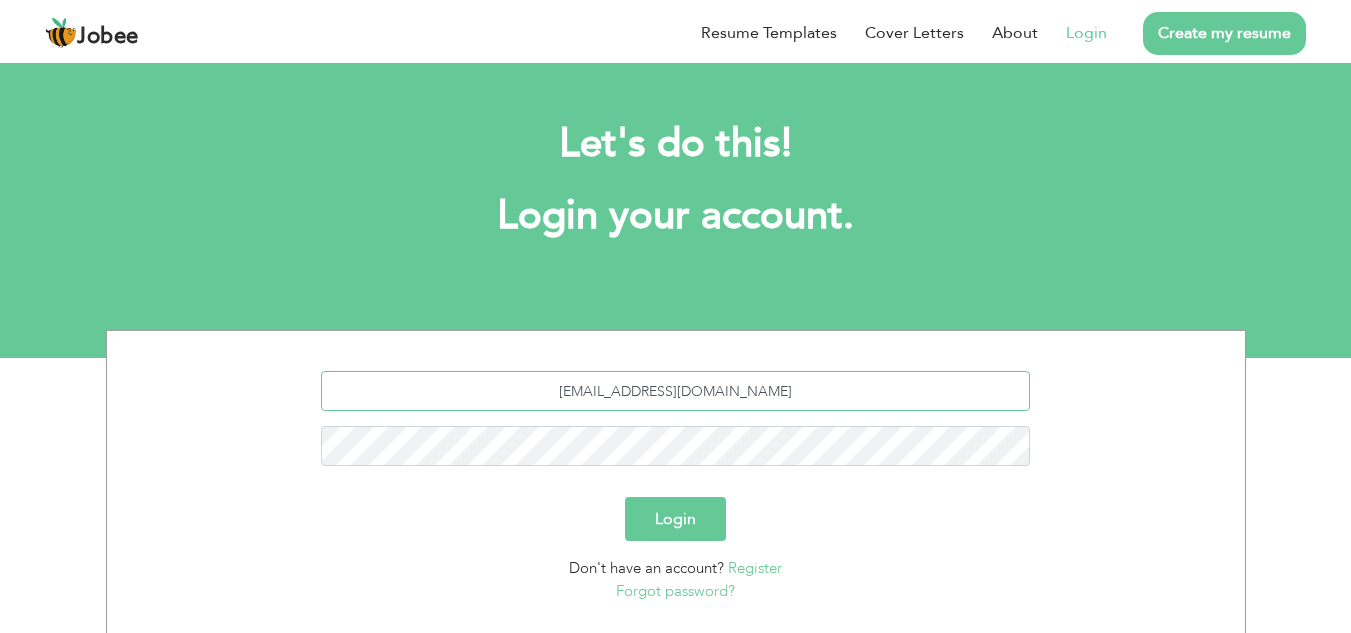type on "kiranmehar790@gmail.com" 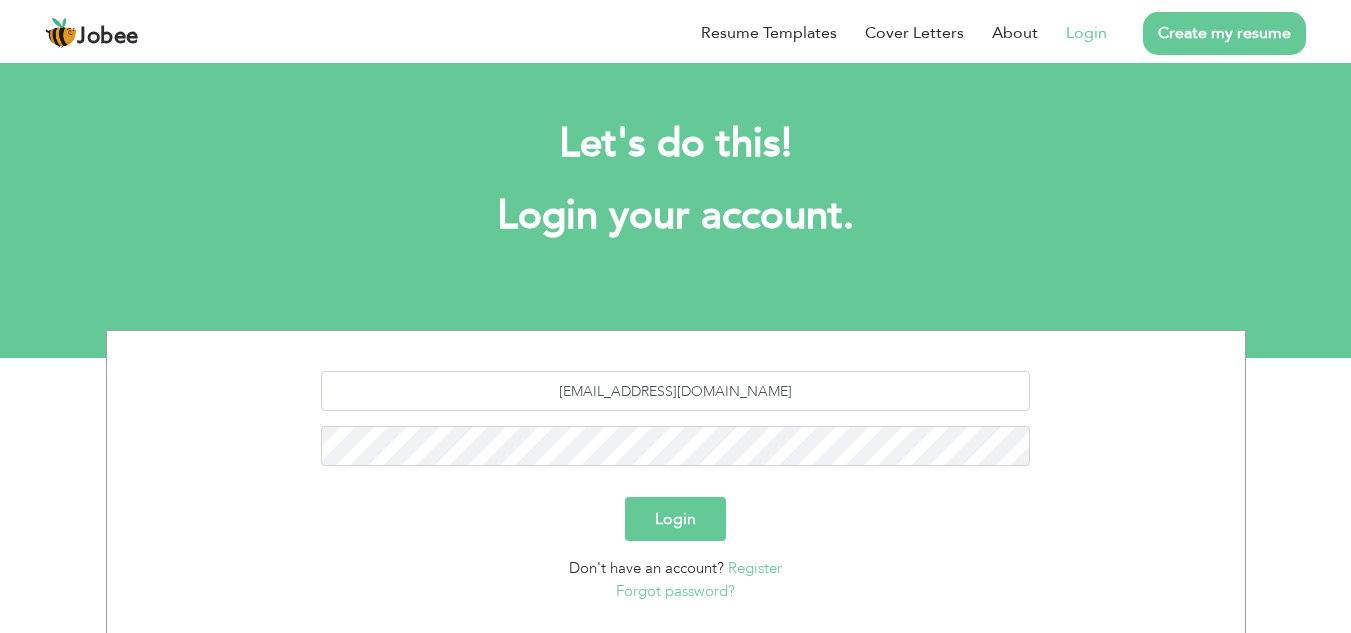 click on "Login" at bounding box center [675, 519] 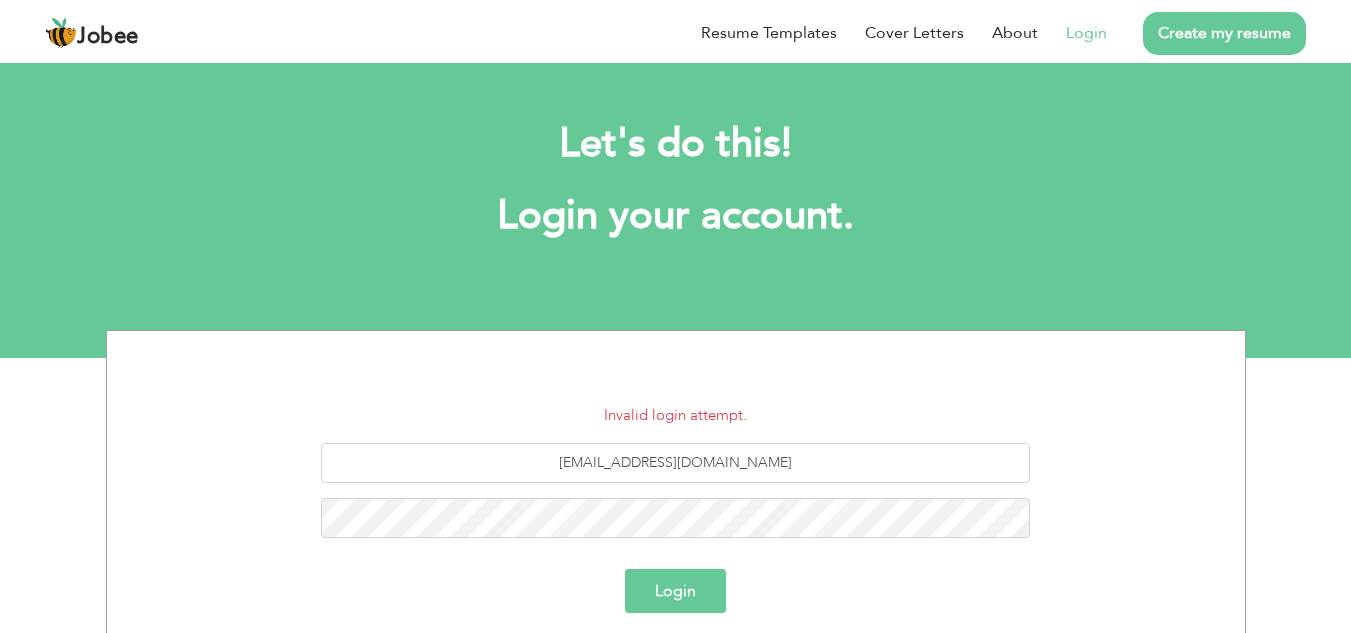 scroll, scrollTop: 0, scrollLeft: 0, axis: both 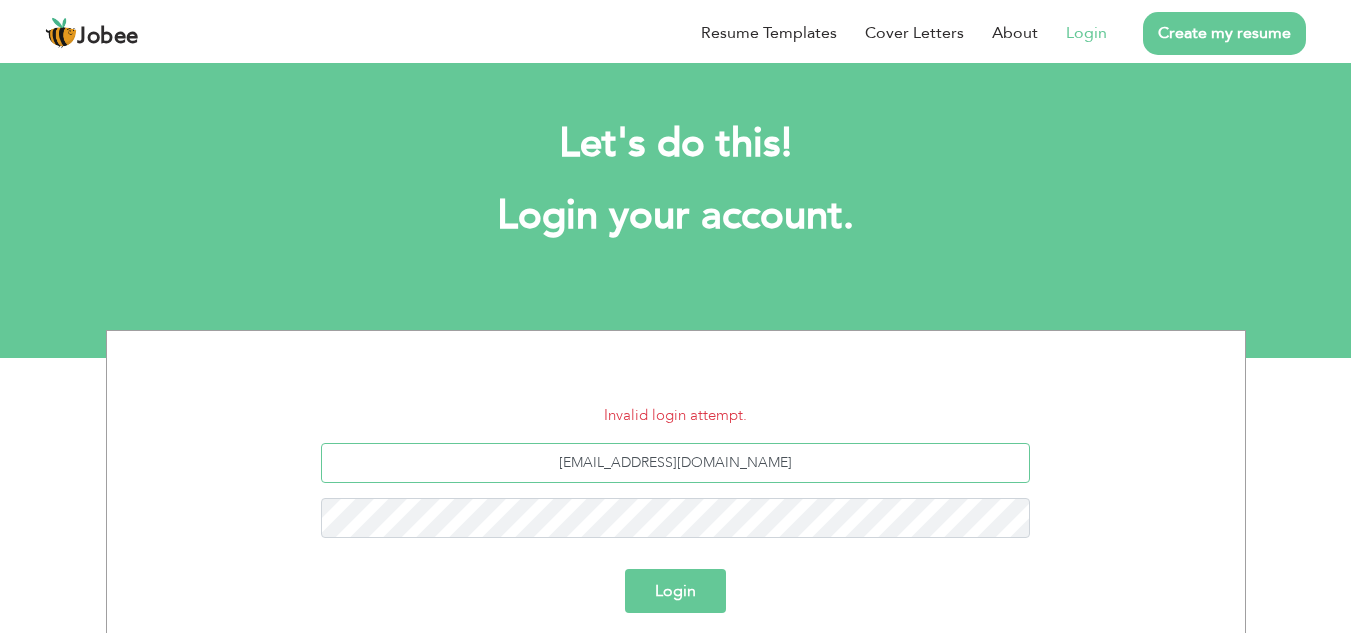 click on "[EMAIL_ADDRESS][DOMAIN_NAME]" at bounding box center (675, 463) 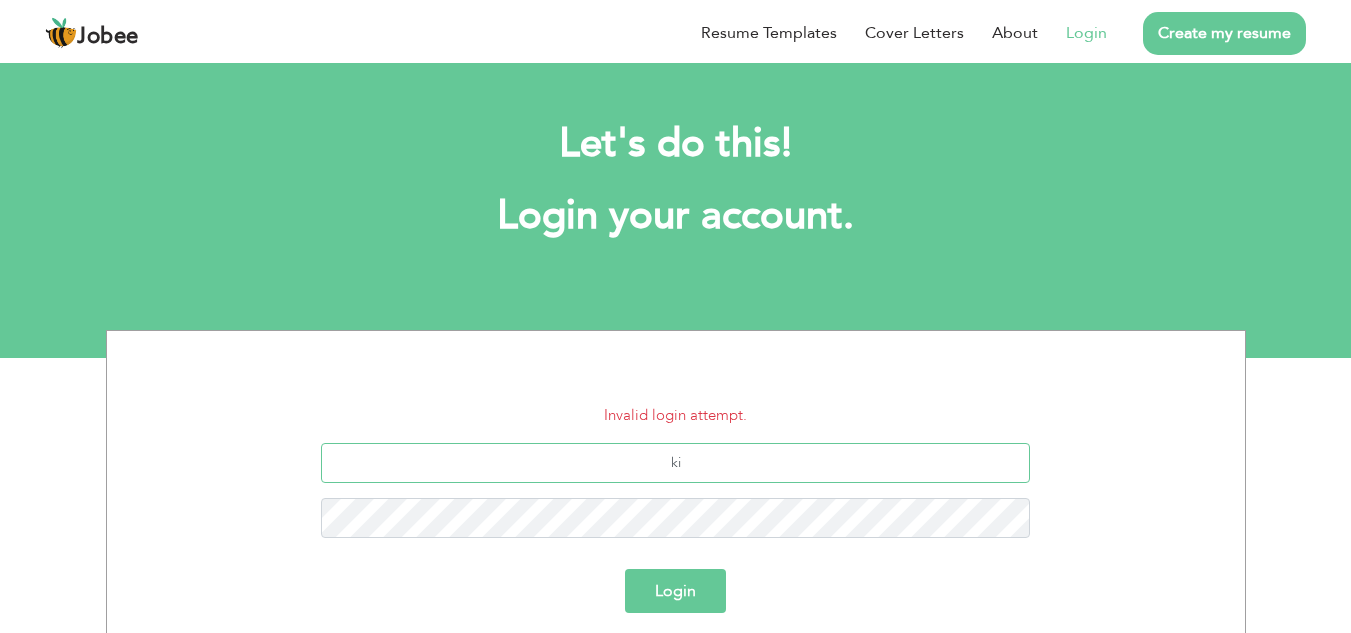 type on "k" 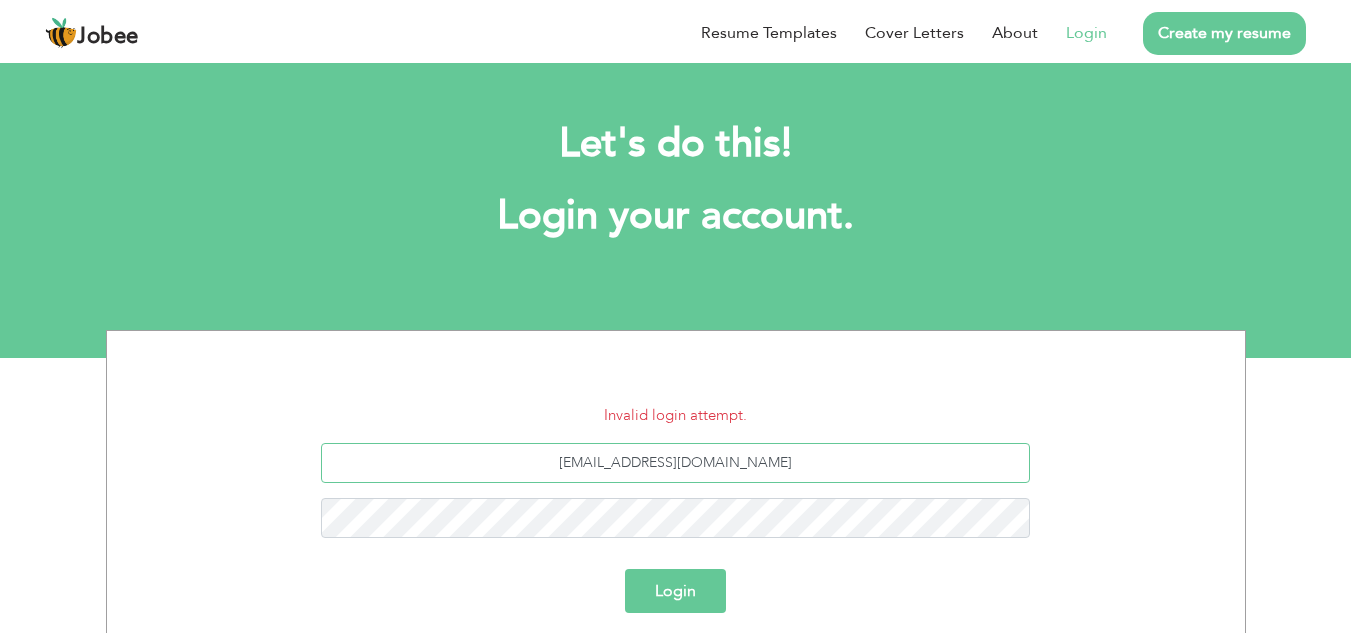 type on "shumilakiran14@gmail.com" 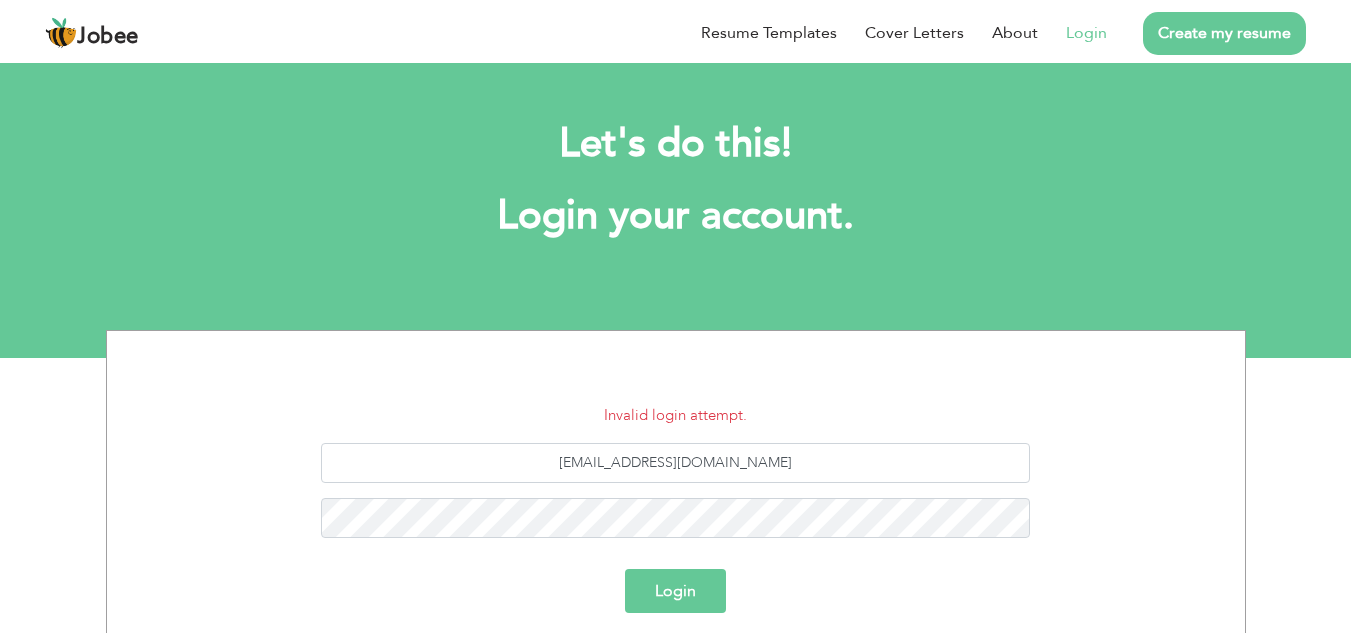 click on "Login" at bounding box center [675, 591] 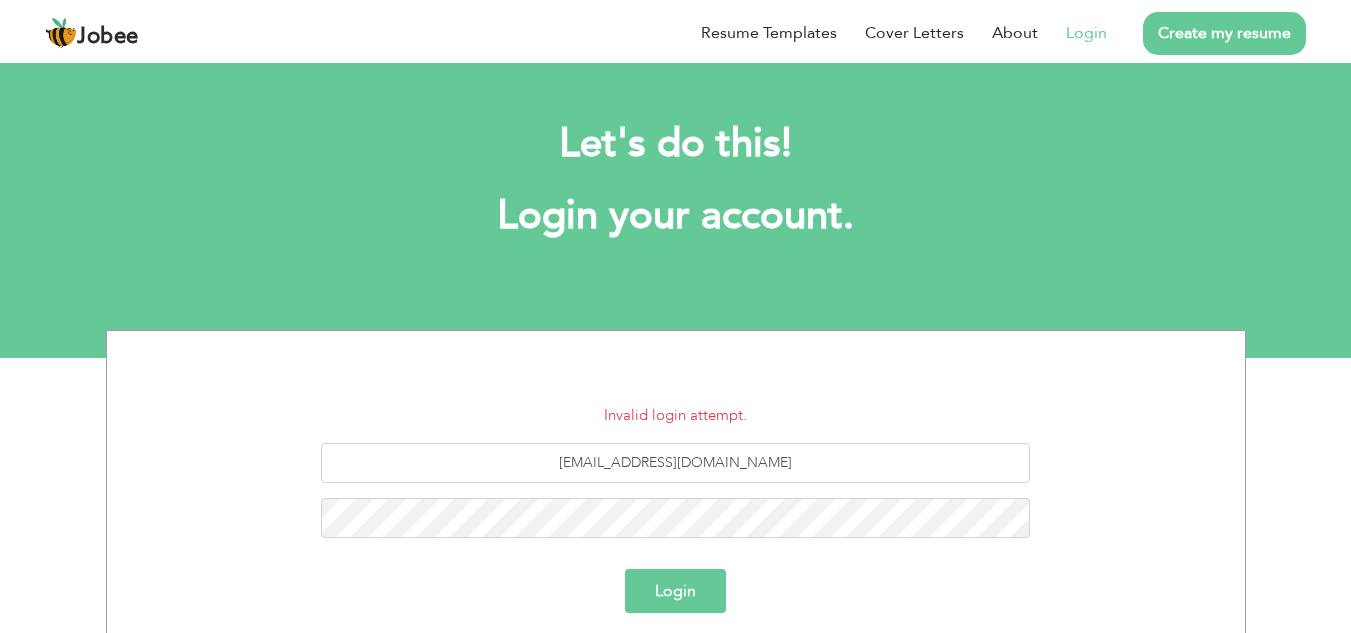 scroll, scrollTop: 0, scrollLeft: 0, axis: both 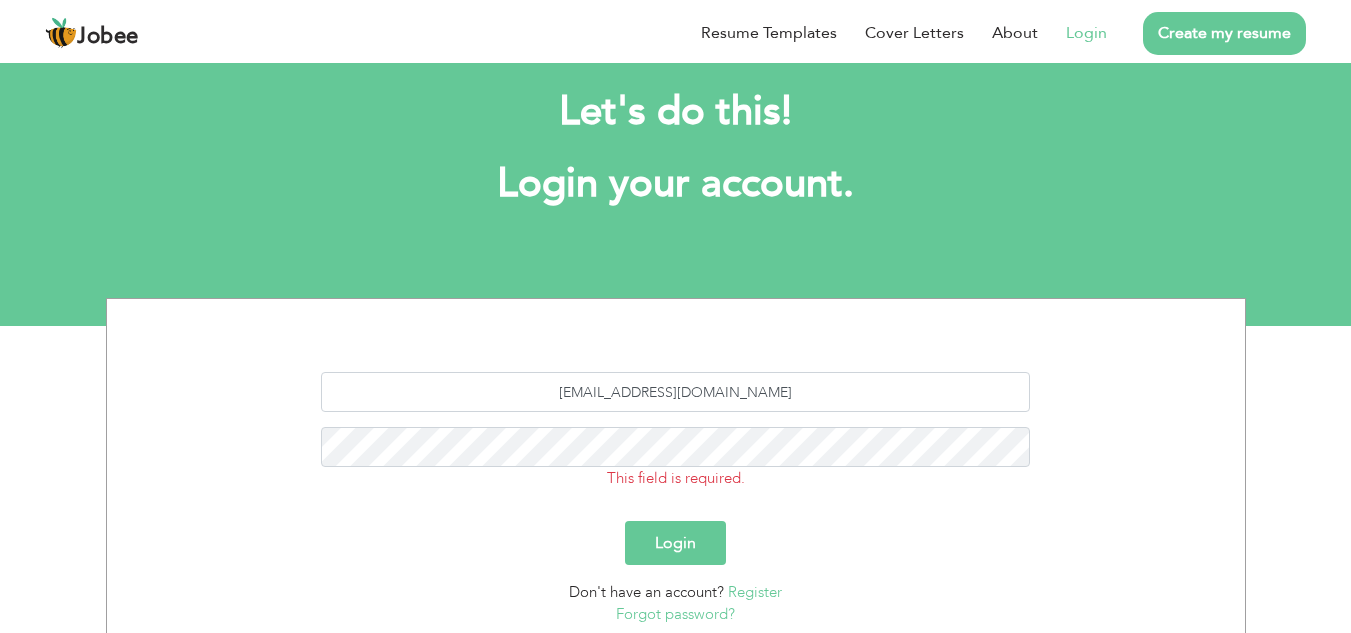 click on "Forgot password?" at bounding box center [675, 614] 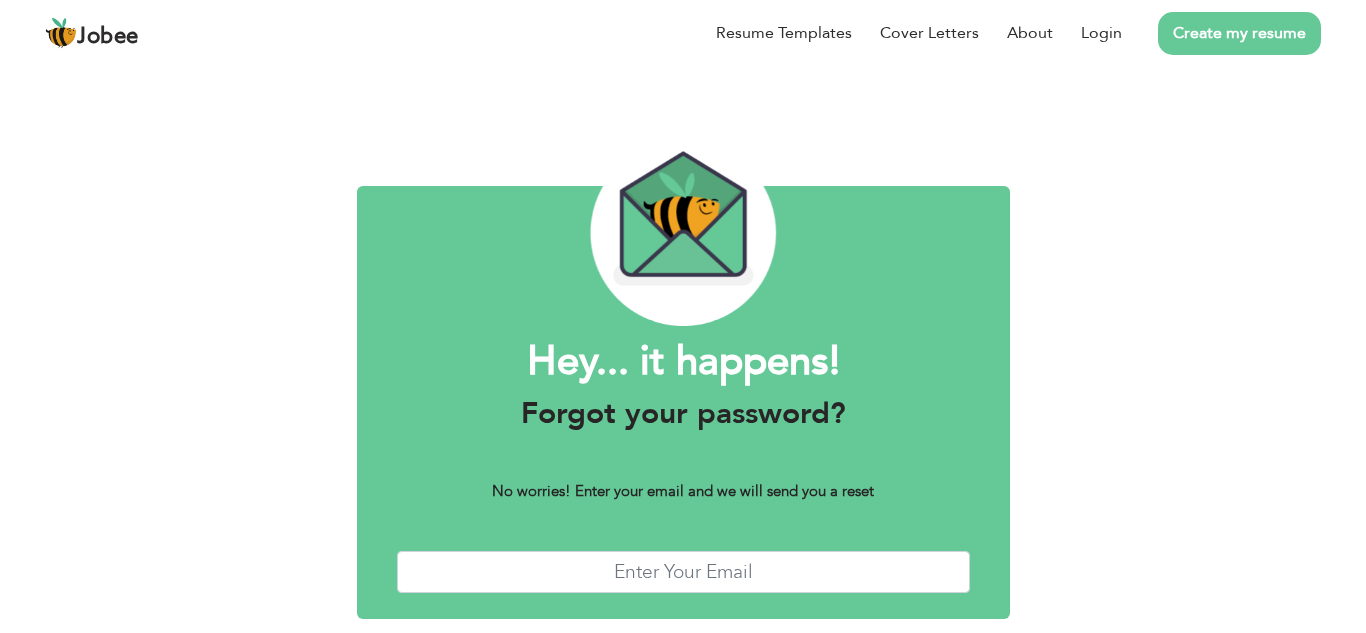 scroll, scrollTop: 0, scrollLeft: 0, axis: both 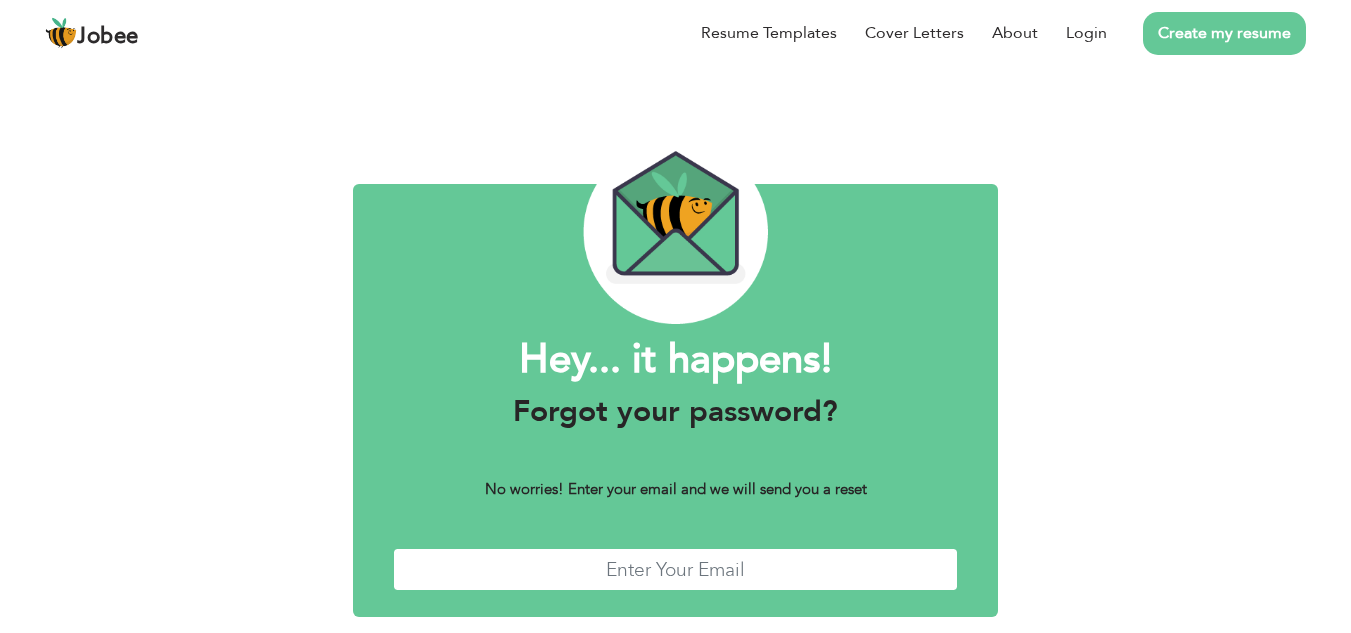 click at bounding box center [676, 569] 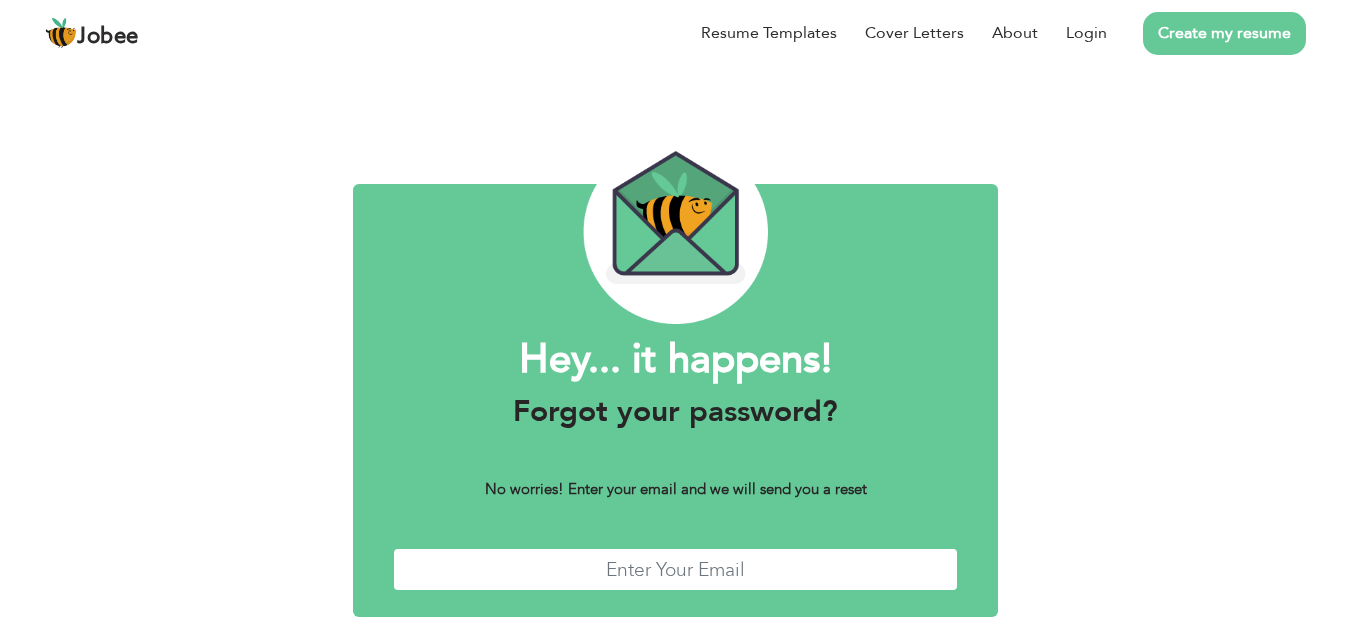 type on "[EMAIL_ADDRESS][DOMAIN_NAME]" 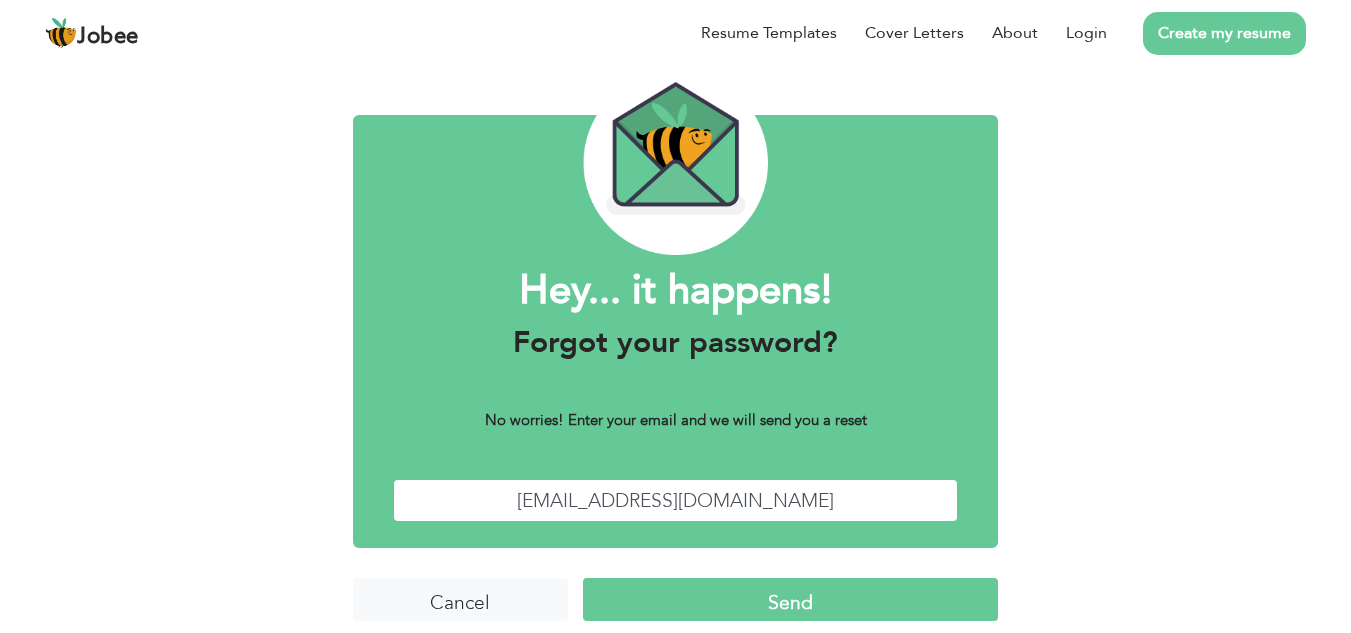 scroll, scrollTop: 87, scrollLeft: 0, axis: vertical 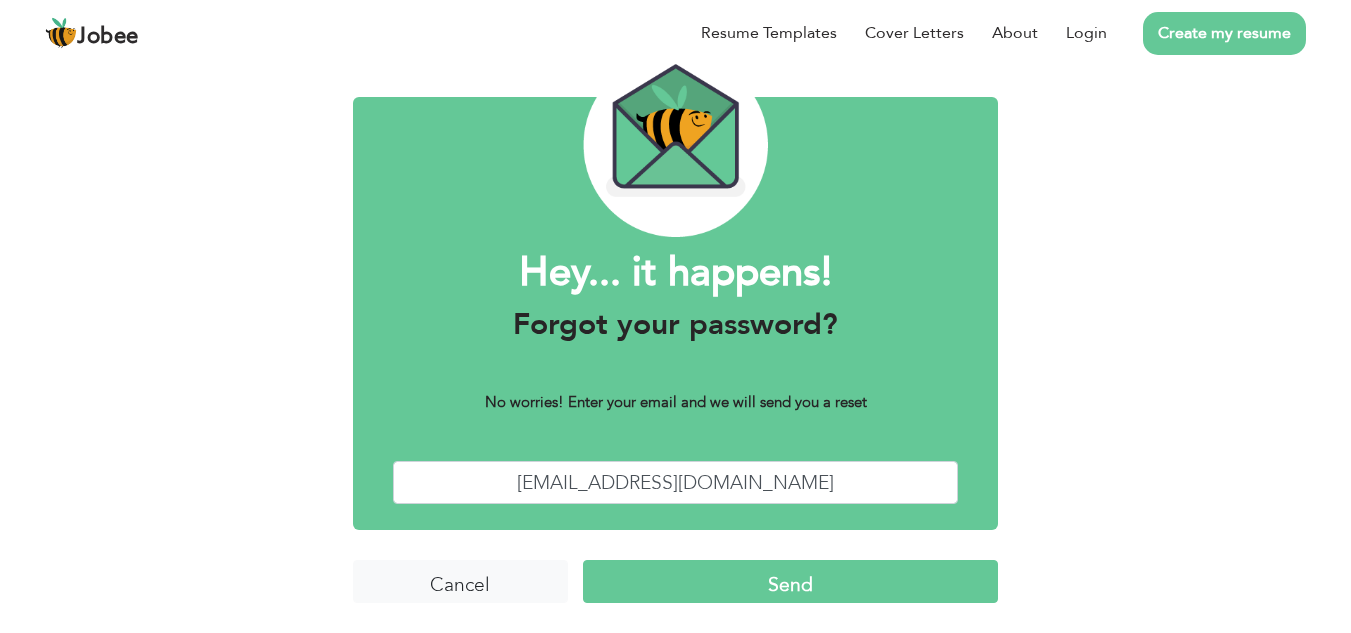 click on "Send" at bounding box center [790, 581] 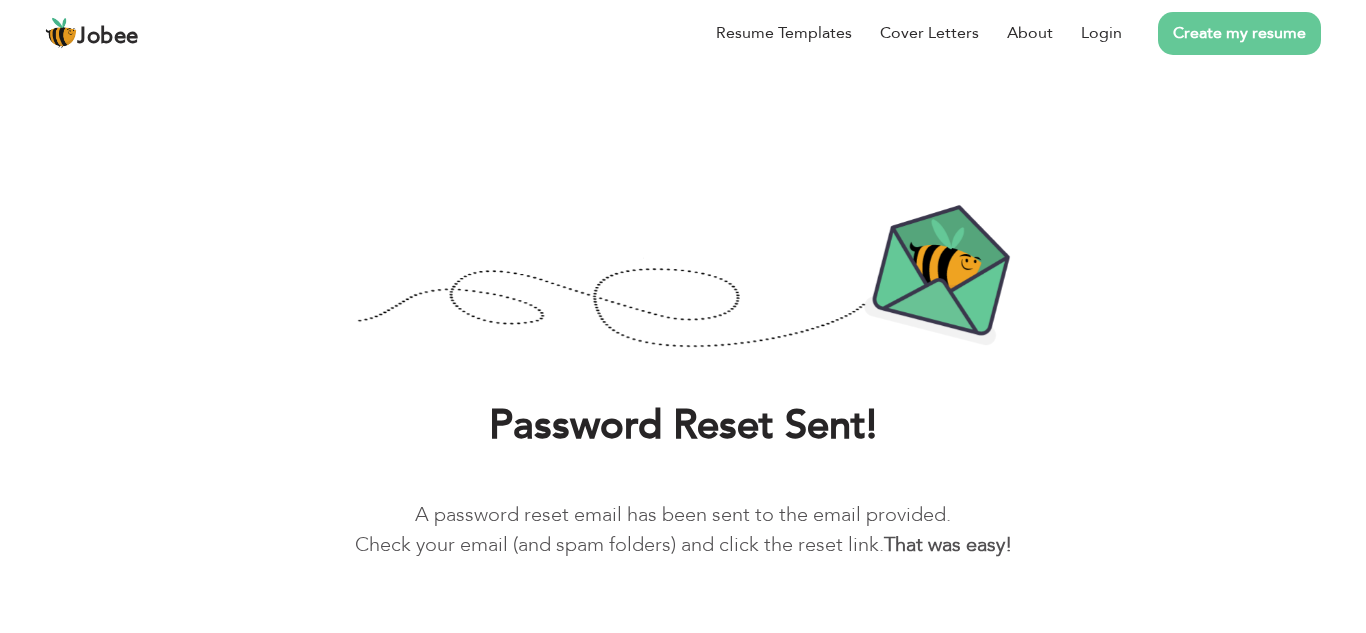 scroll, scrollTop: 0, scrollLeft: 0, axis: both 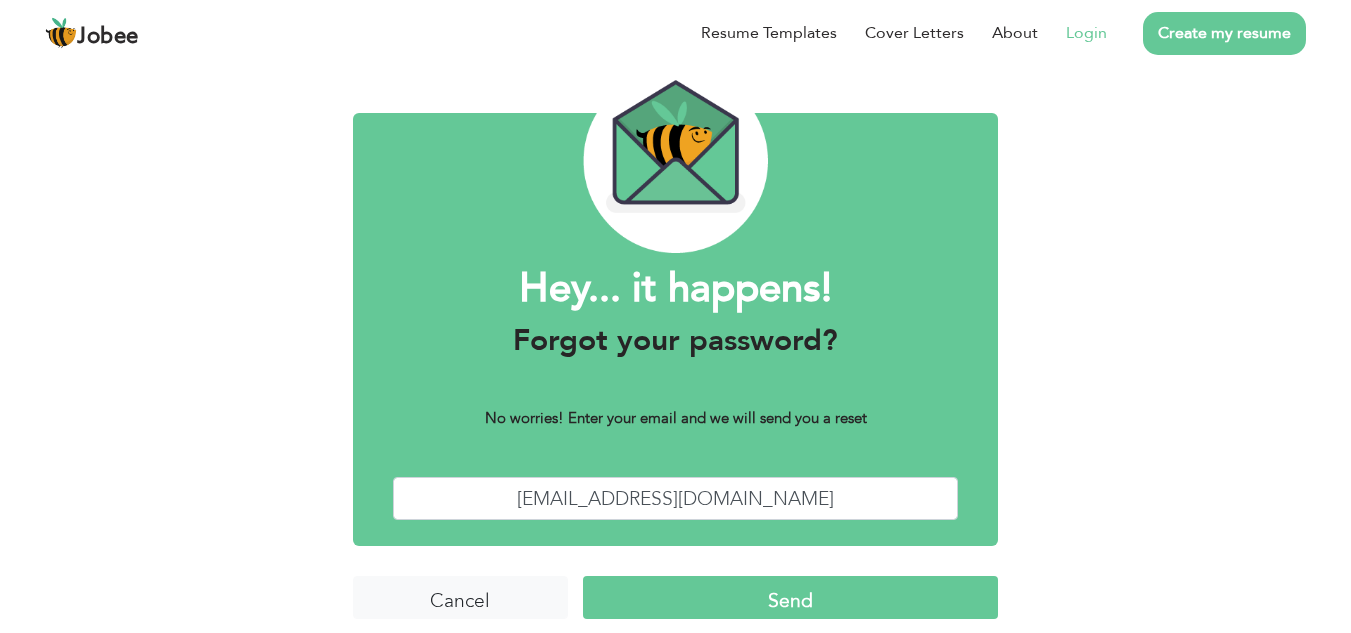 click on "Login" at bounding box center (1086, 33) 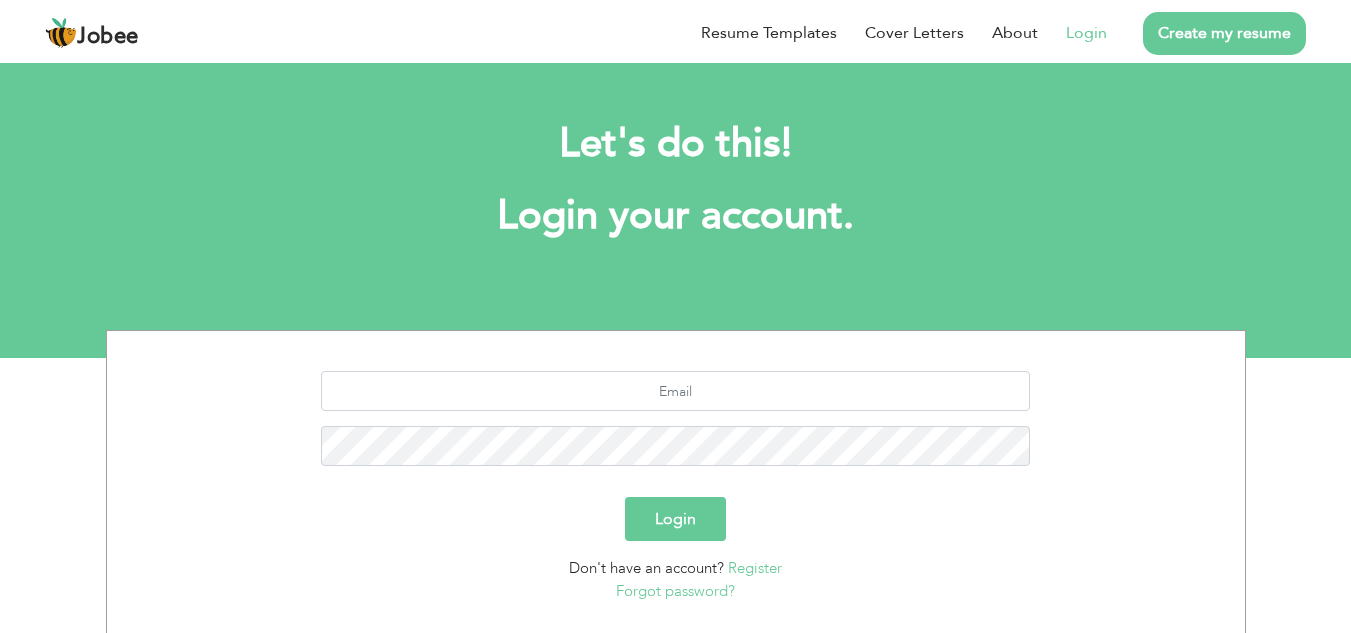 scroll, scrollTop: 0, scrollLeft: 0, axis: both 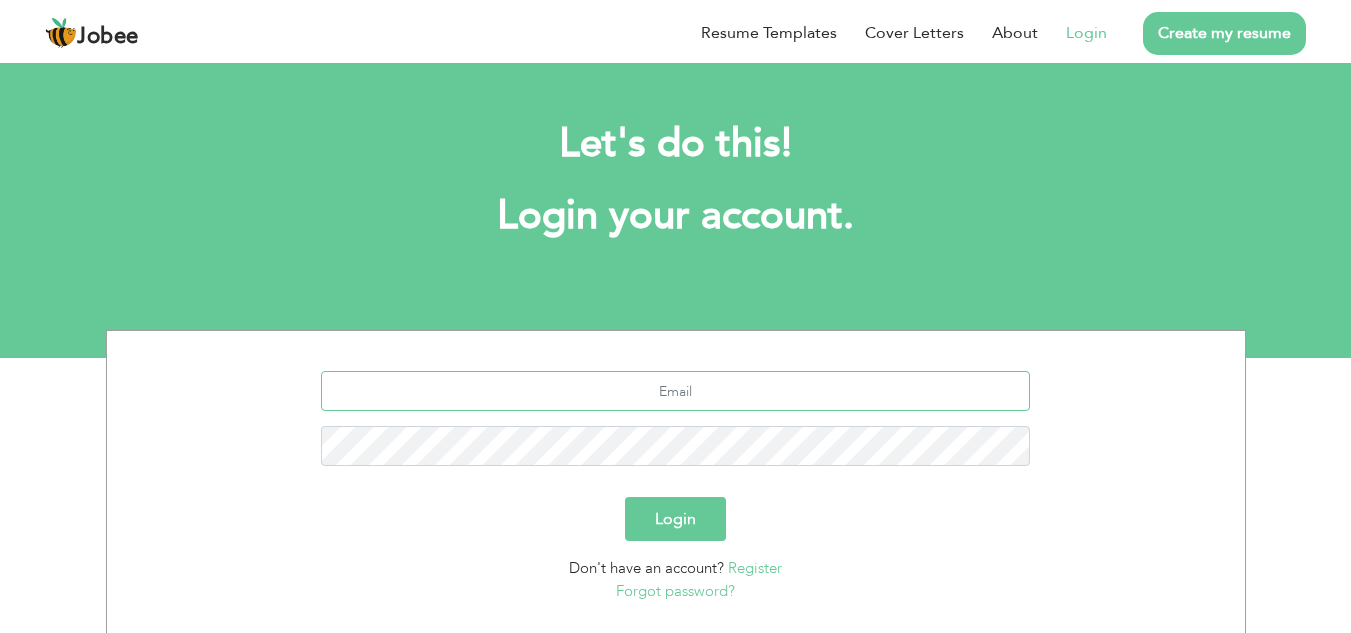 click at bounding box center (675, 391) 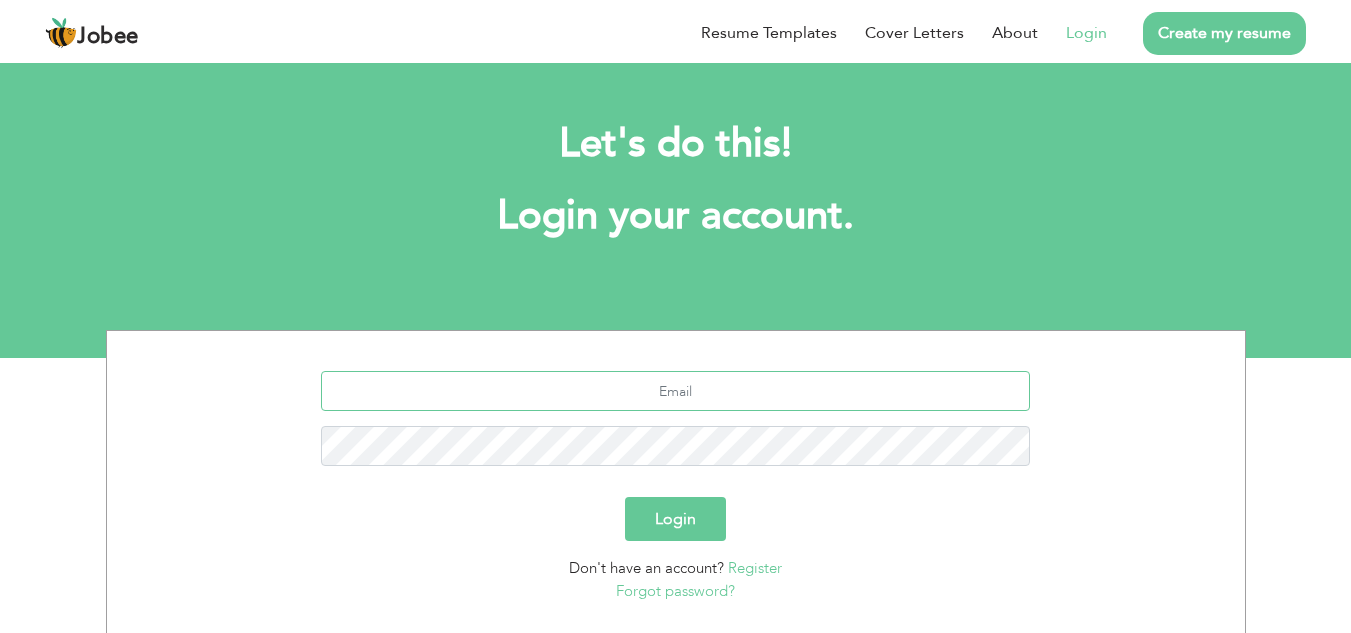 type on "[EMAIL_ADDRESS][DOMAIN_NAME]" 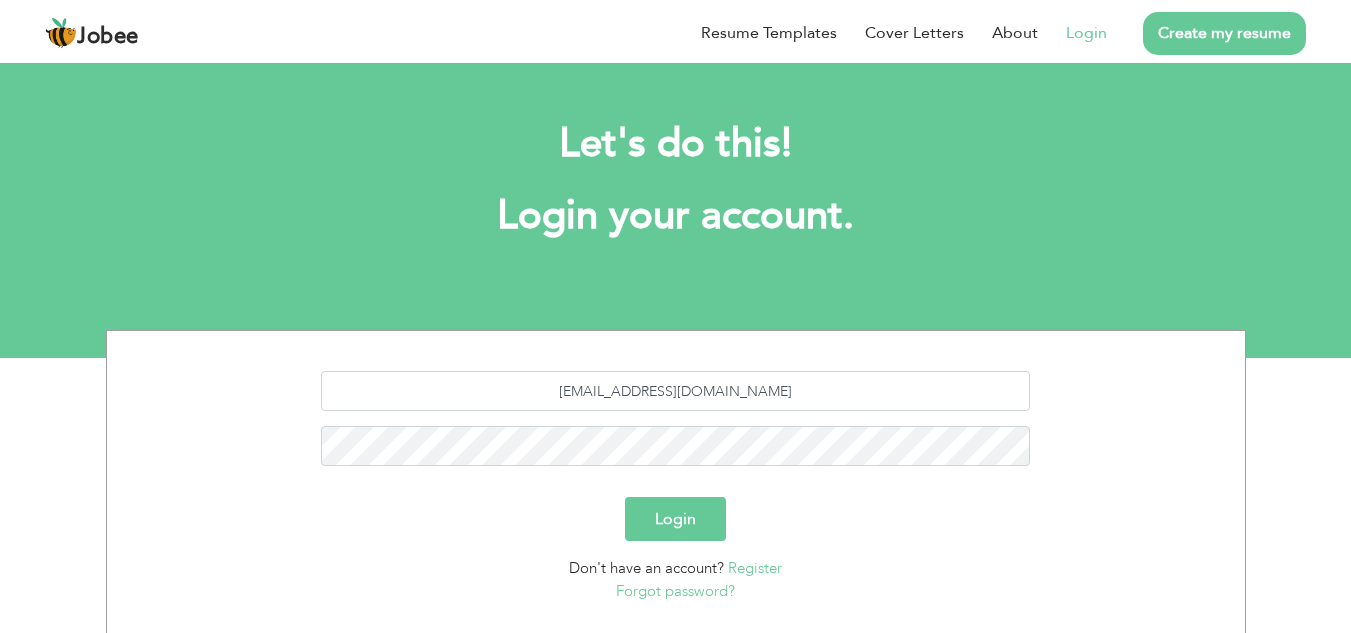 click on "Forgot password?" at bounding box center [675, 591] 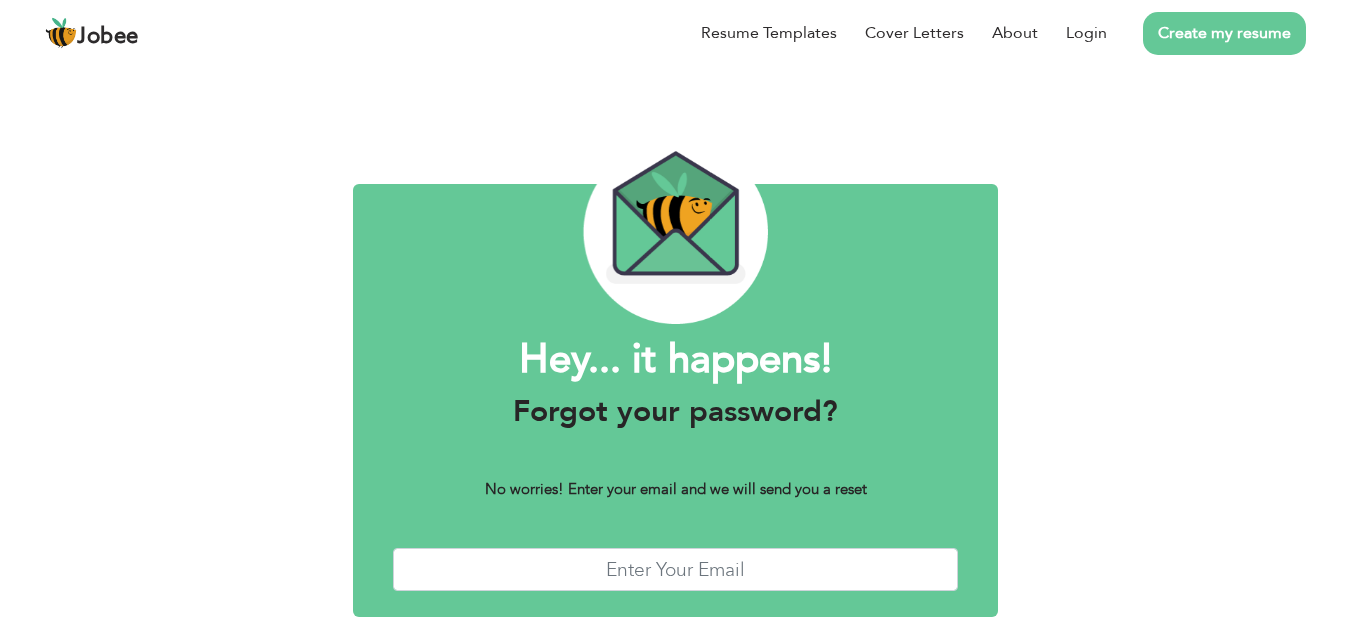 scroll, scrollTop: 0, scrollLeft: 0, axis: both 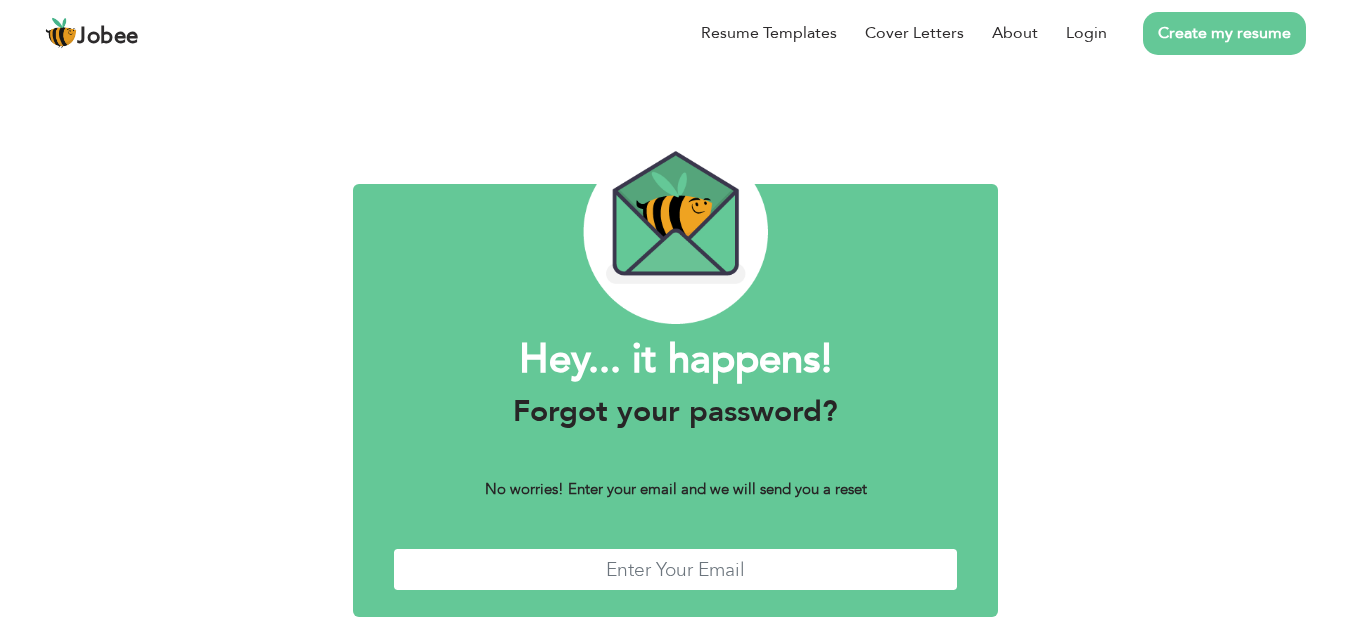 click at bounding box center (676, 569) 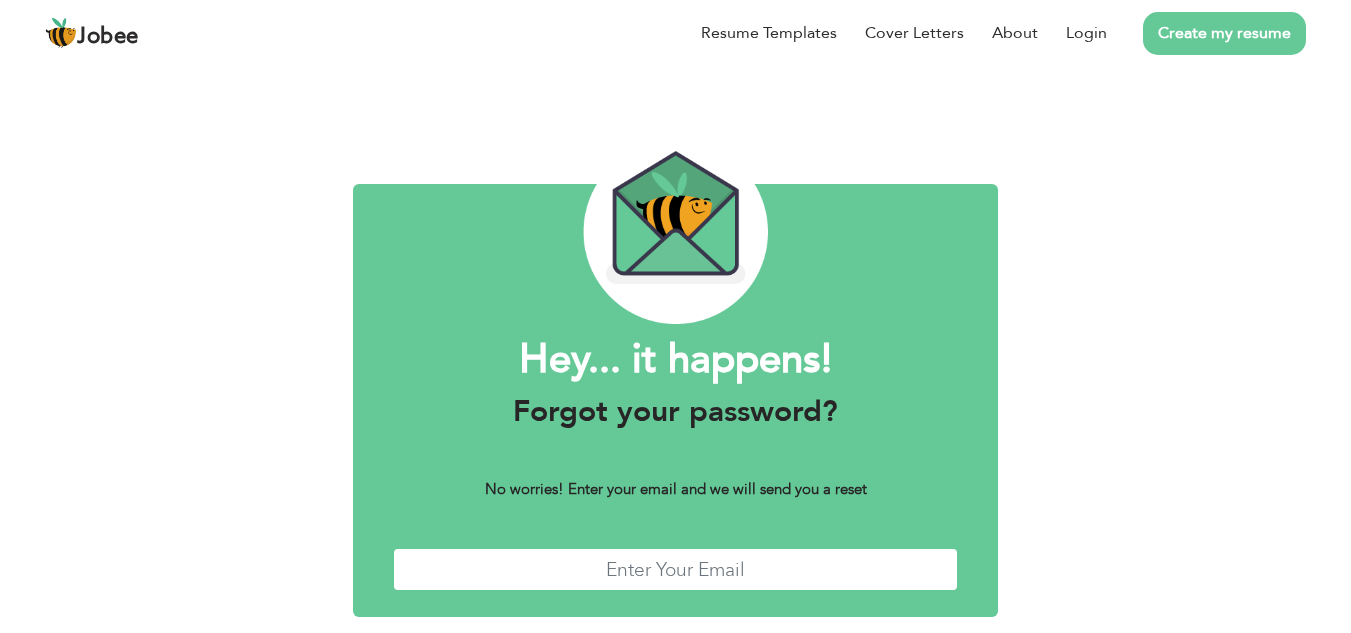 type on "kiranmehar790@gmail.com" 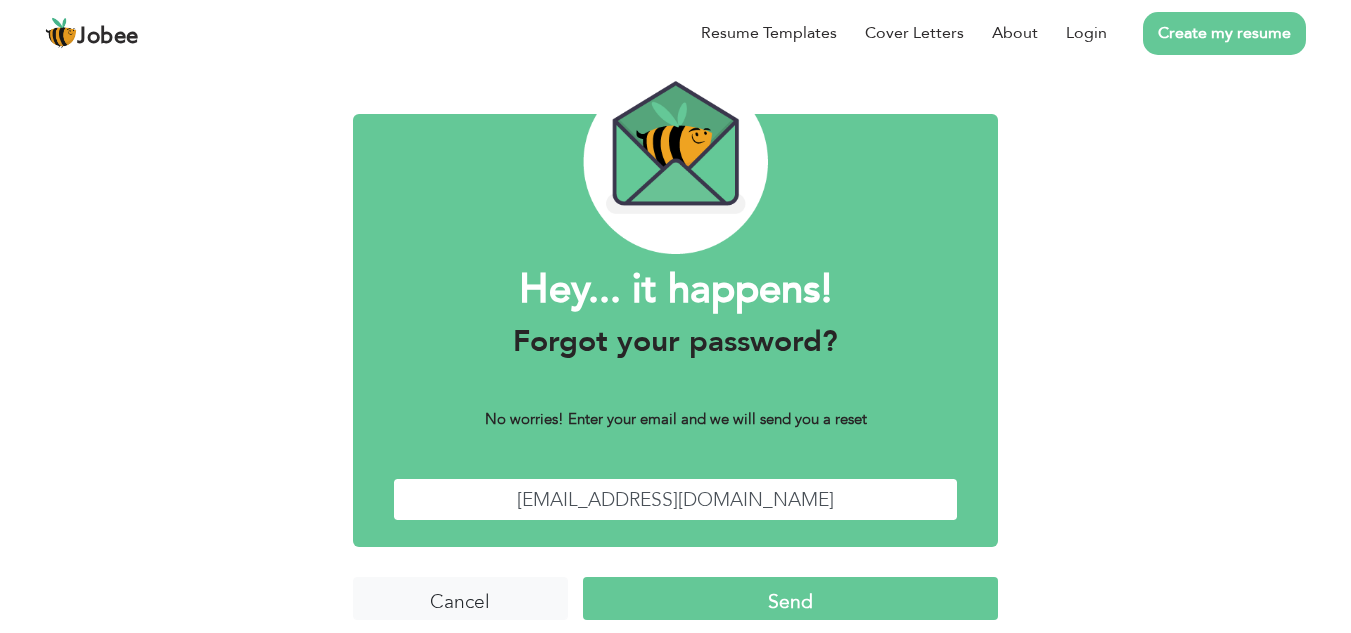 scroll, scrollTop: 87, scrollLeft: 0, axis: vertical 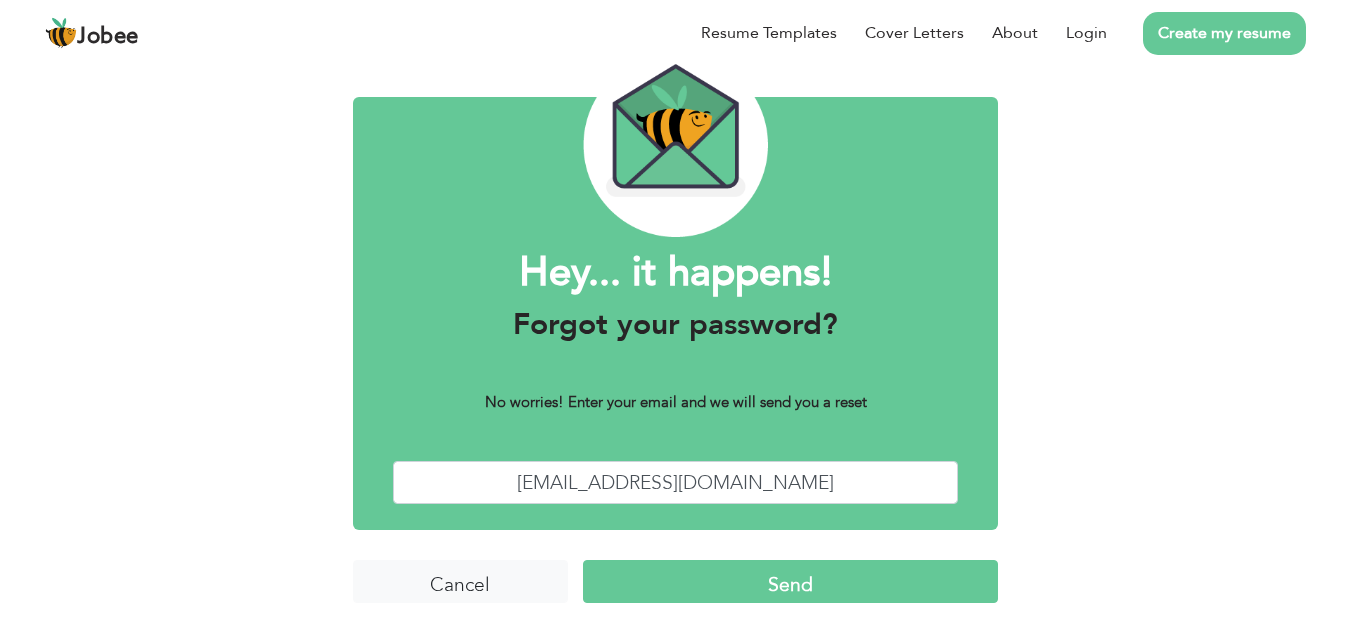 click on "Send" at bounding box center (790, 581) 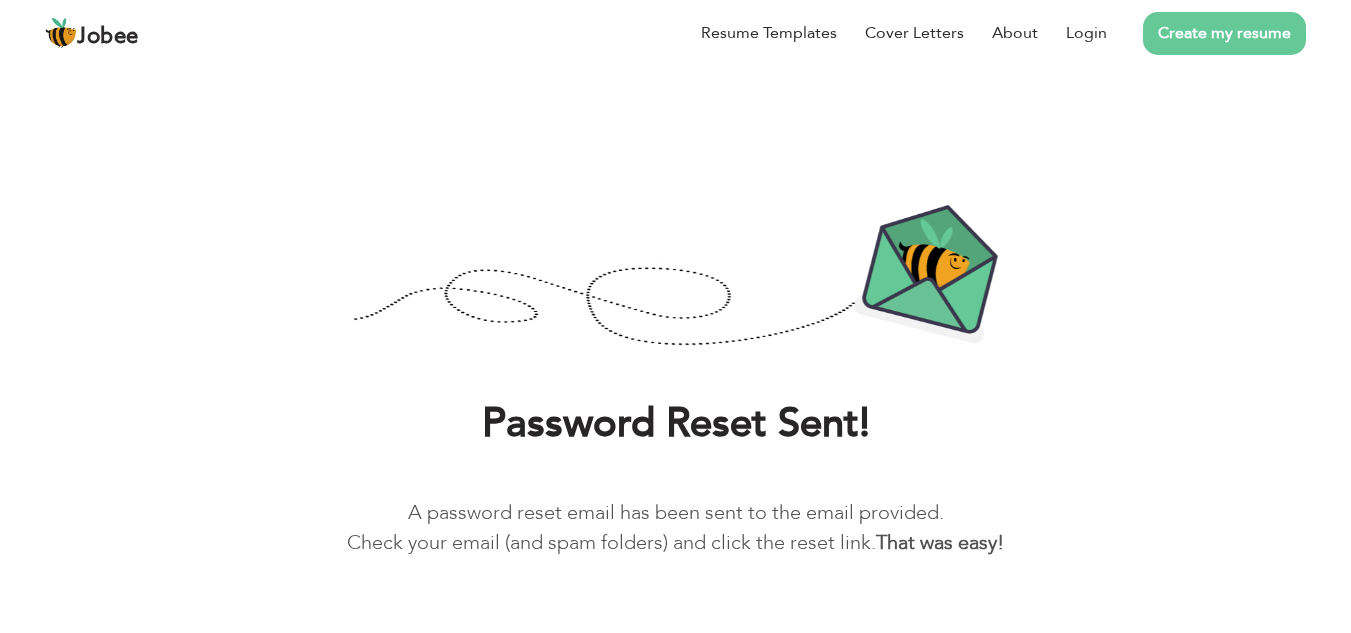 scroll, scrollTop: 0, scrollLeft: 0, axis: both 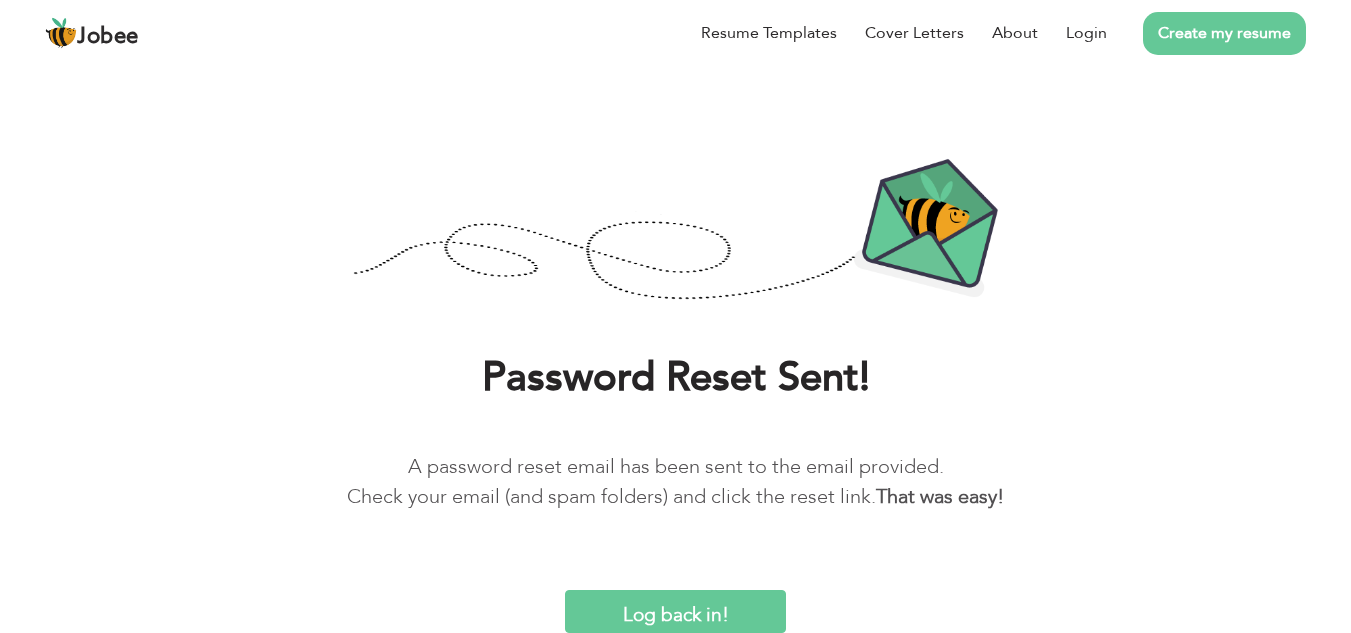 click on "Log back in!" at bounding box center [675, 611] 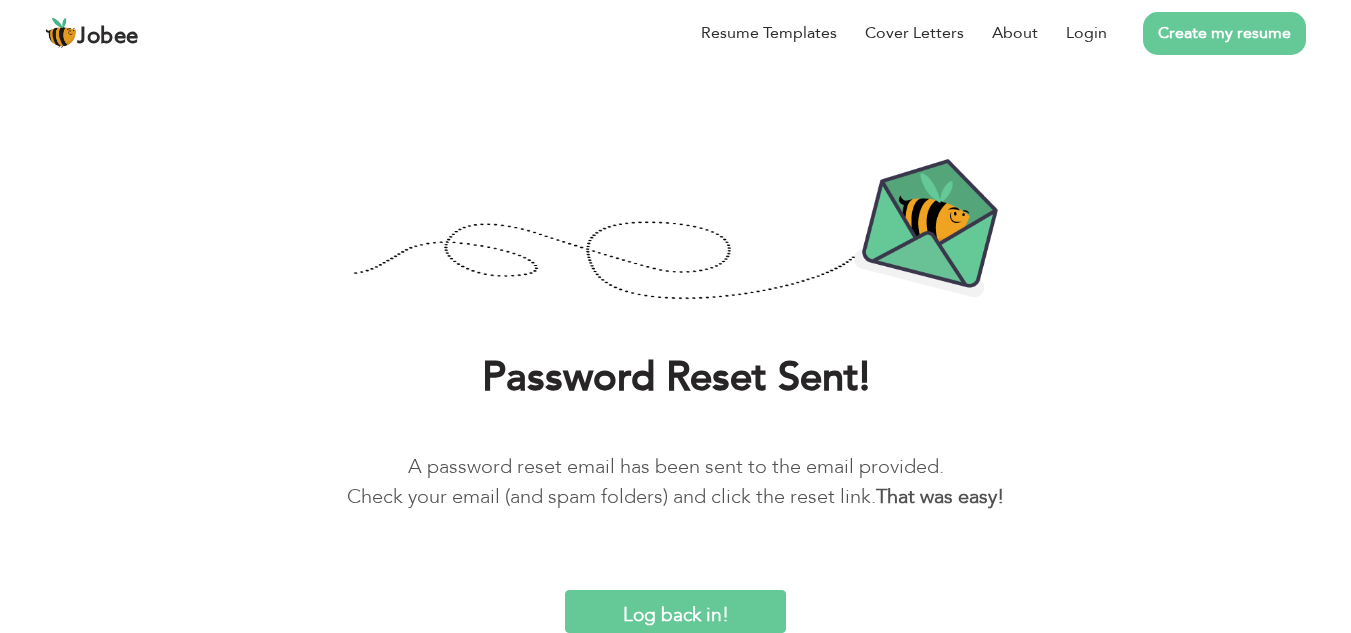 click on "Log back in!" at bounding box center [675, 611] 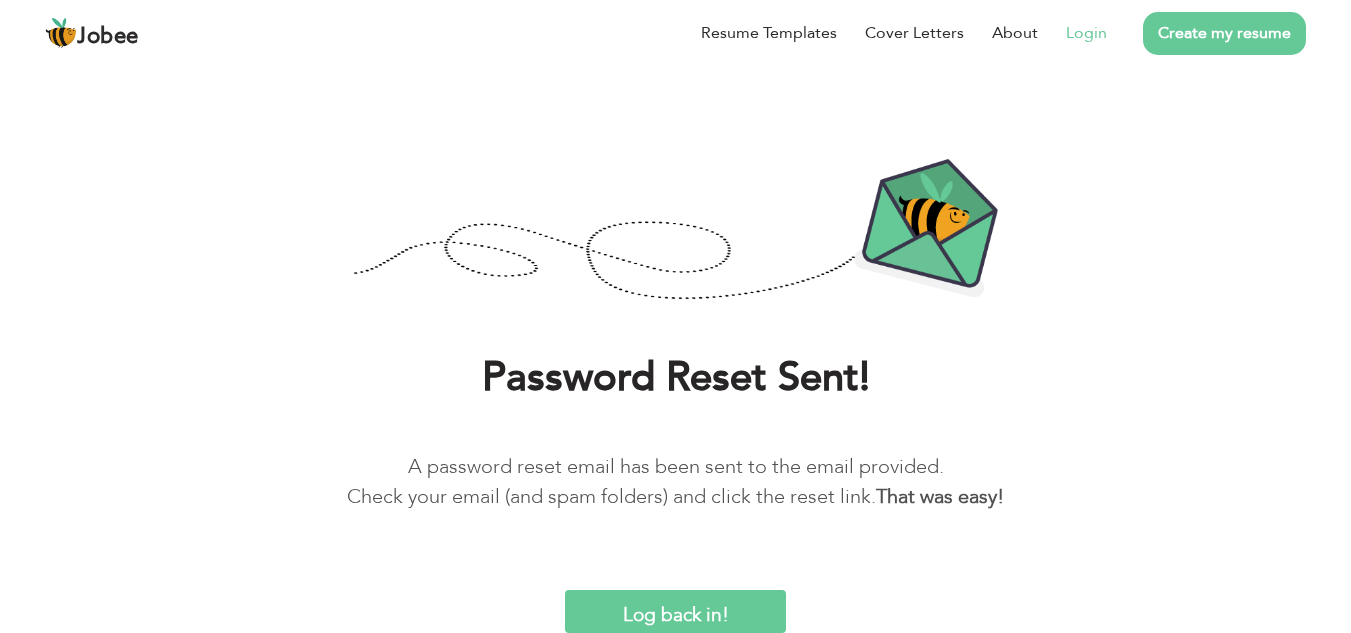 click on "Login" at bounding box center [1086, 33] 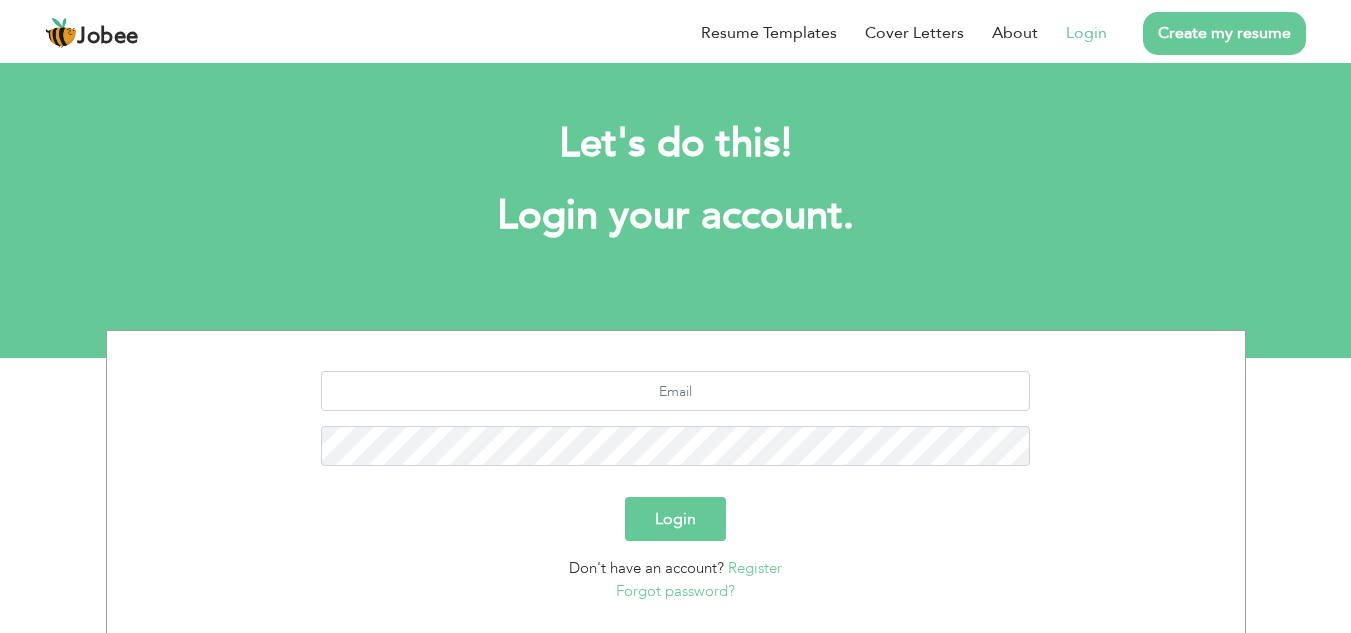 scroll, scrollTop: 0, scrollLeft: 0, axis: both 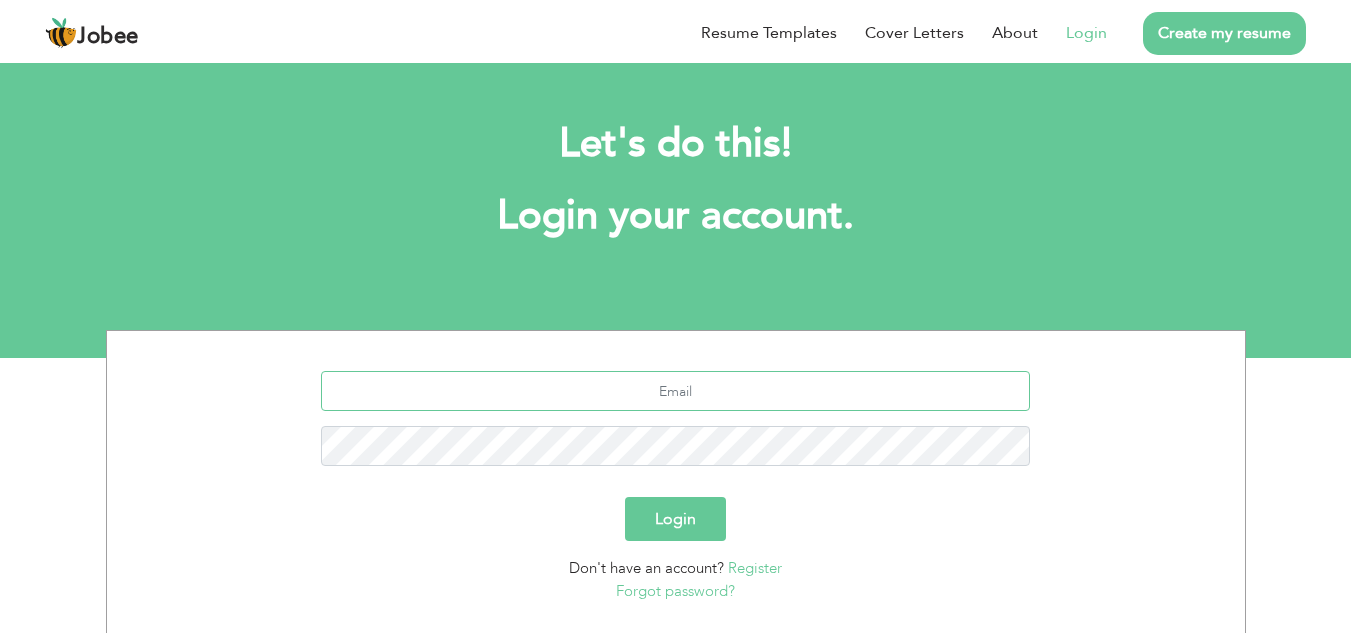 click at bounding box center [675, 391] 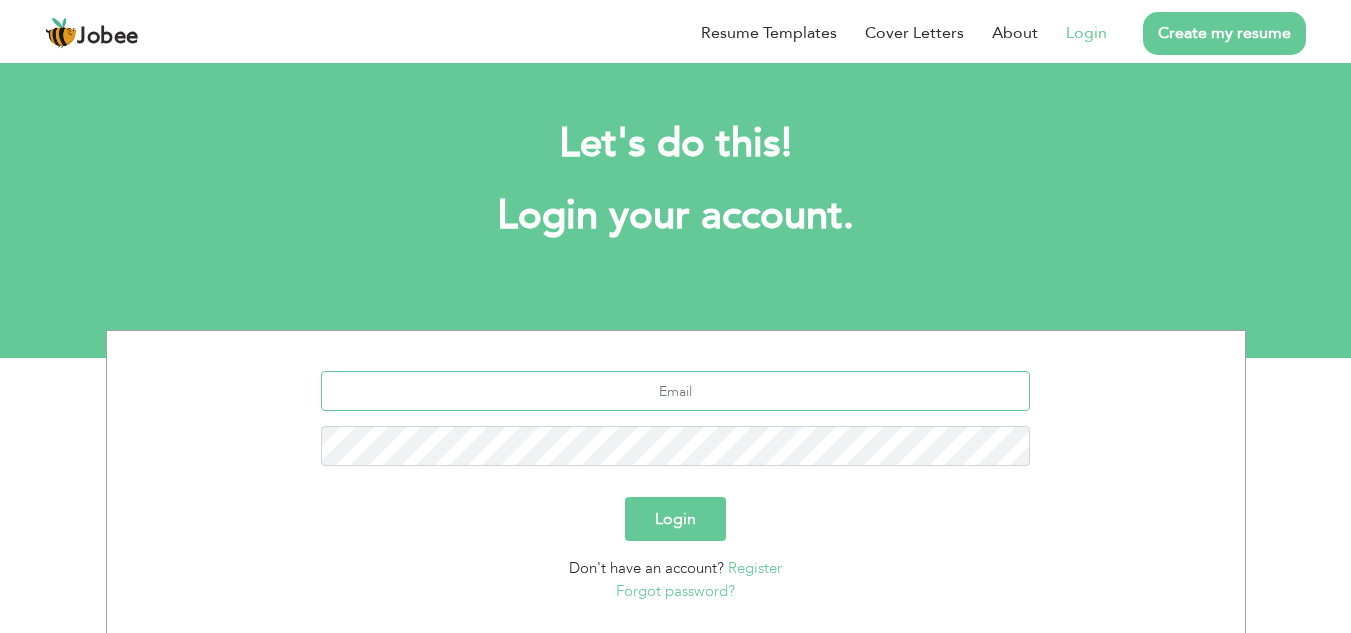 type on "[EMAIL_ADDRESS][DOMAIN_NAME]" 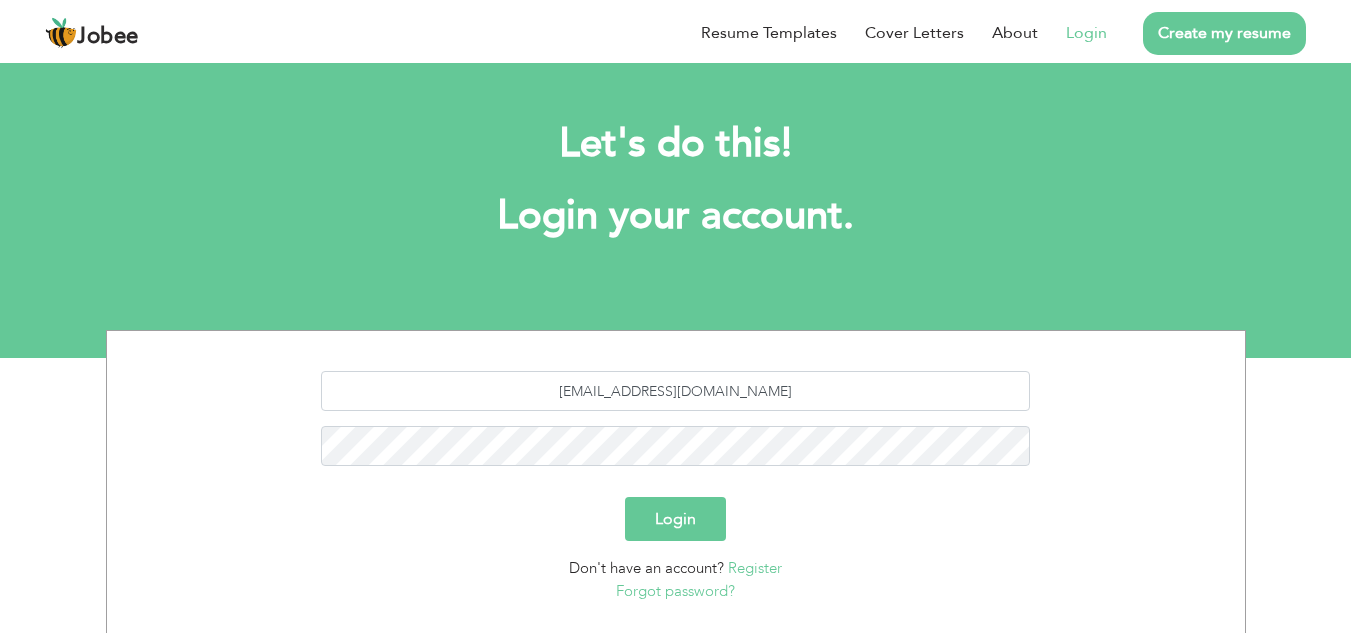 click on "Login" at bounding box center (675, 519) 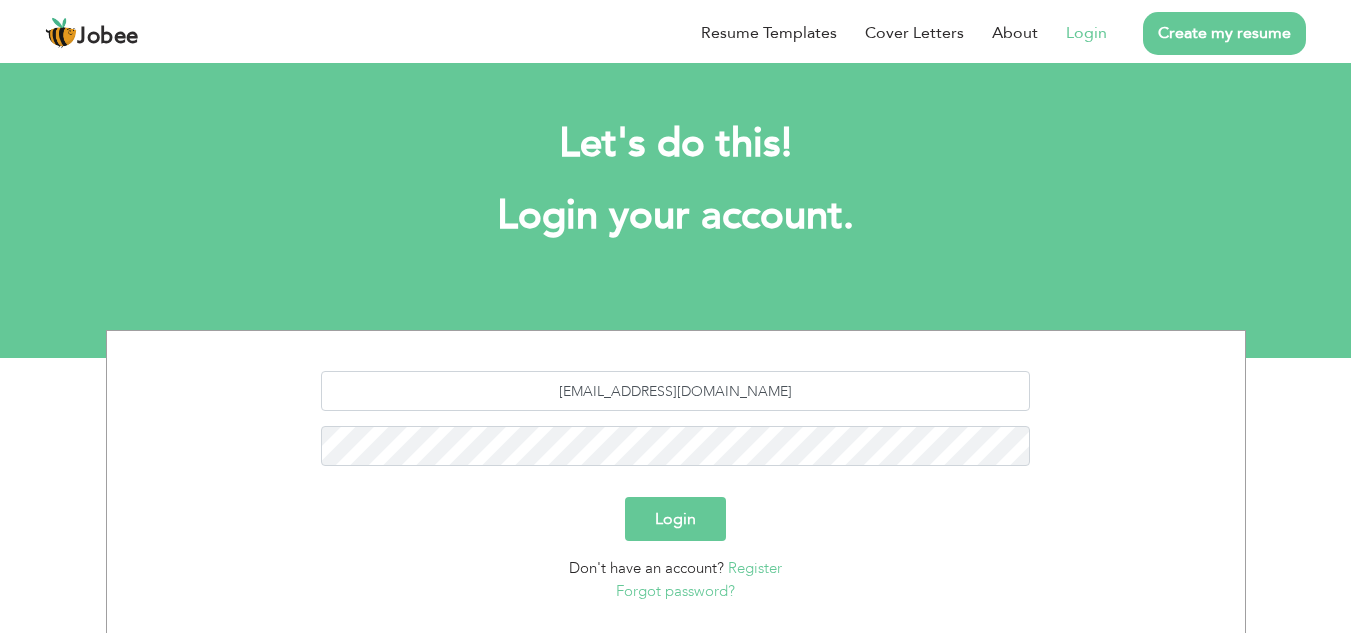 click on "Login" at bounding box center (675, 519) 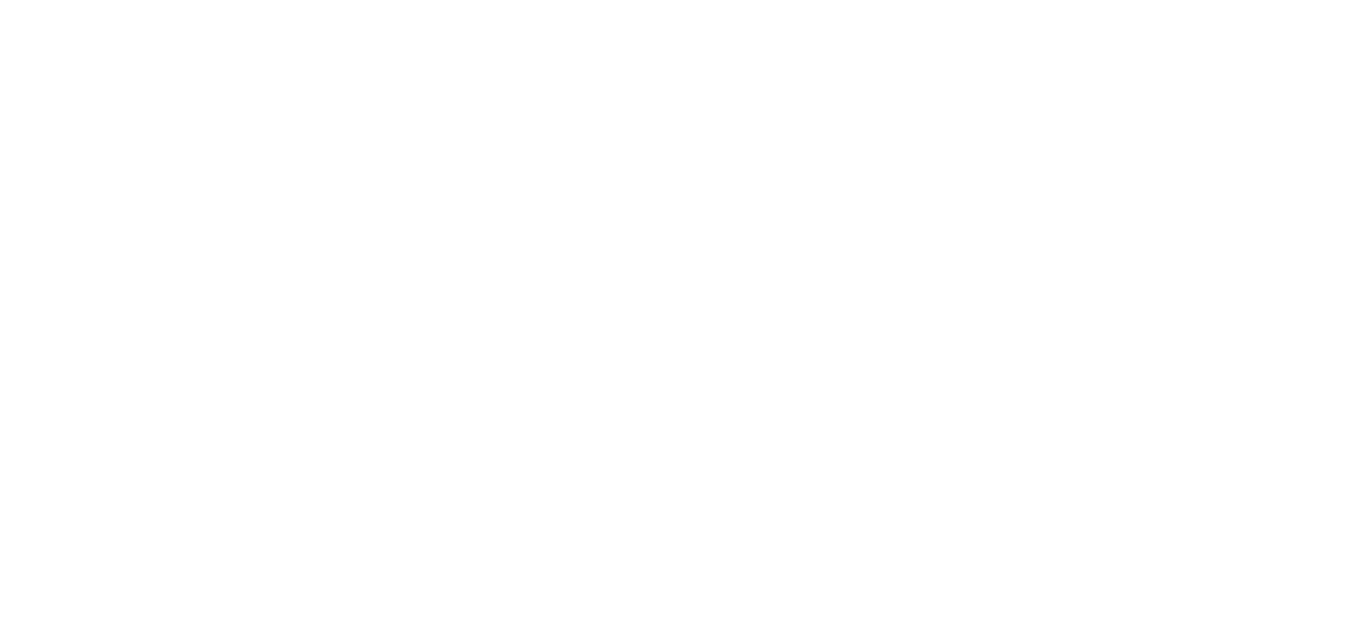 scroll, scrollTop: 0, scrollLeft: 0, axis: both 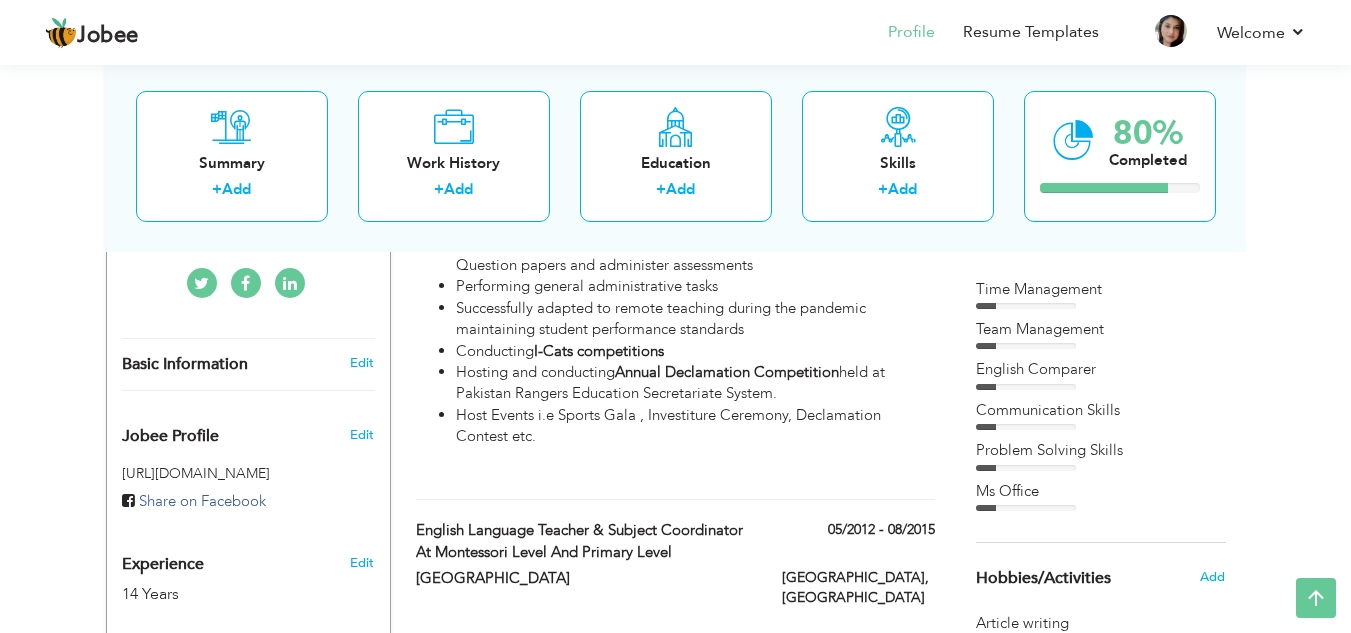 drag, startPoint x: 1357, startPoint y: 106, endPoint x: 1362, endPoint y: 241, distance: 135.09256 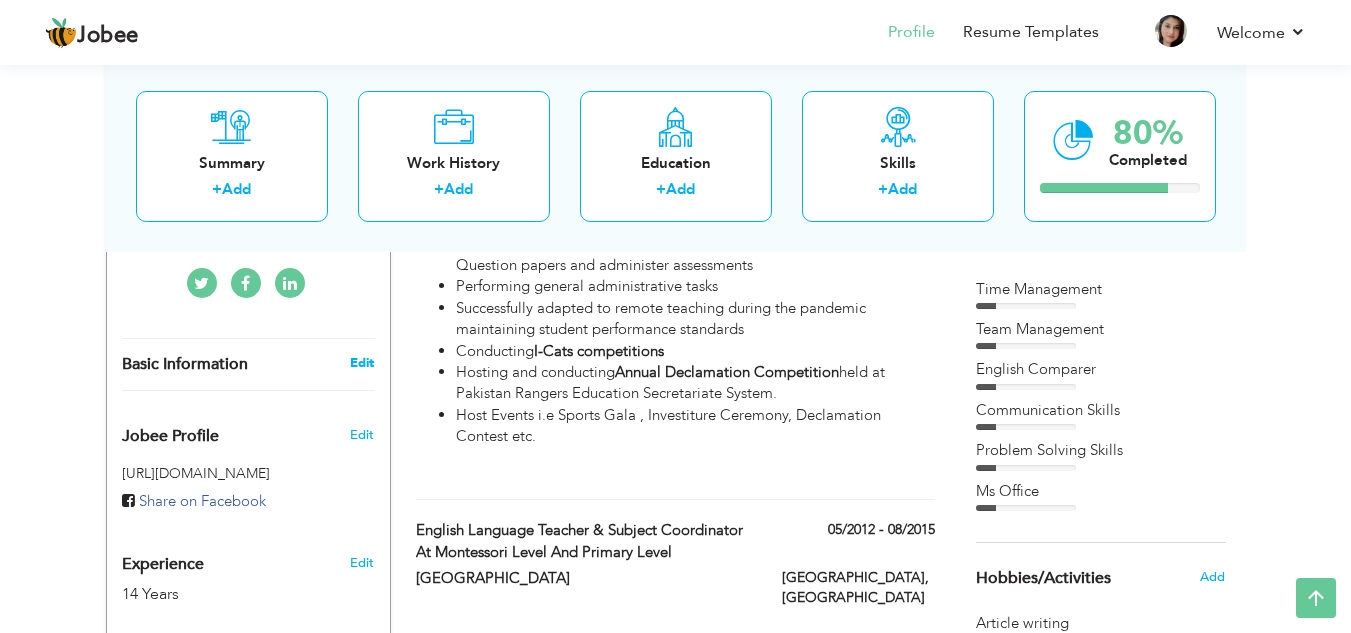 click on "Edit" at bounding box center [362, 363] 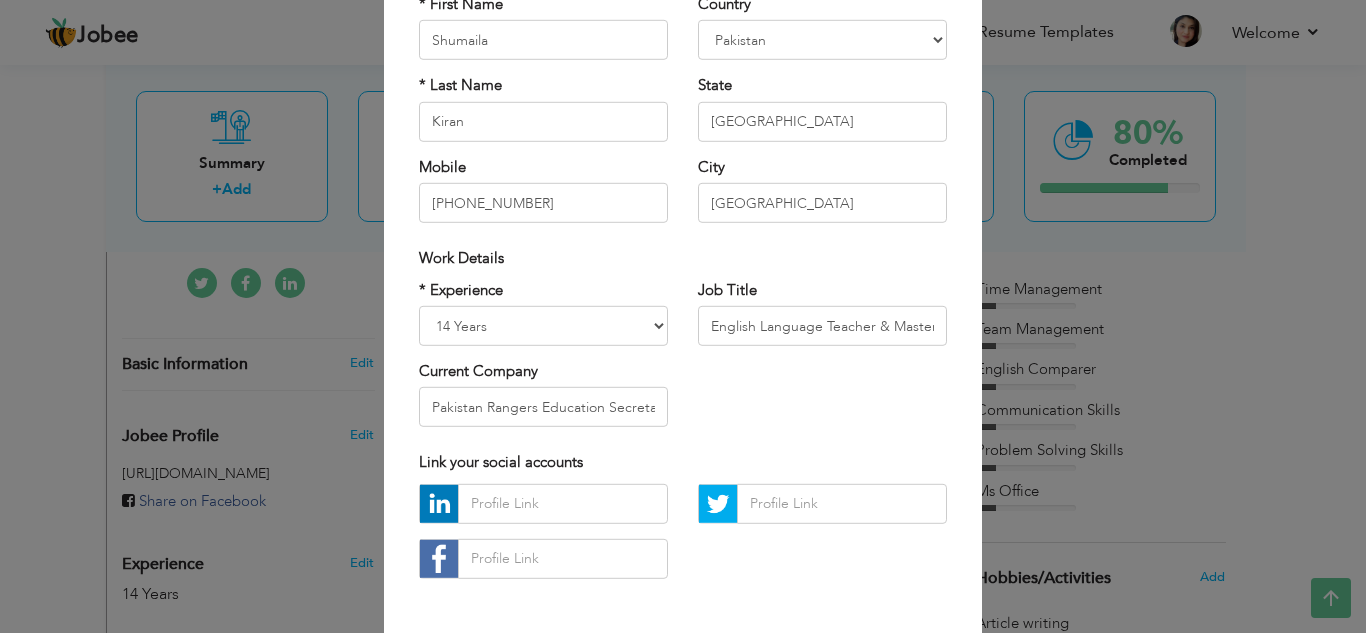 scroll, scrollTop: 181, scrollLeft: 0, axis: vertical 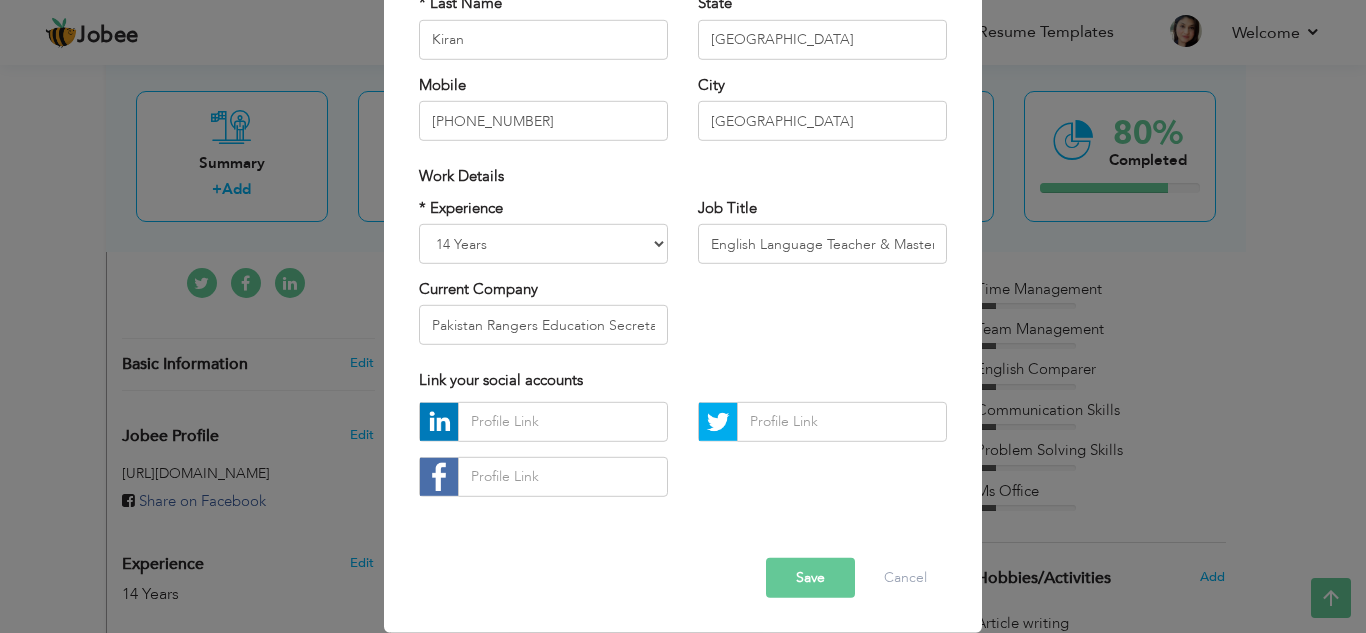 click on "Save" at bounding box center [810, 578] 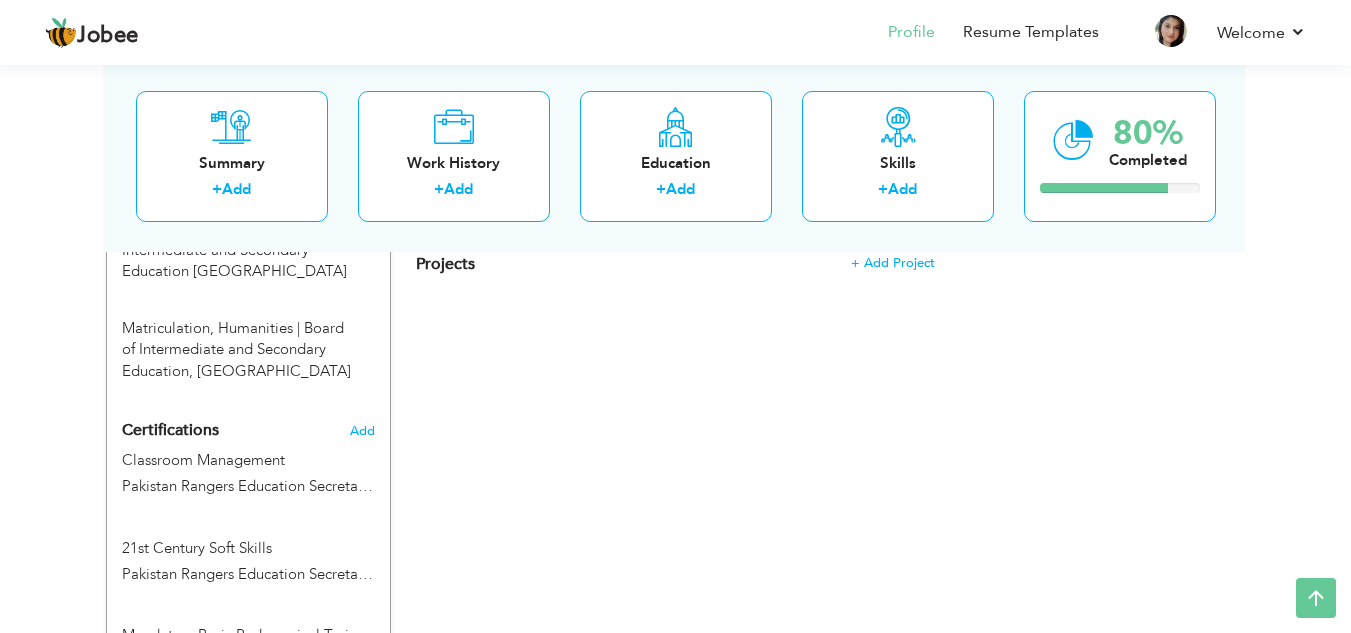 scroll, scrollTop: 1303, scrollLeft: 0, axis: vertical 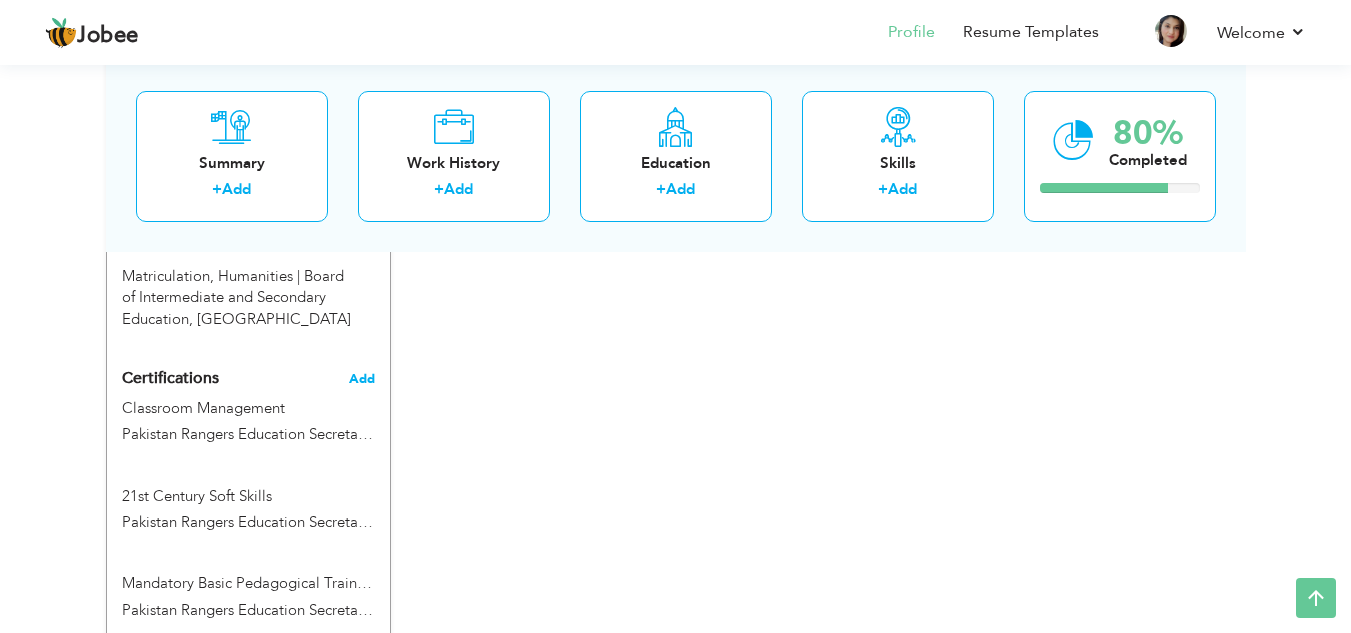 click on "Add" at bounding box center [362, 379] 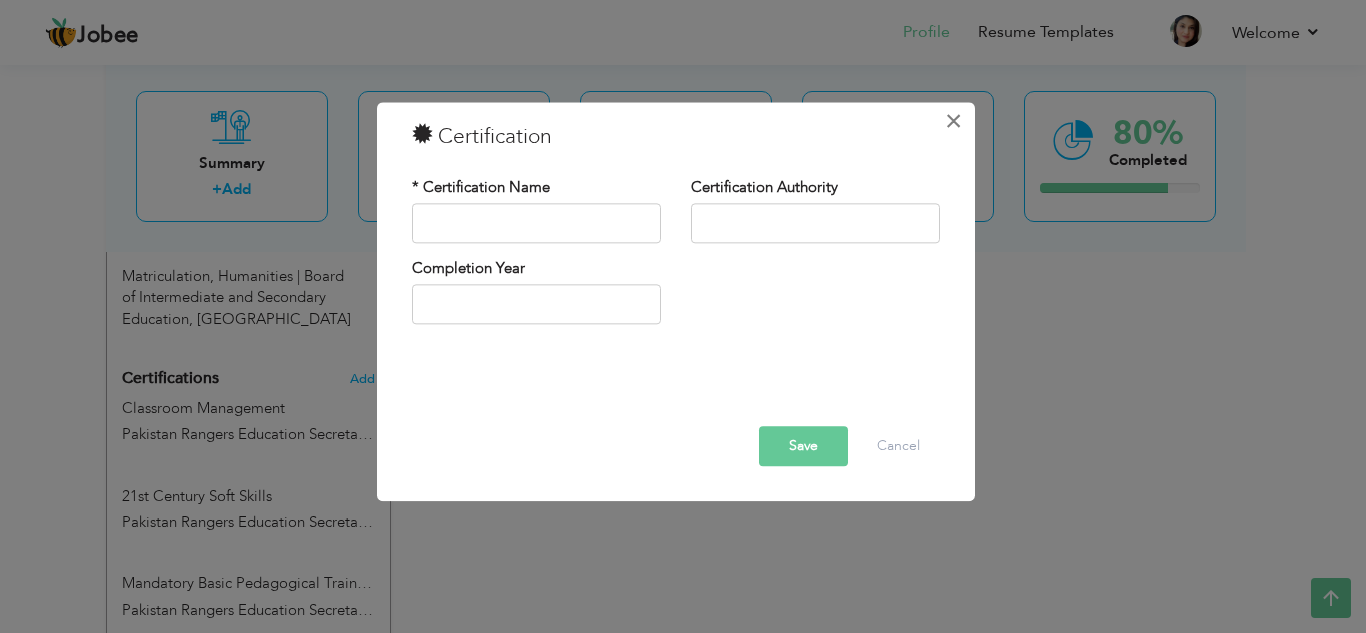 click on "×" at bounding box center [953, 121] 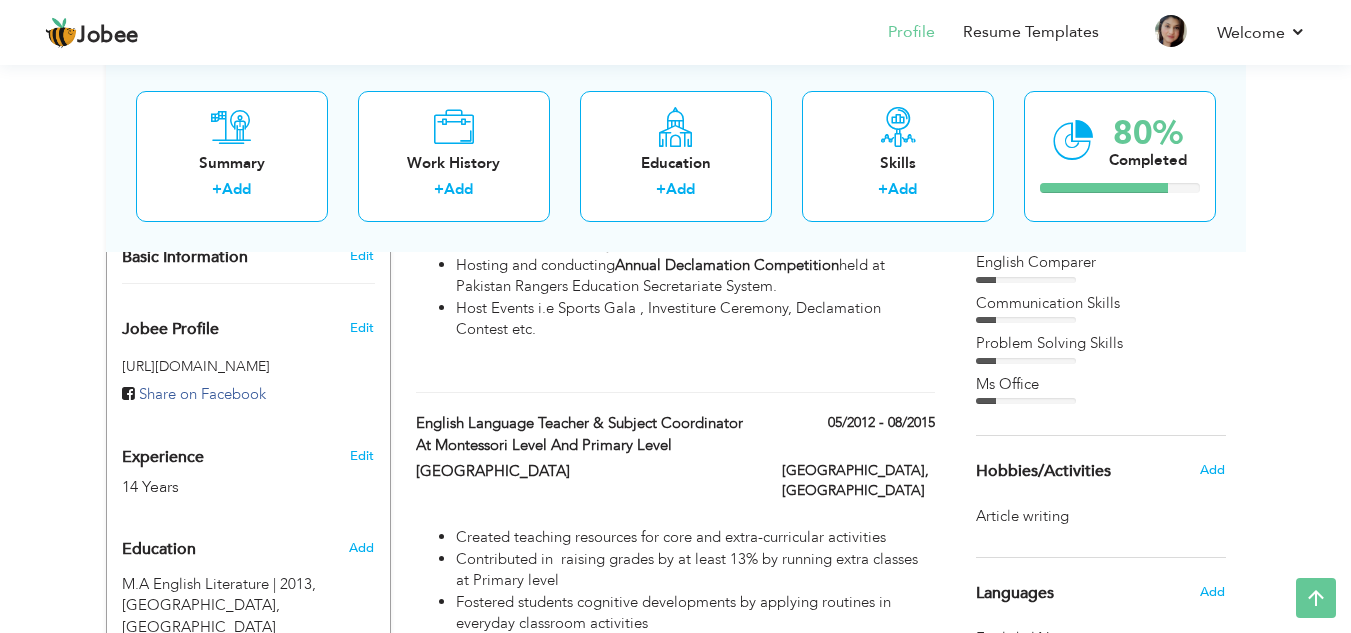 scroll, scrollTop: 539, scrollLeft: 0, axis: vertical 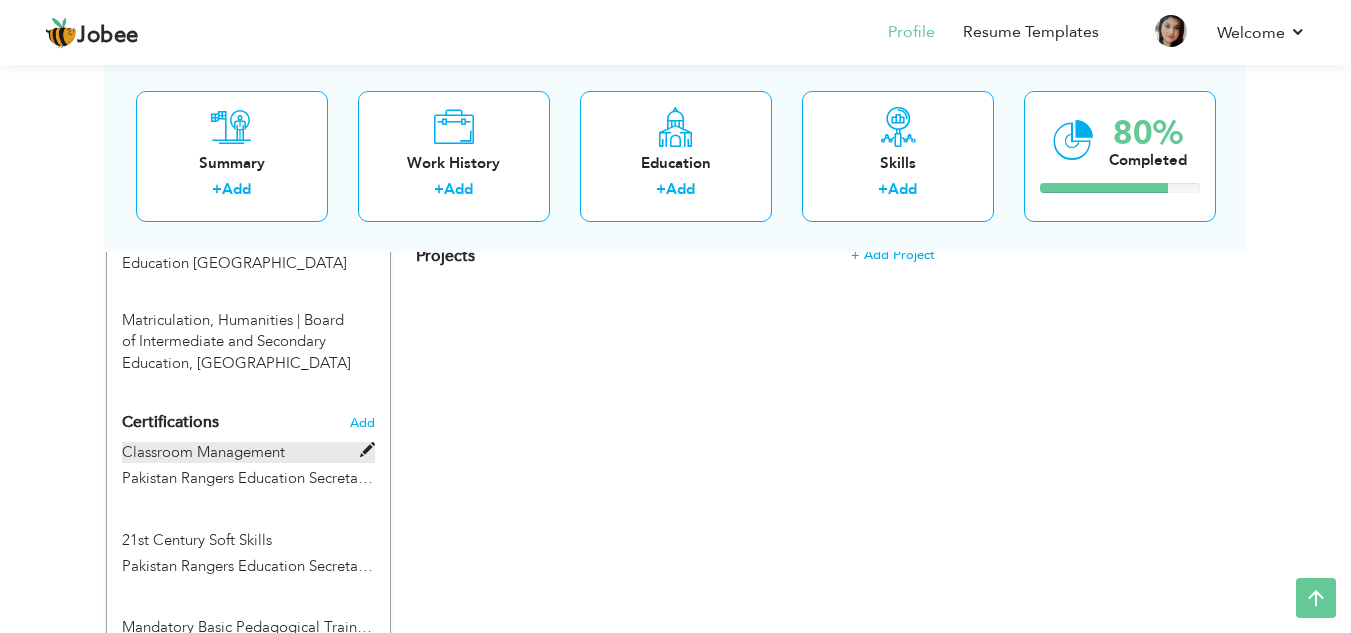 click on "Classroom Management" at bounding box center [248, 452] 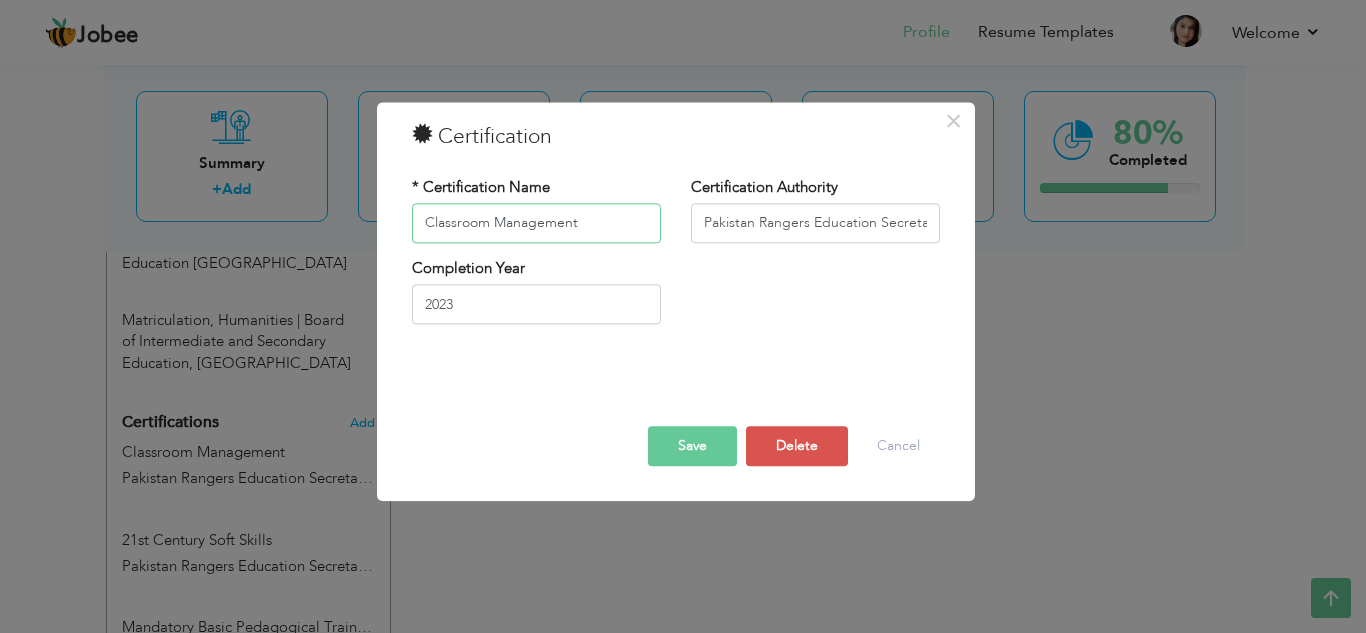 click on "Classroom Management" at bounding box center (536, 223) 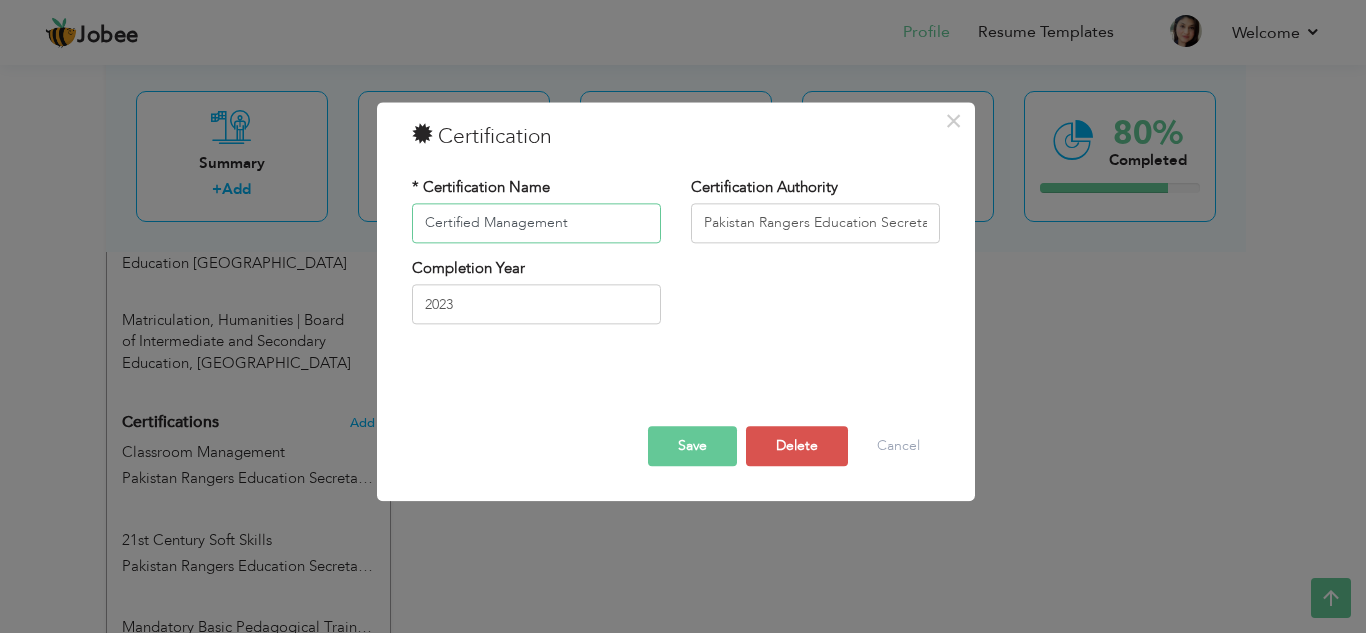 click on "Certified Management" at bounding box center (536, 223) 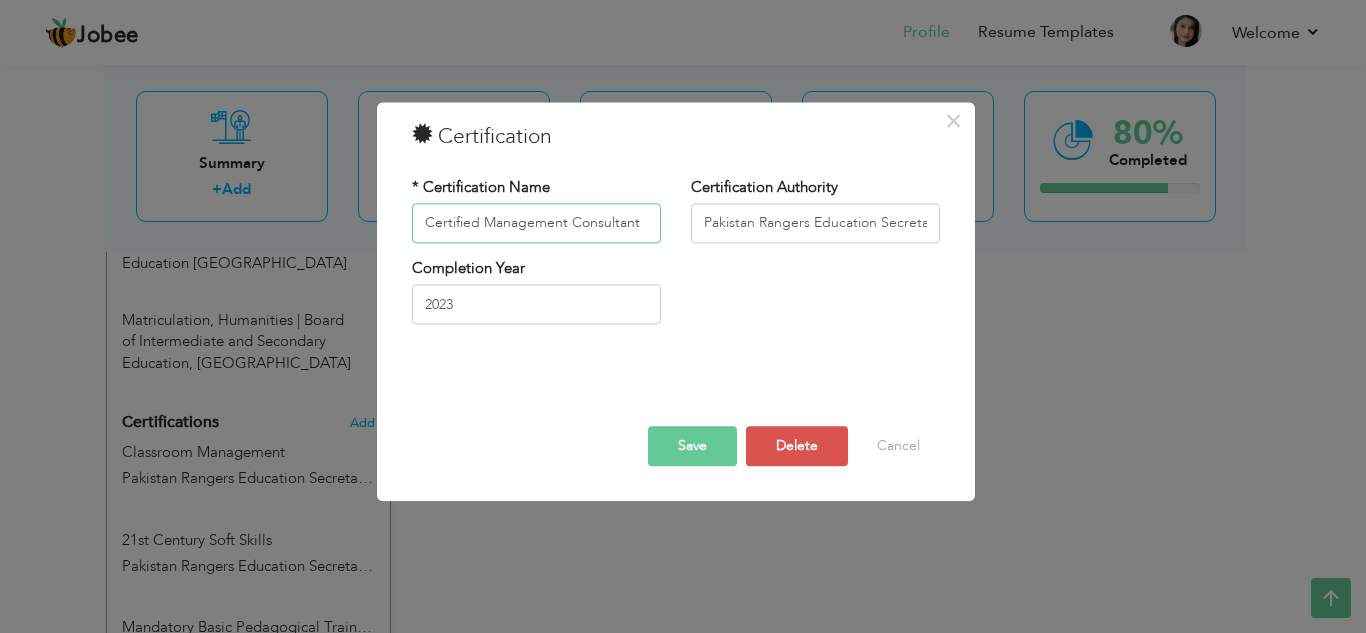 drag, startPoint x: 585, startPoint y: 223, endPoint x: 789, endPoint y: 330, distance: 230.35841 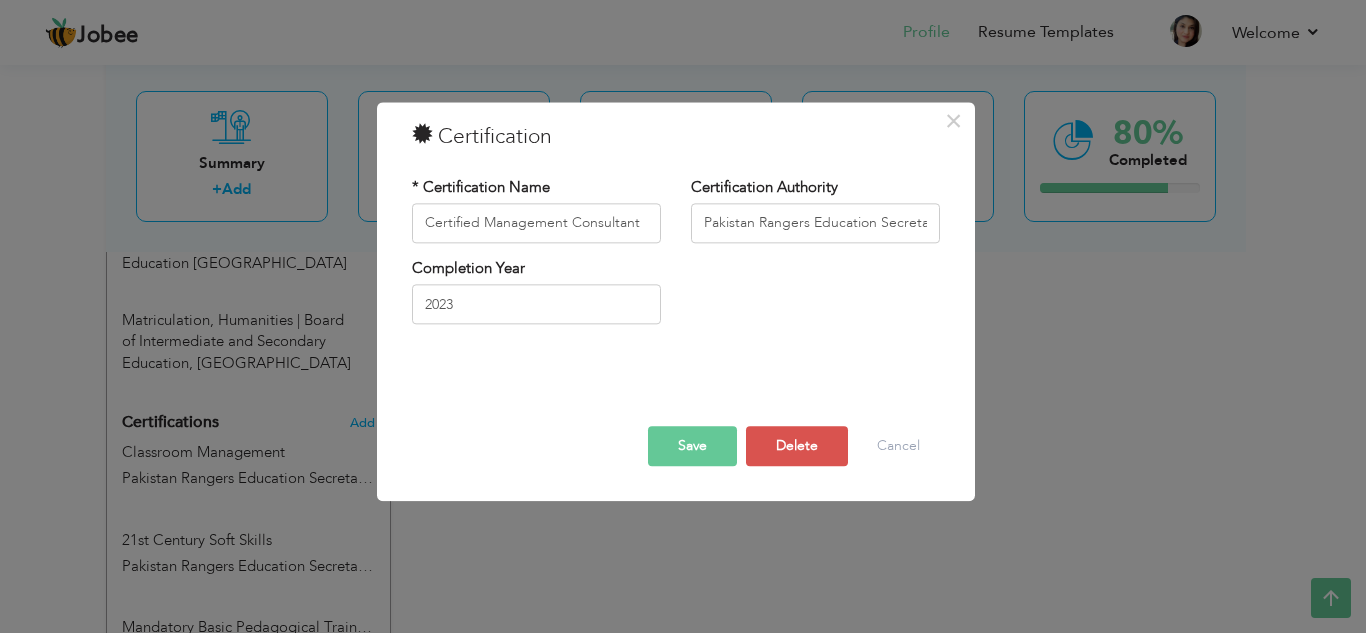 click on "Completion Year
2023" at bounding box center (676, 298) 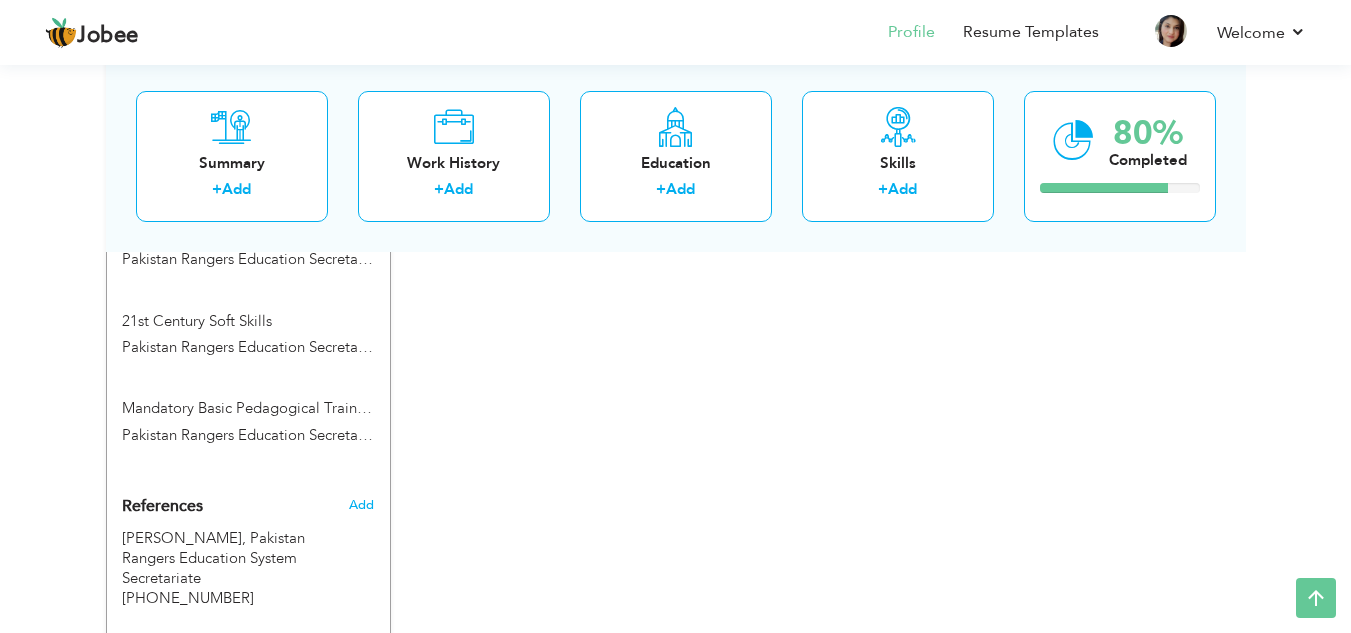 scroll, scrollTop: 1582, scrollLeft: 0, axis: vertical 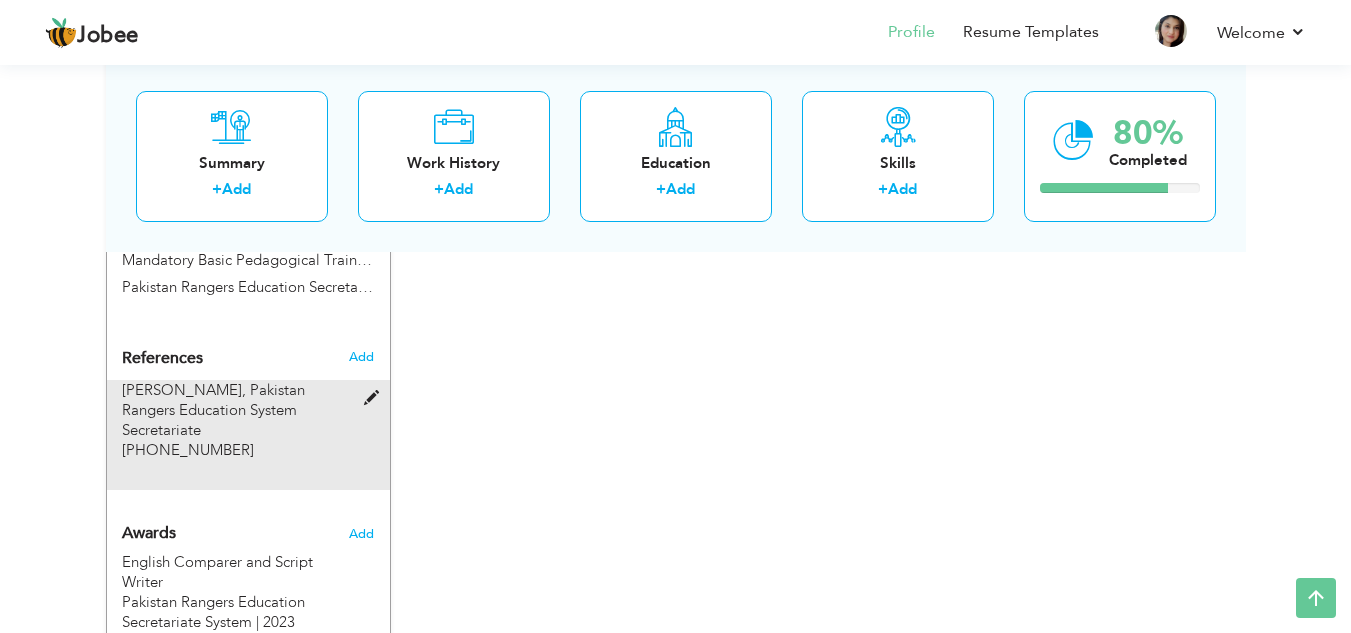 click on "Fatima Hassan," at bounding box center [184, 390] 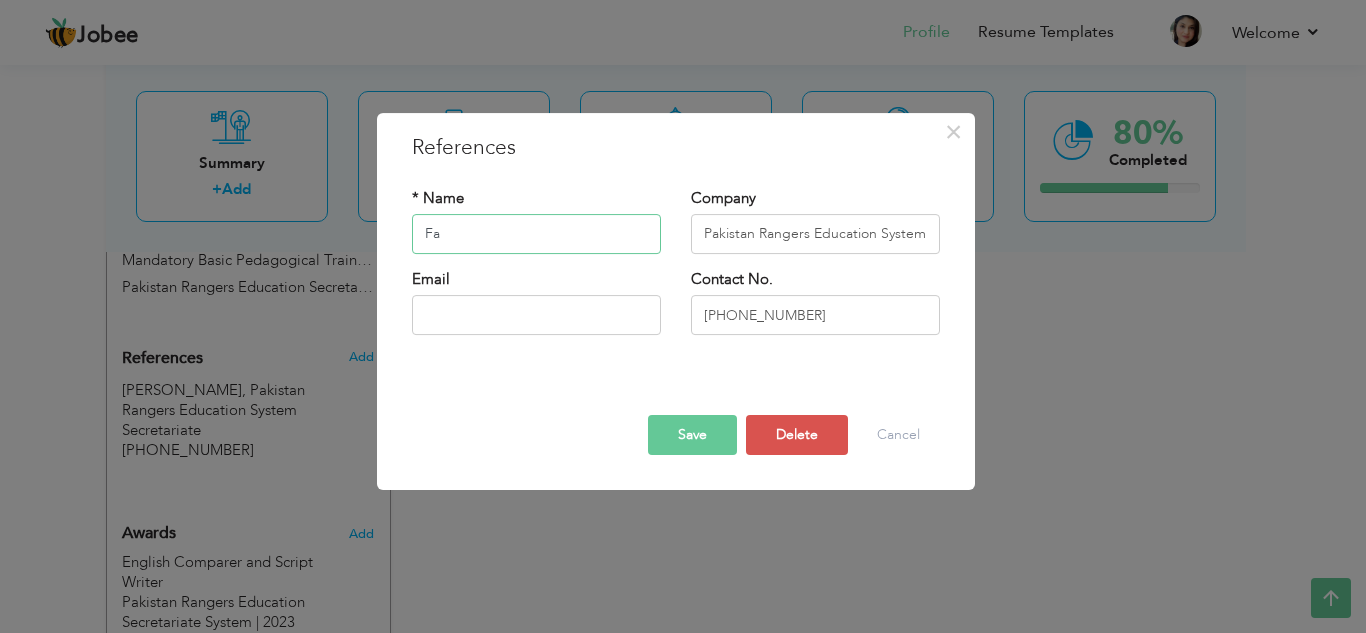 type on "F" 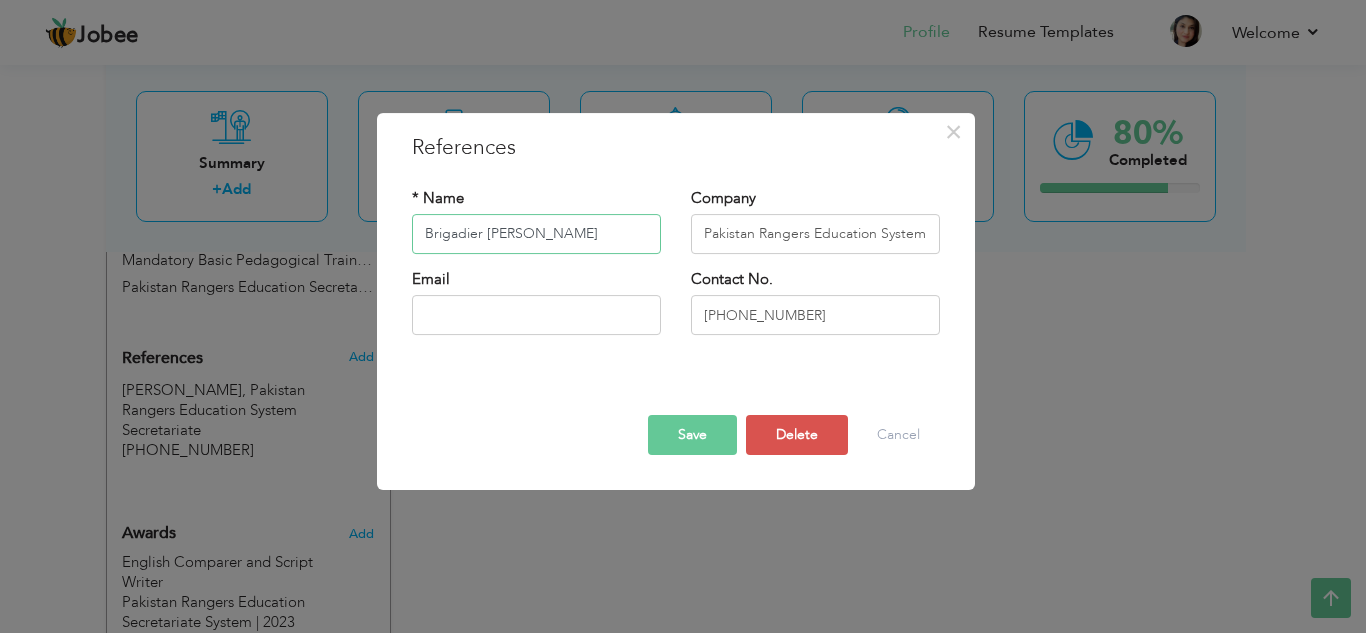 type on "Brigadier [PERSON_NAME]" 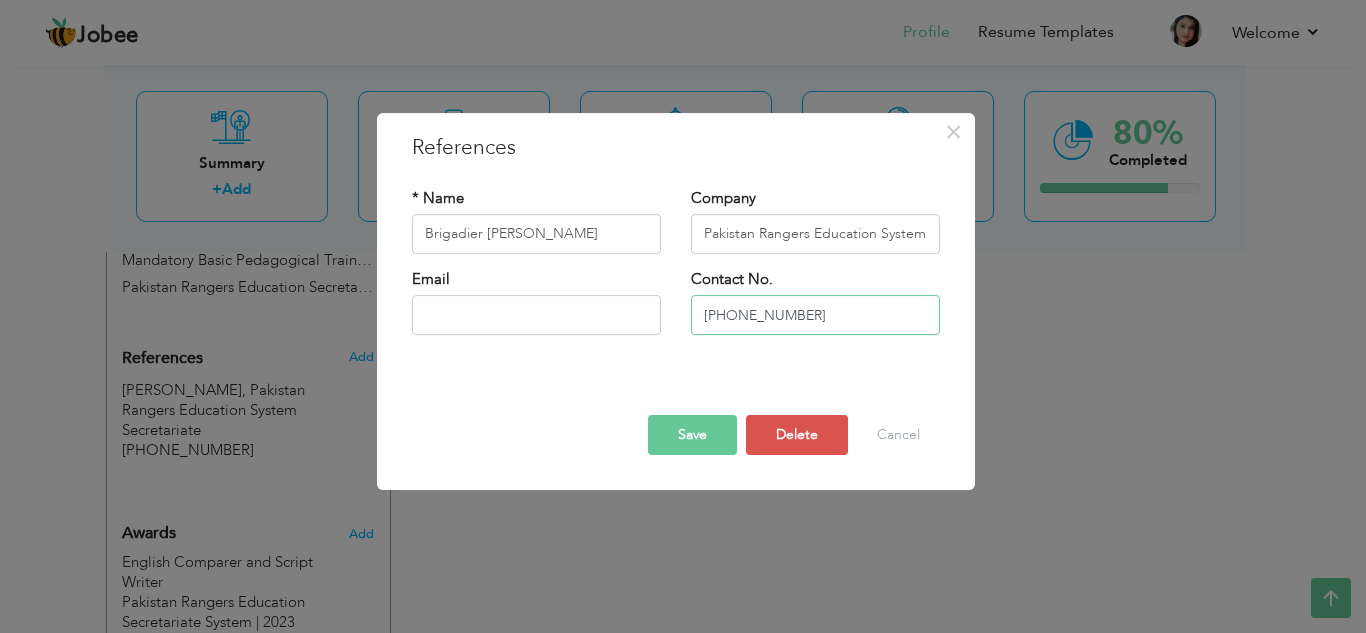 click on "+92 337 3165660" at bounding box center (815, 315) 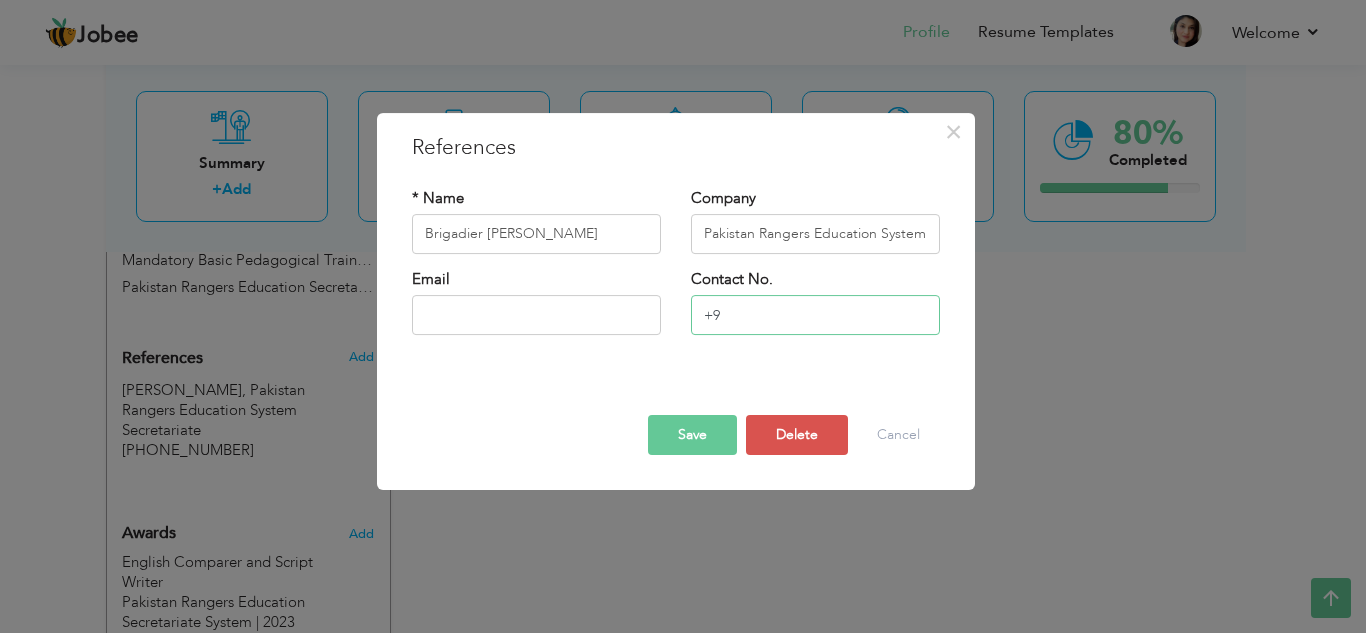 type on "+" 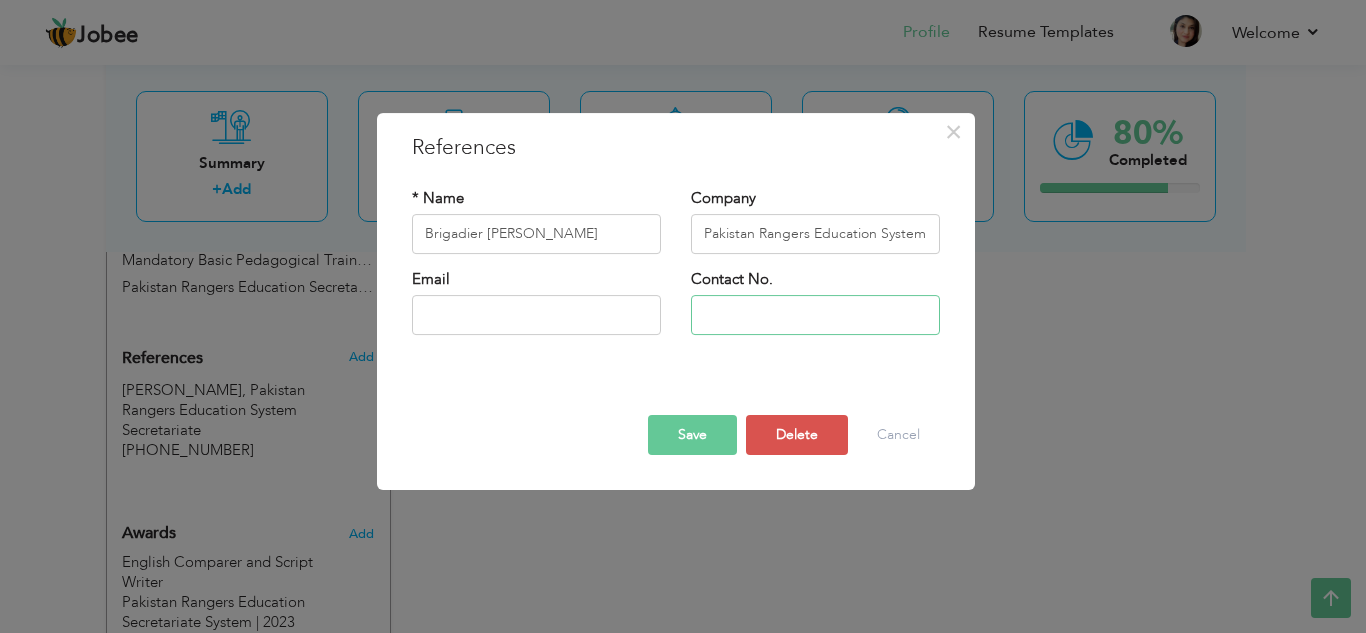 type 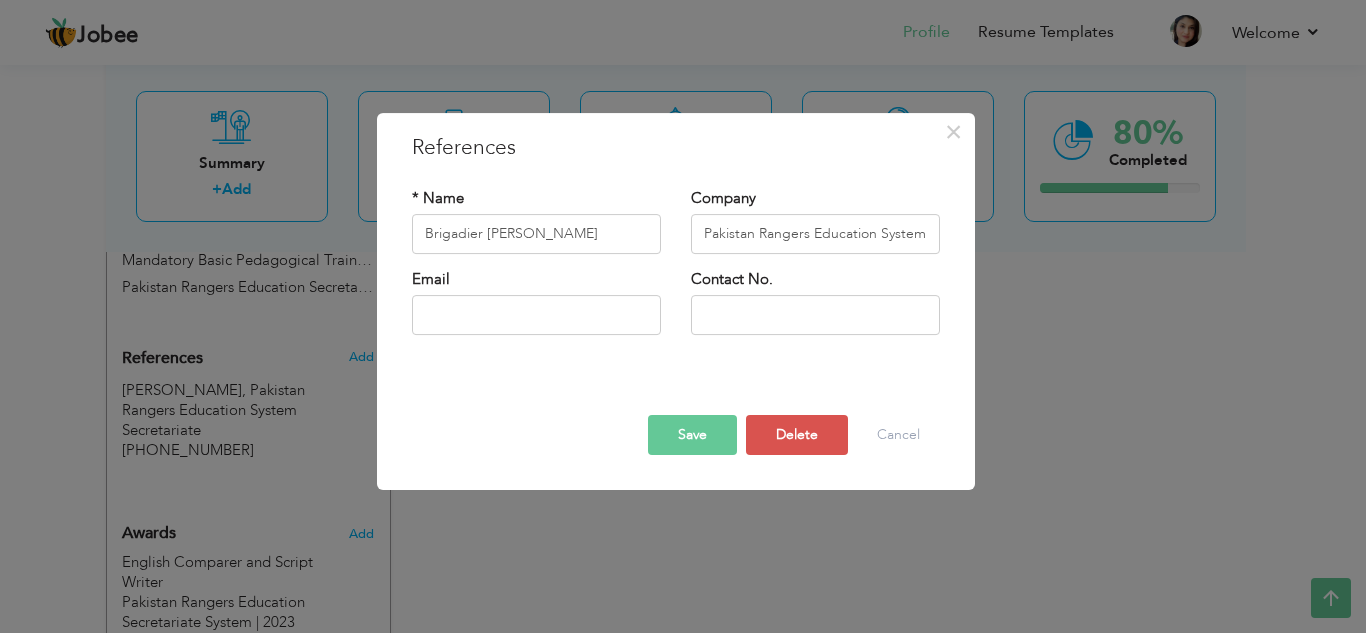 click on "Save" at bounding box center [692, 435] 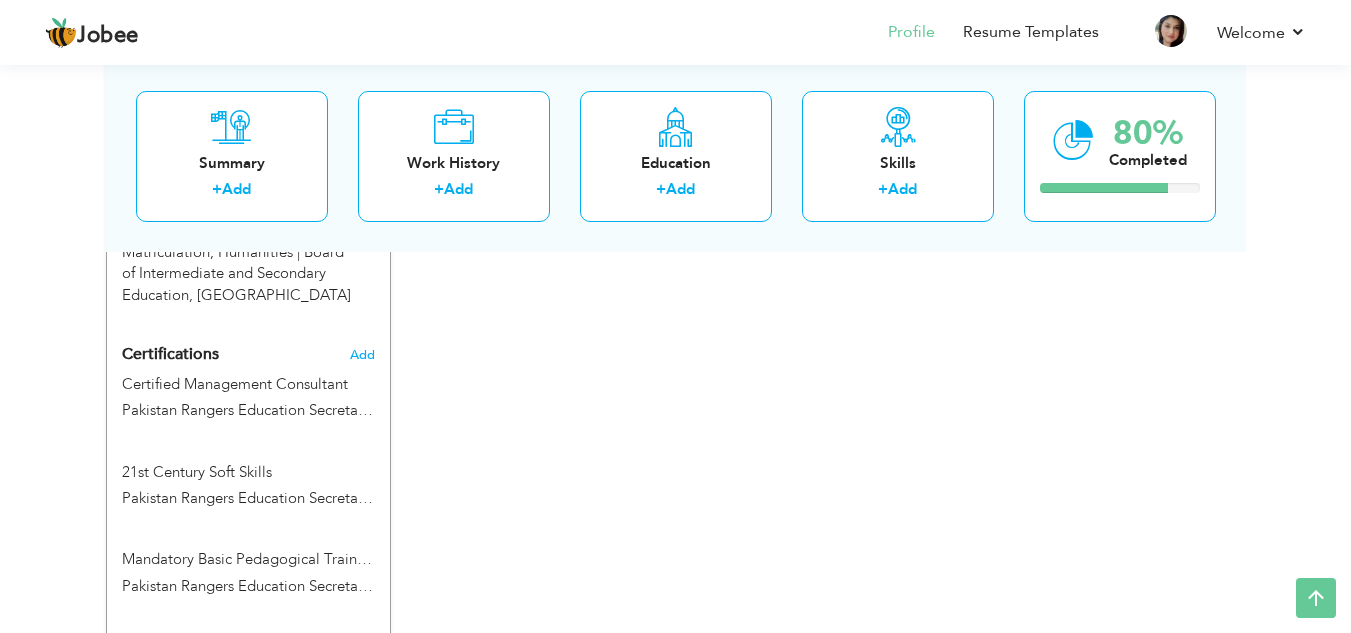 scroll, scrollTop: 1367, scrollLeft: 0, axis: vertical 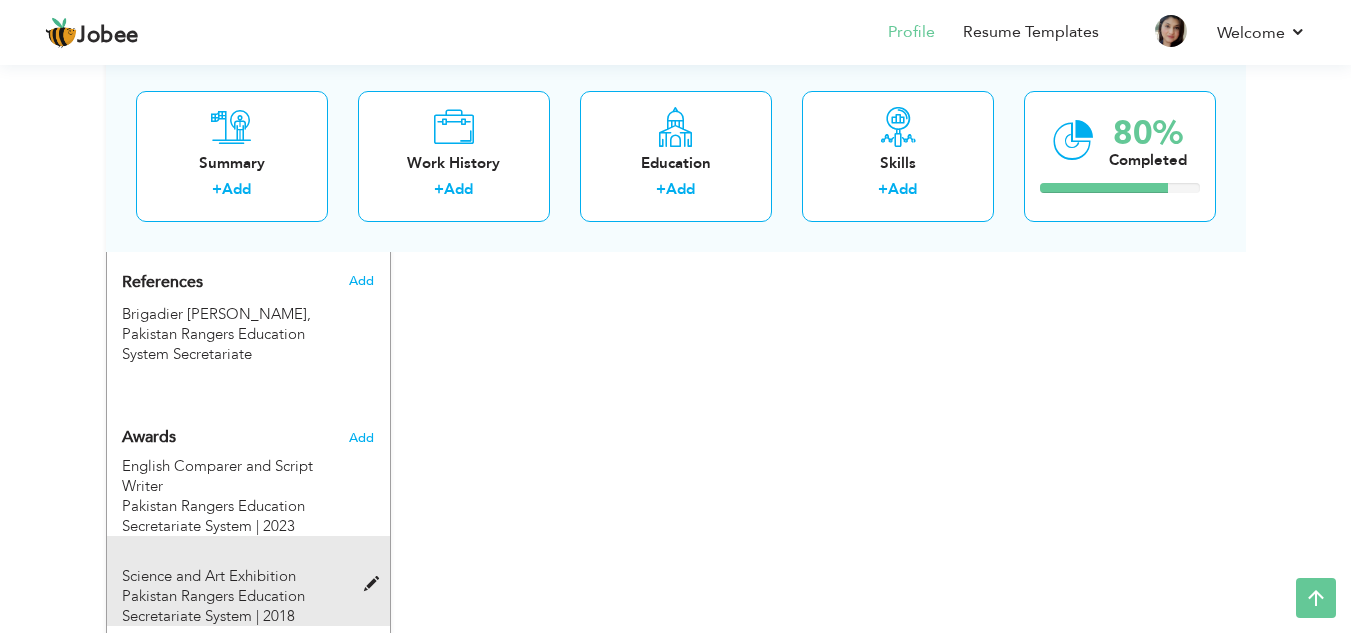 click on "Science and Art Exhibition" at bounding box center [209, 576] 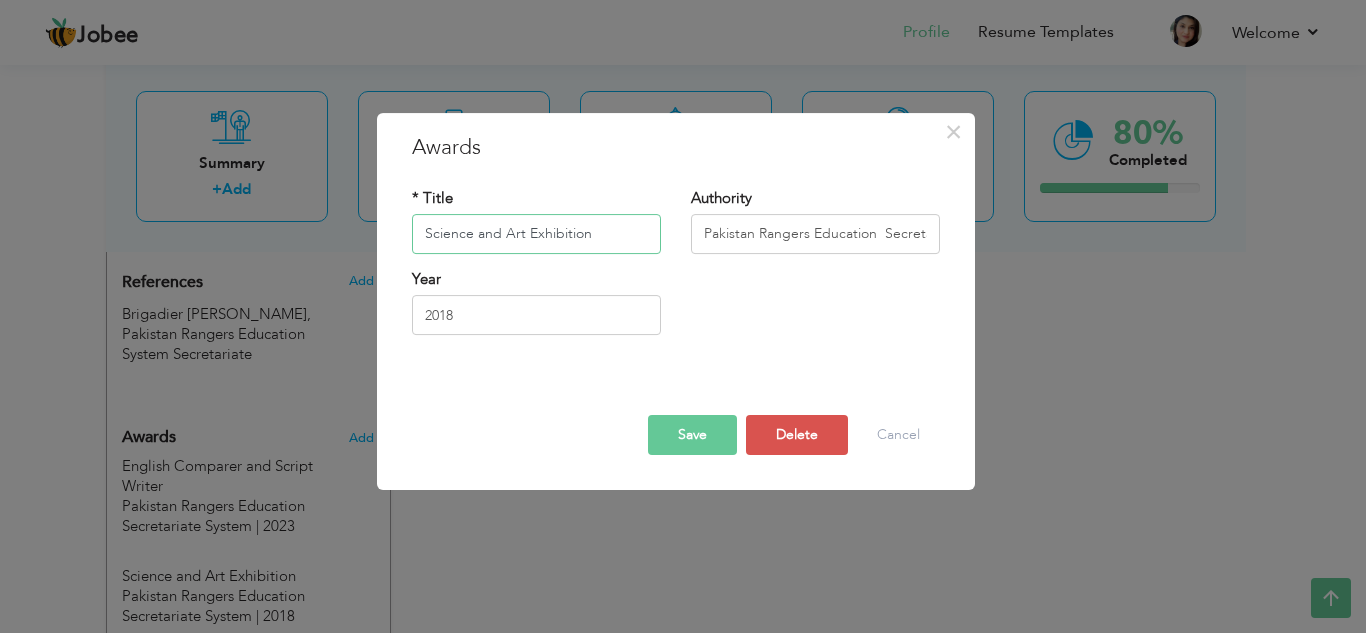click on "Science and Art Exhibition" at bounding box center (536, 234) 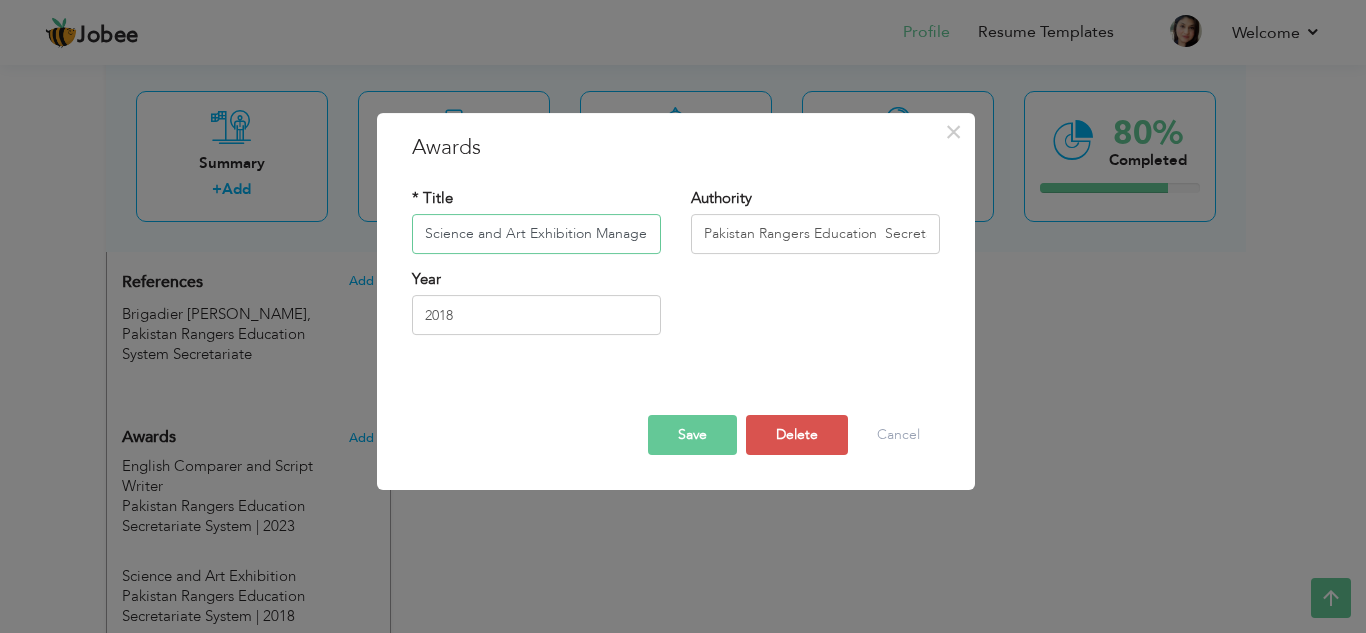 type on "Science and Art Exhibition Manager" 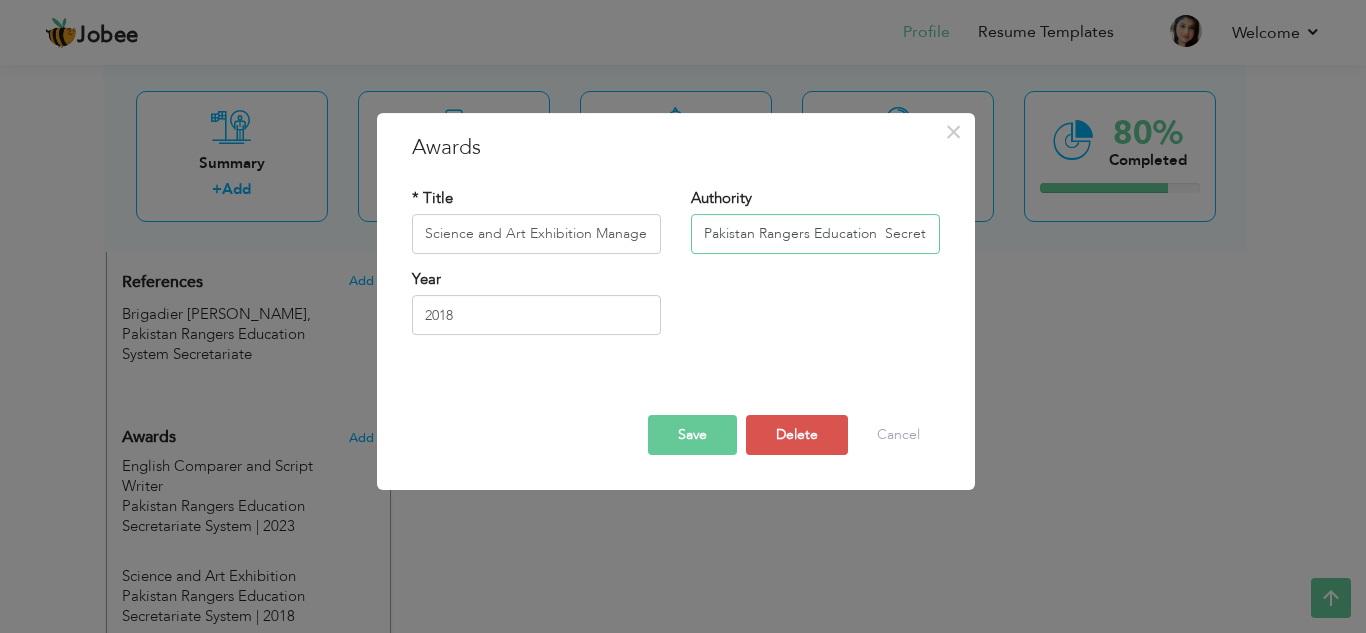 click on "Pakistan Rangers Education  Secretariate System" at bounding box center [815, 234] 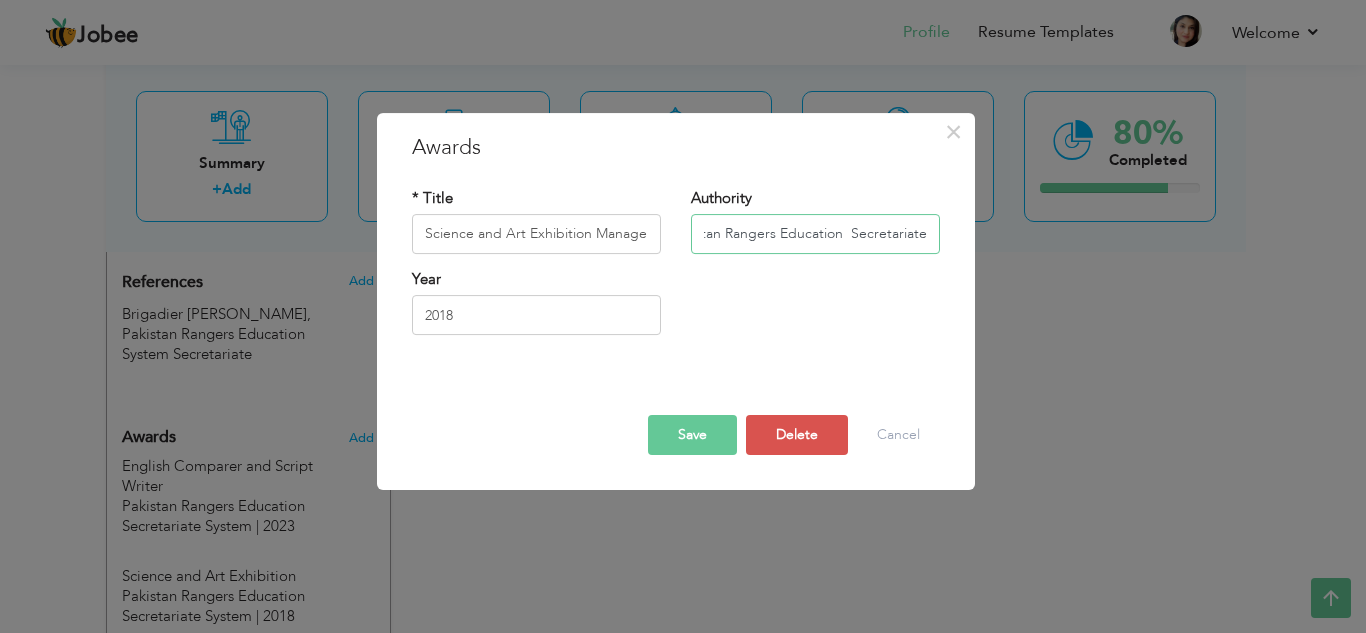 scroll, scrollTop: 0, scrollLeft: 34, axis: horizontal 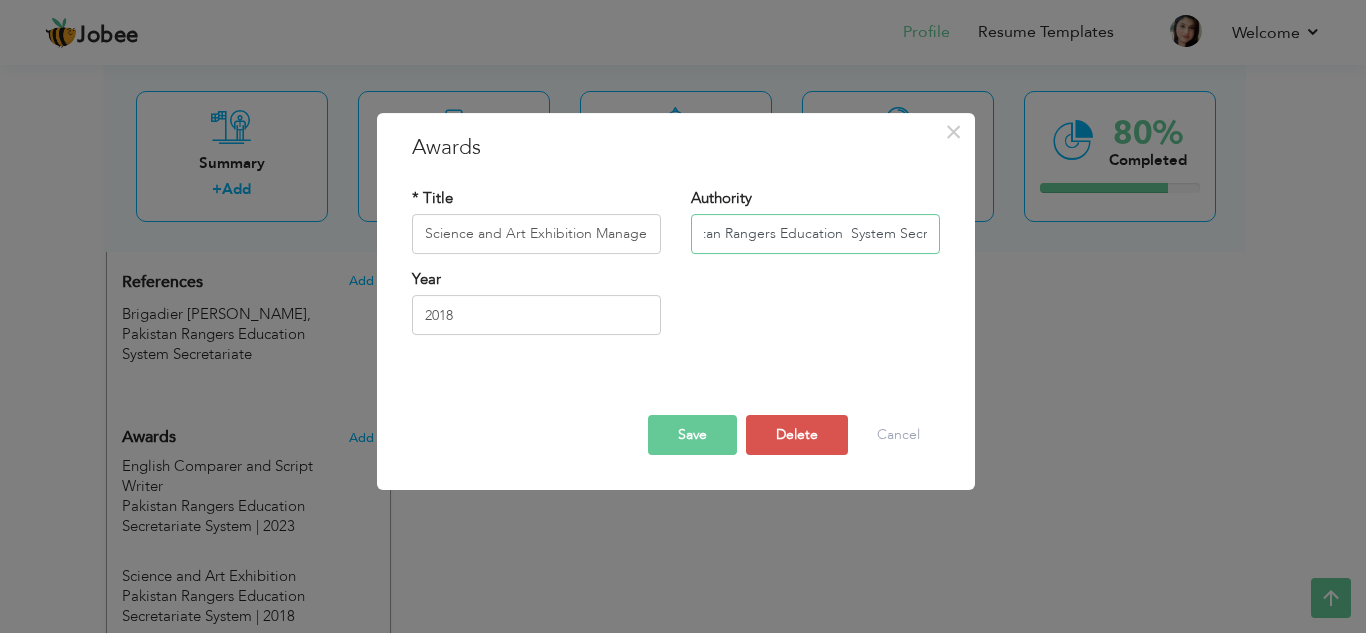 click on "Pakistan Rangers Education  System Secretariate" at bounding box center (815, 234) 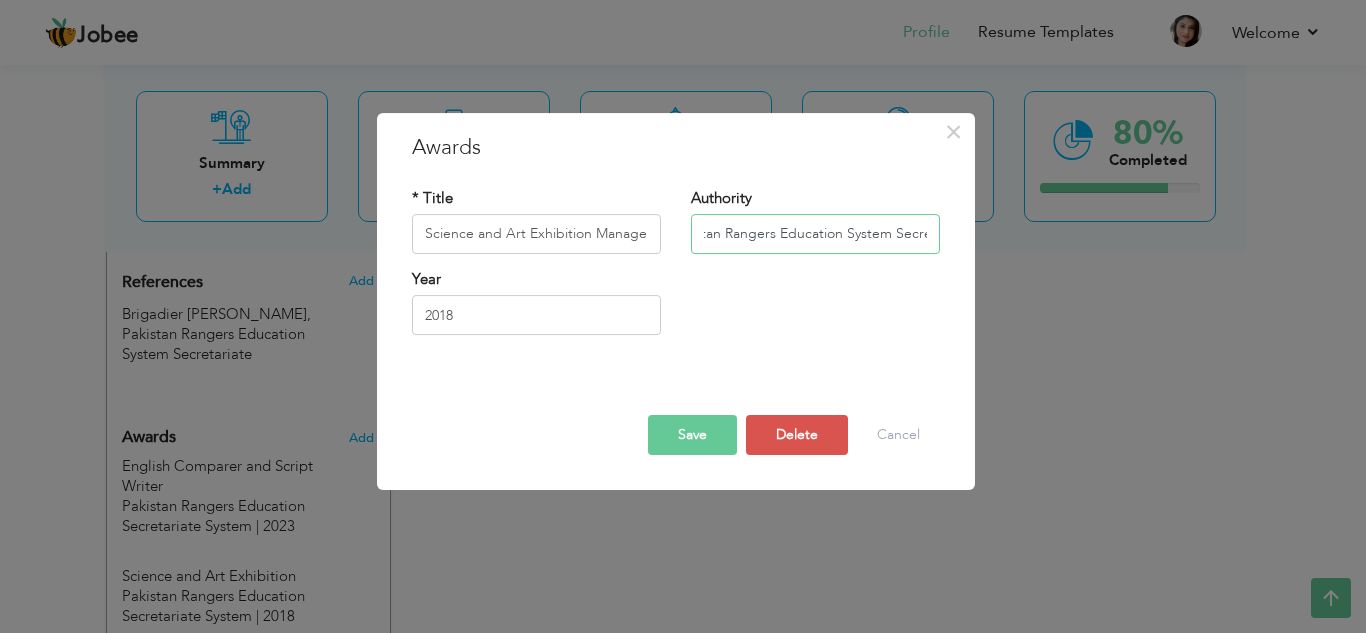 type on "Pakistan Rangers Education System Secretariate" 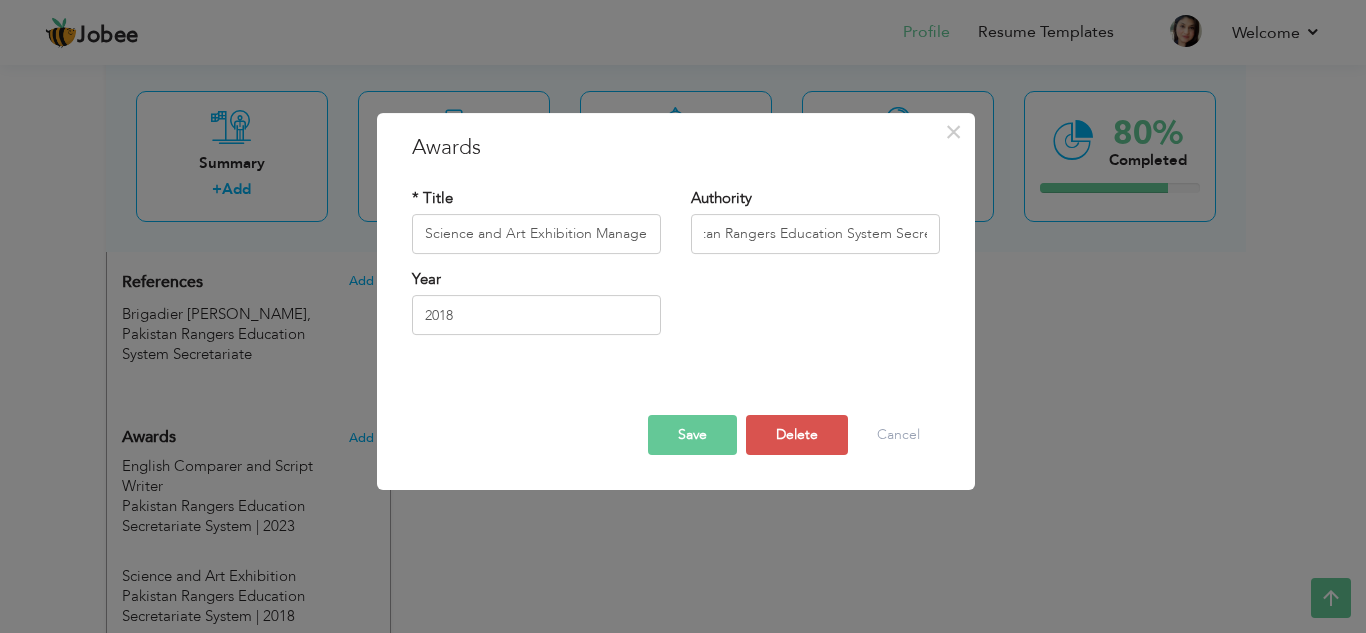 scroll, scrollTop: 0, scrollLeft: 0, axis: both 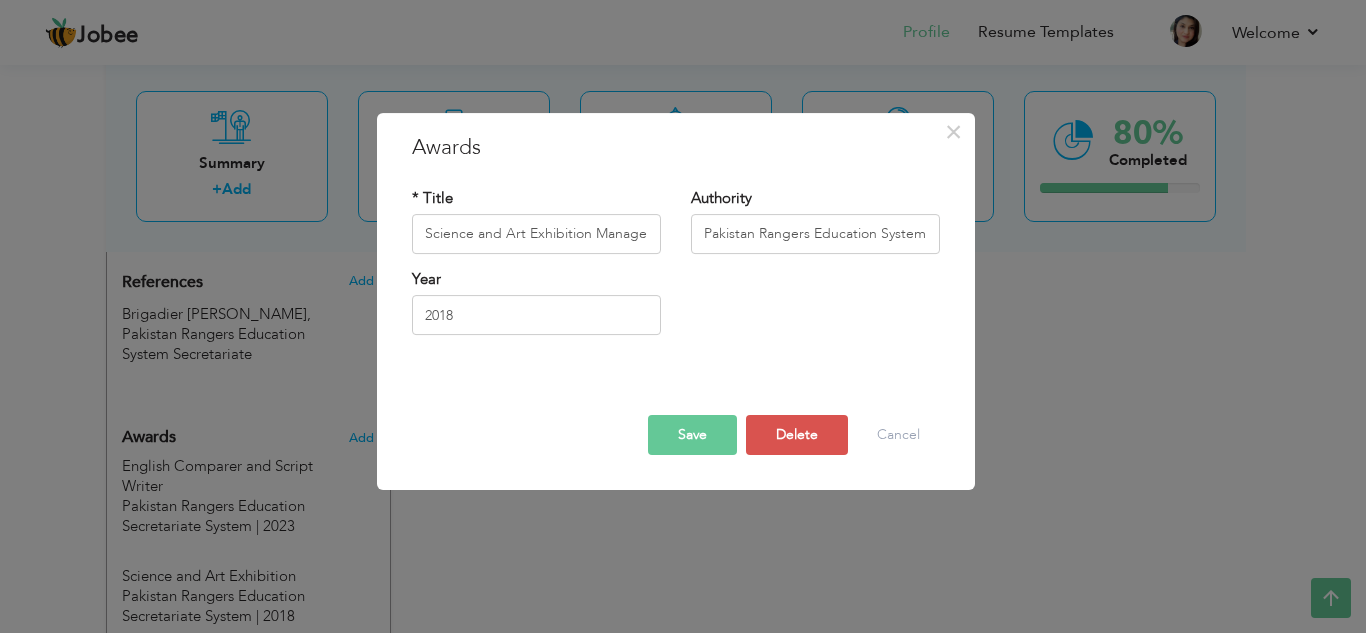 click on "Save" at bounding box center [692, 435] 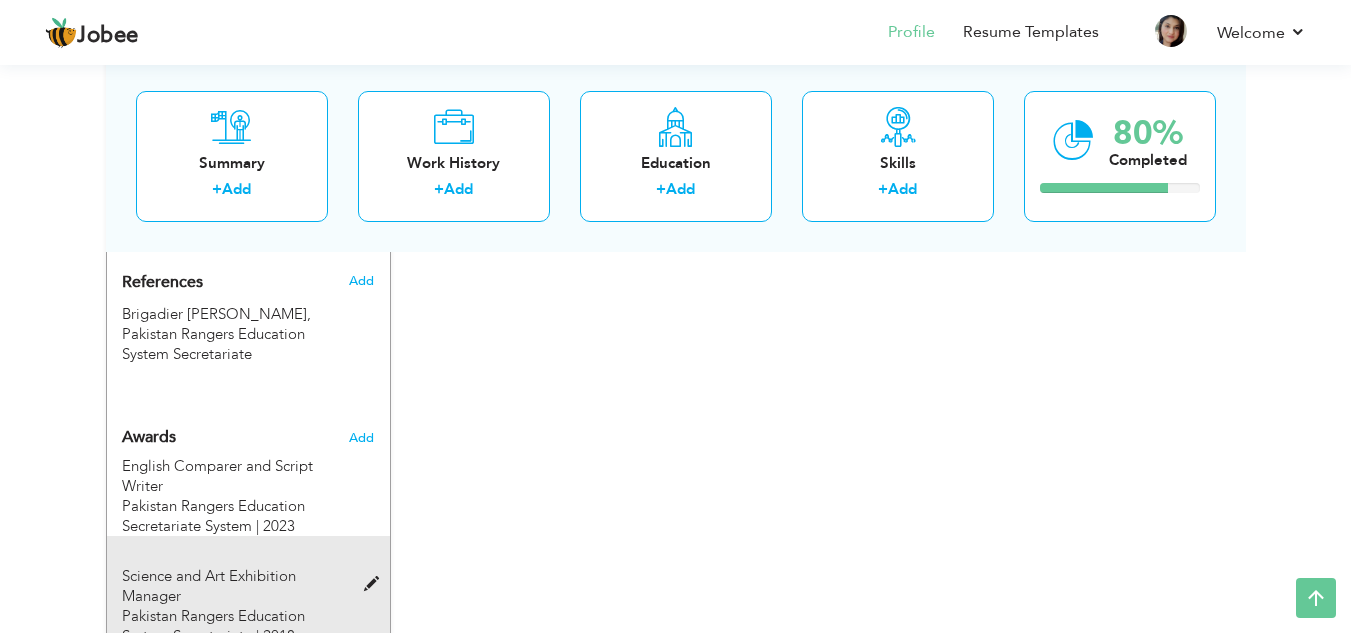 click on "Pakistan Rangers Education System Secretariate | 2018" at bounding box center (213, 626) 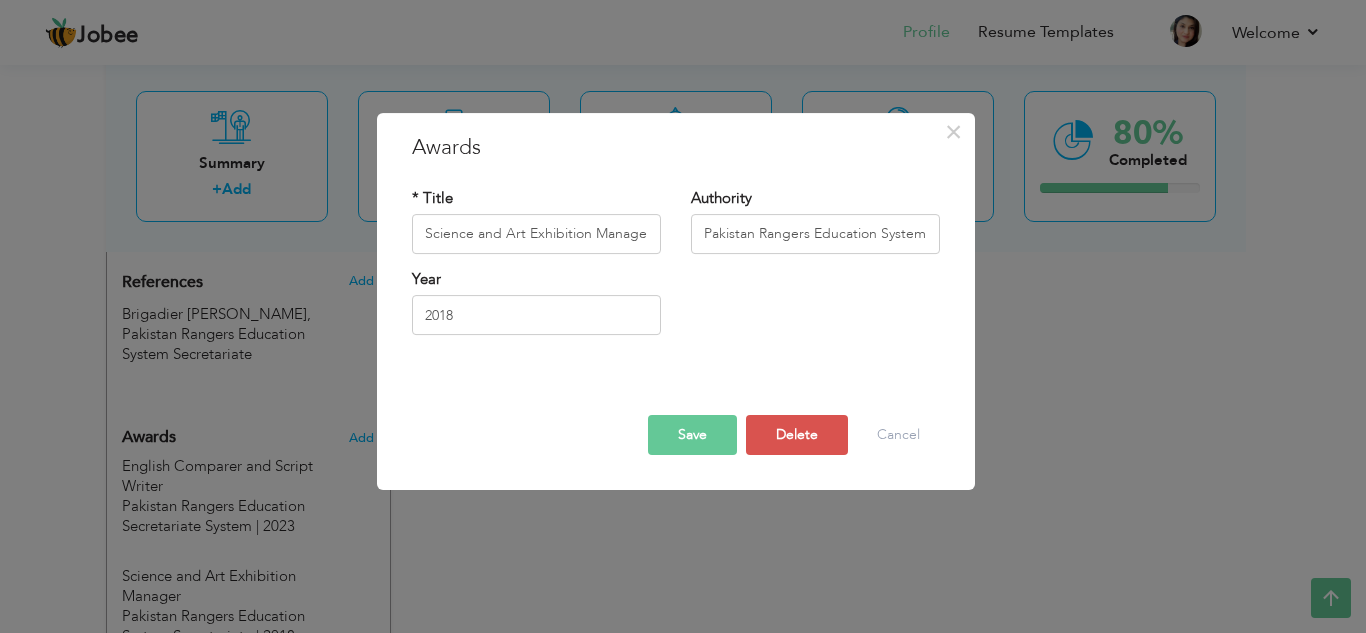 click on "Save" at bounding box center (692, 435) 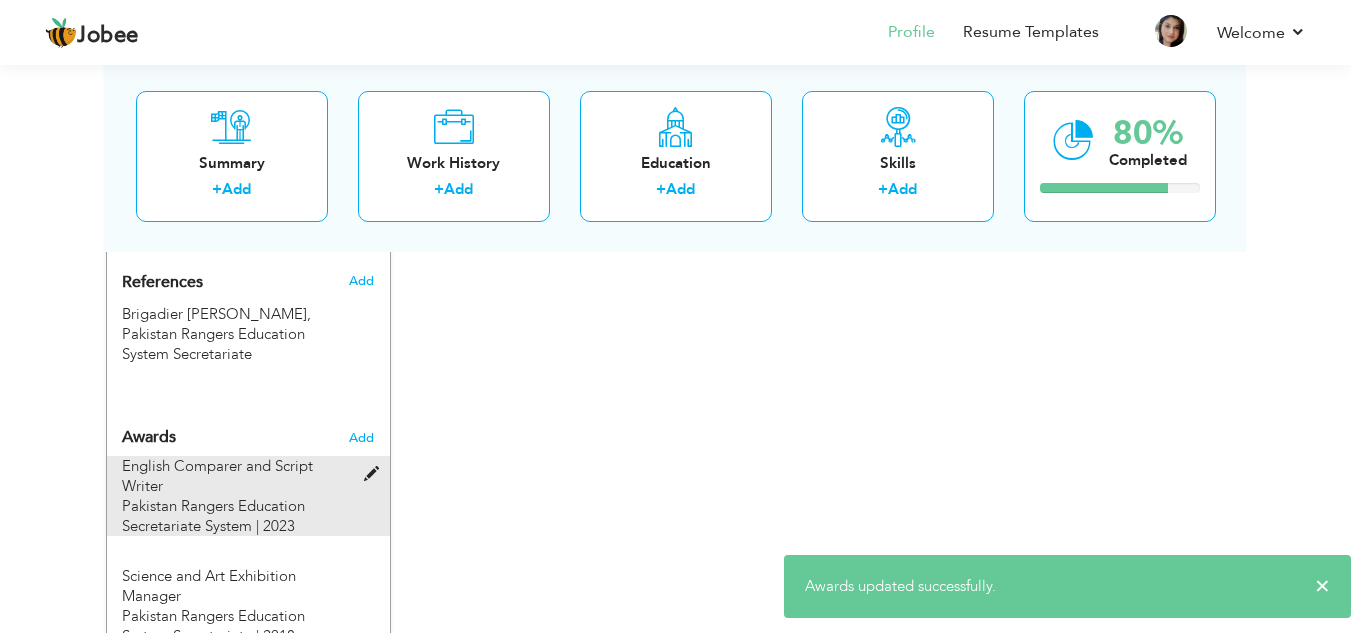 click on "English Comparer and Script Writer" at bounding box center (217, 476) 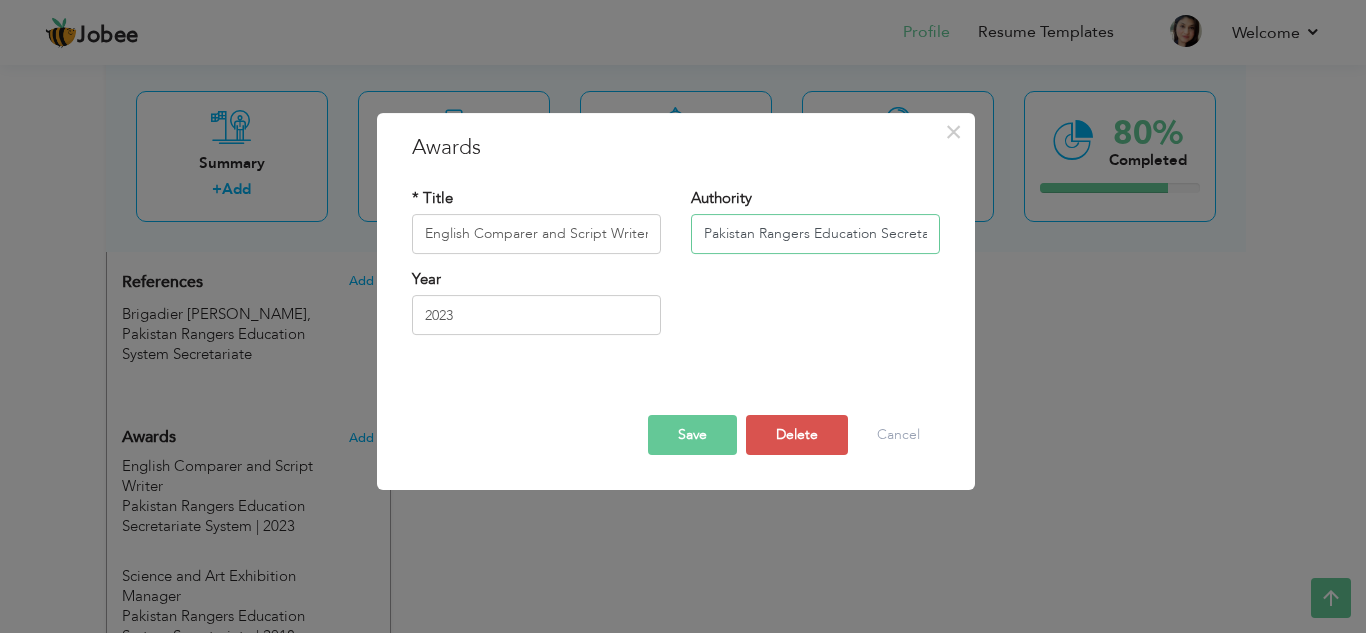 click on "Pakistan Rangers Education Secretariate System" at bounding box center (815, 234) 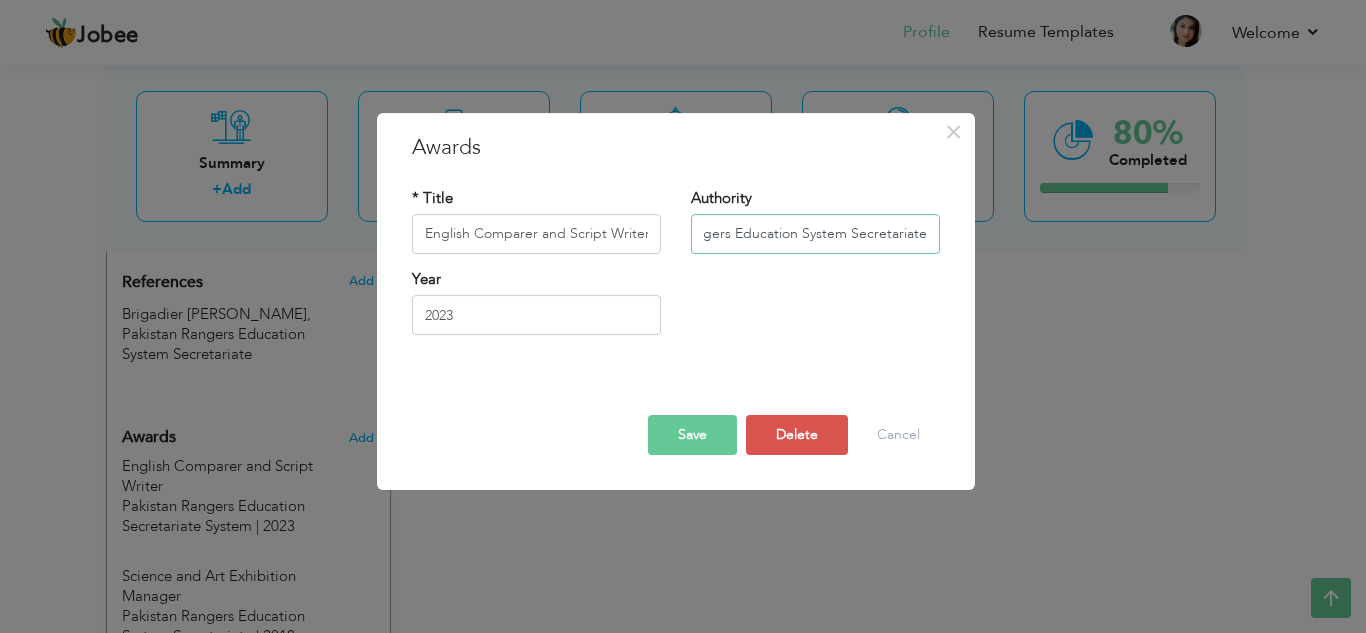 scroll, scrollTop: 0, scrollLeft: 78, axis: horizontal 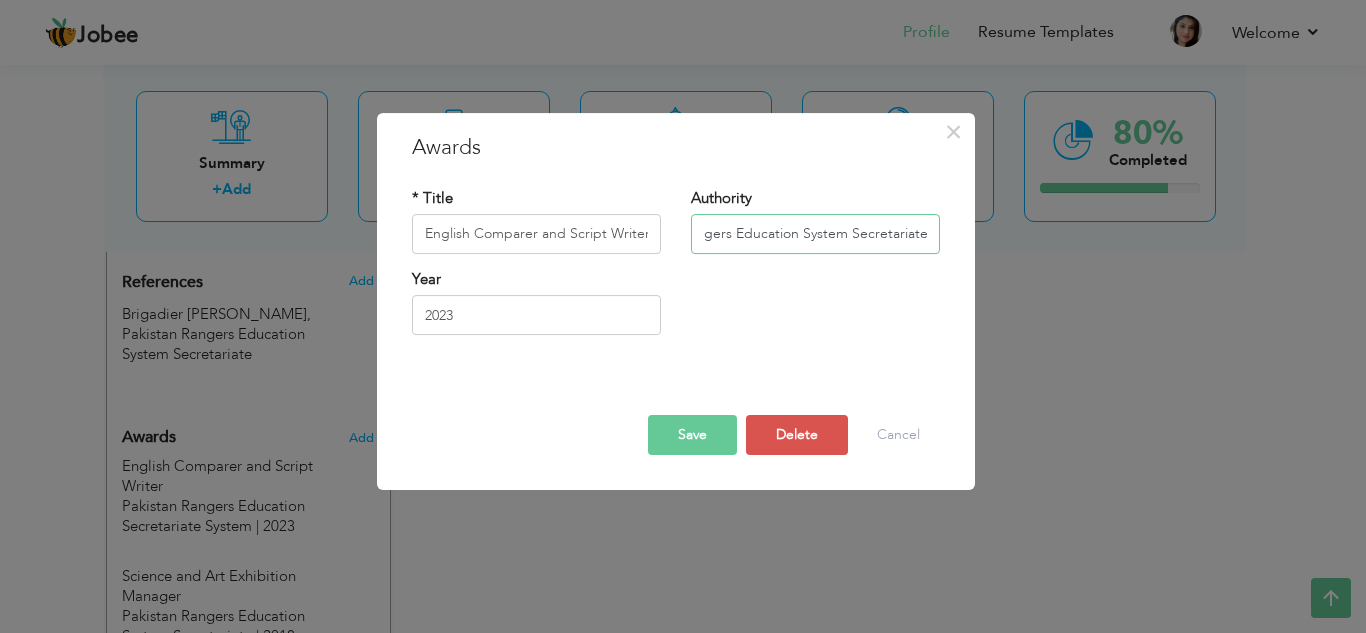type on "Pakistan Rangers Education System Secretariate" 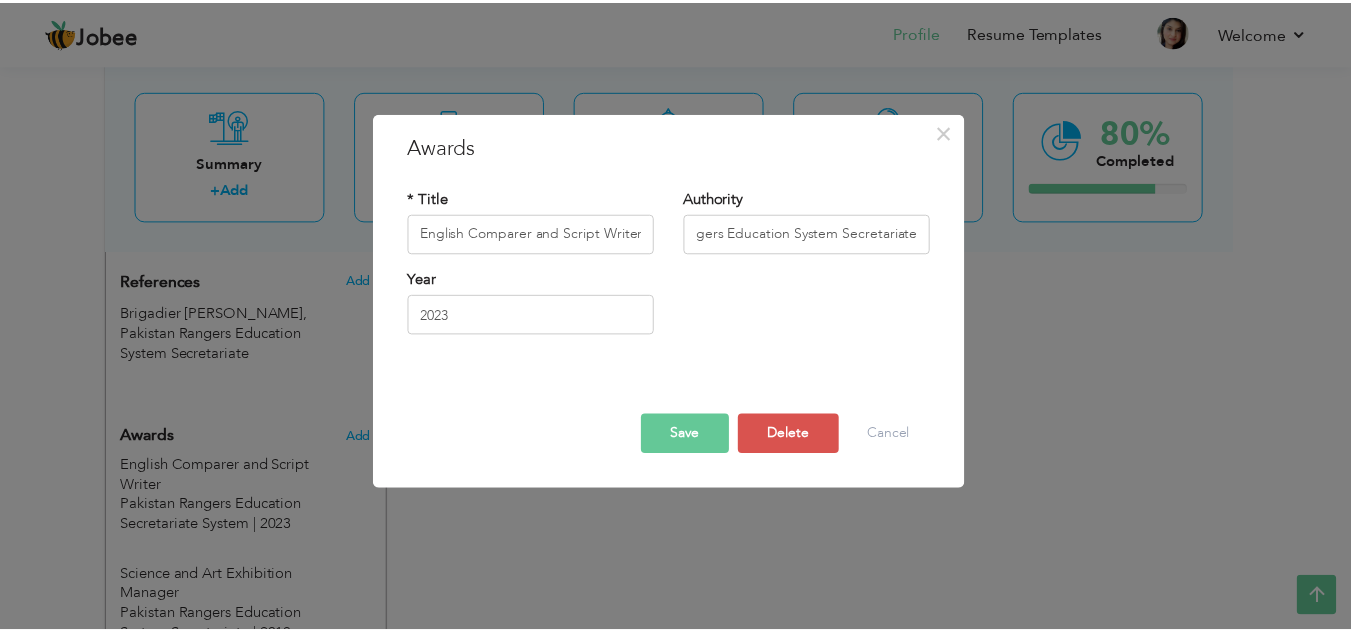 scroll, scrollTop: 0, scrollLeft: 0, axis: both 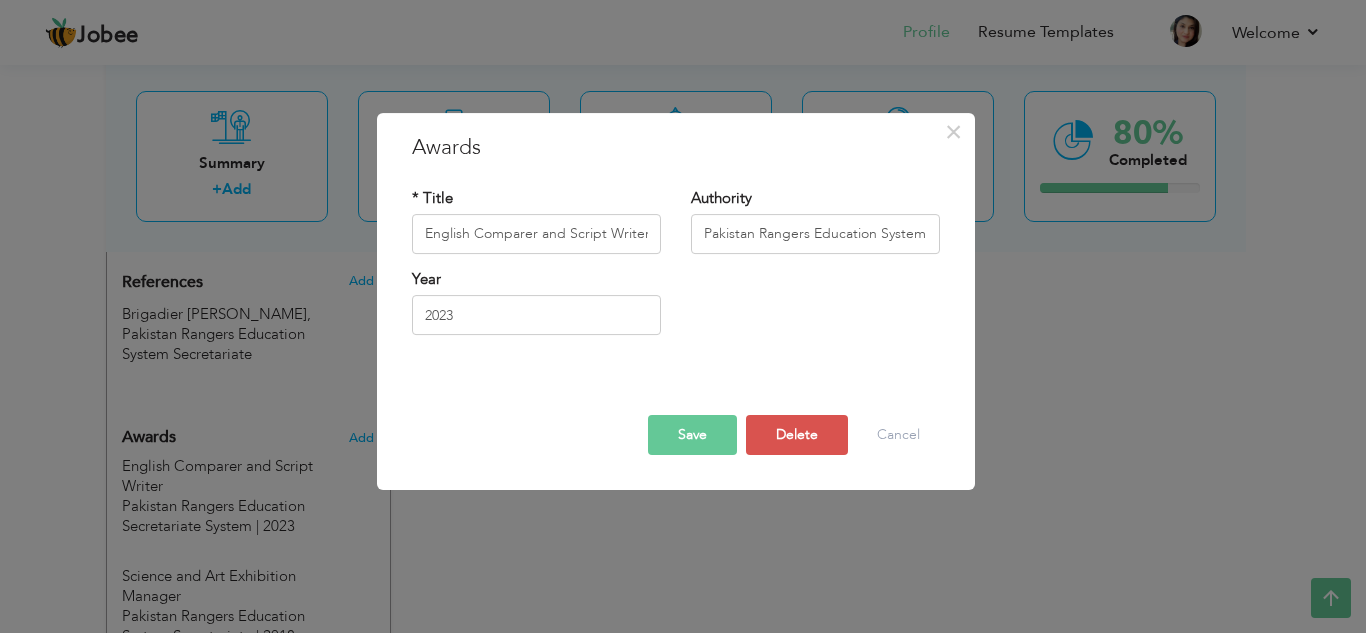 click on "Save" at bounding box center (692, 435) 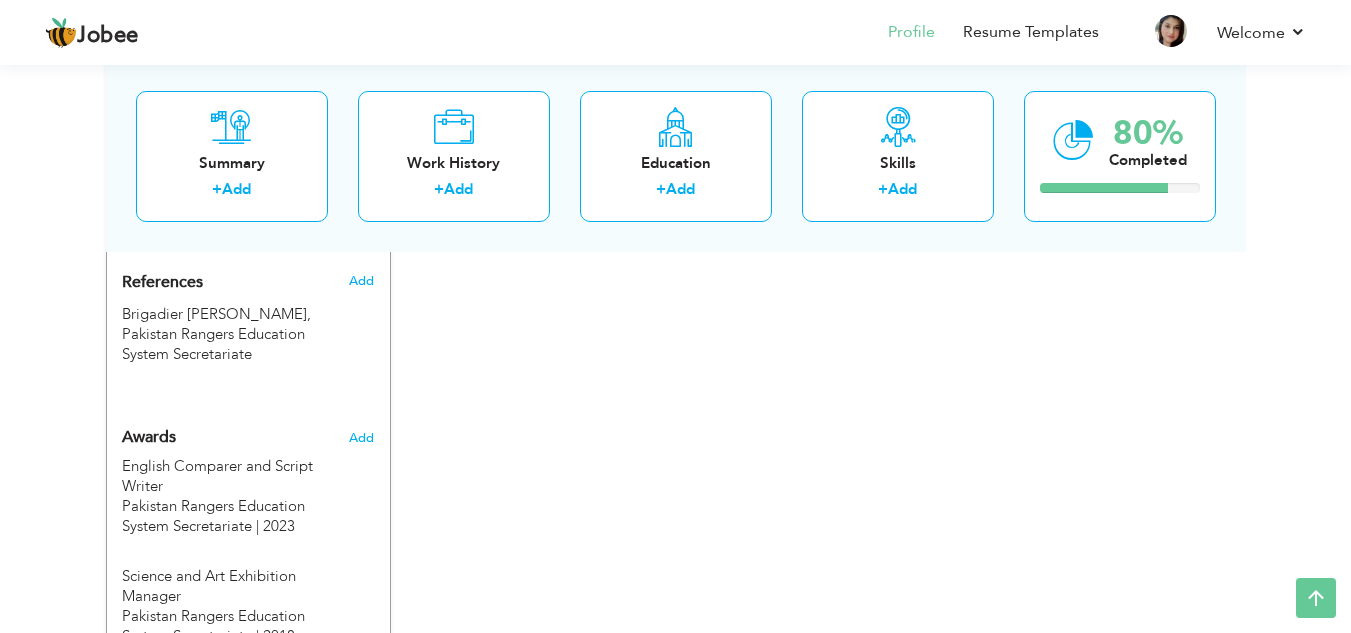 scroll, scrollTop: 1752, scrollLeft: 0, axis: vertical 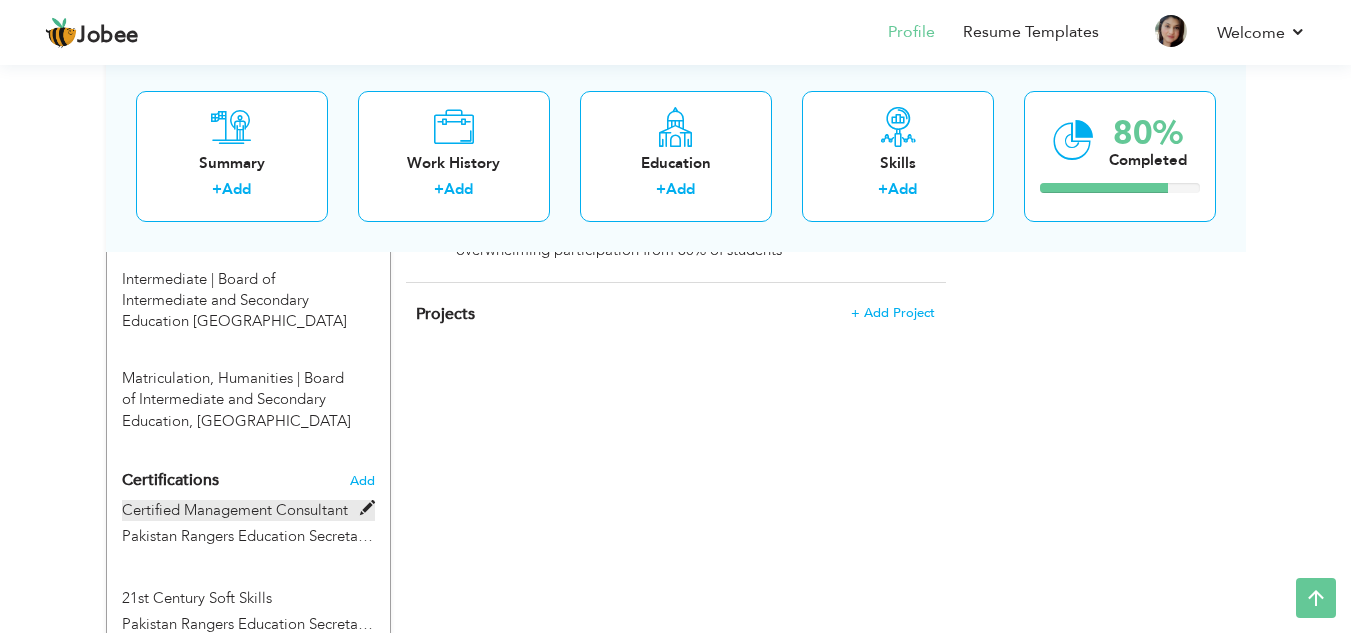 click on "Certified Management Consultant" at bounding box center (248, 510) 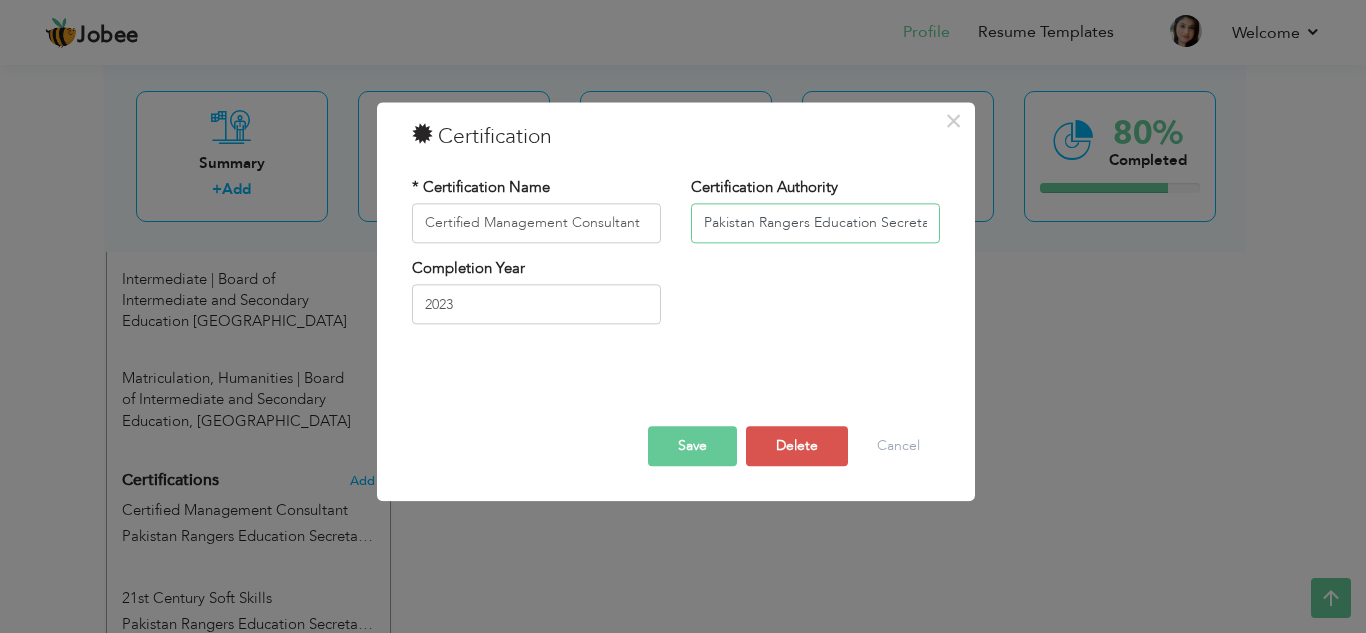 click on "Pakistan Rangers Education Secretariate System" at bounding box center [815, 223] 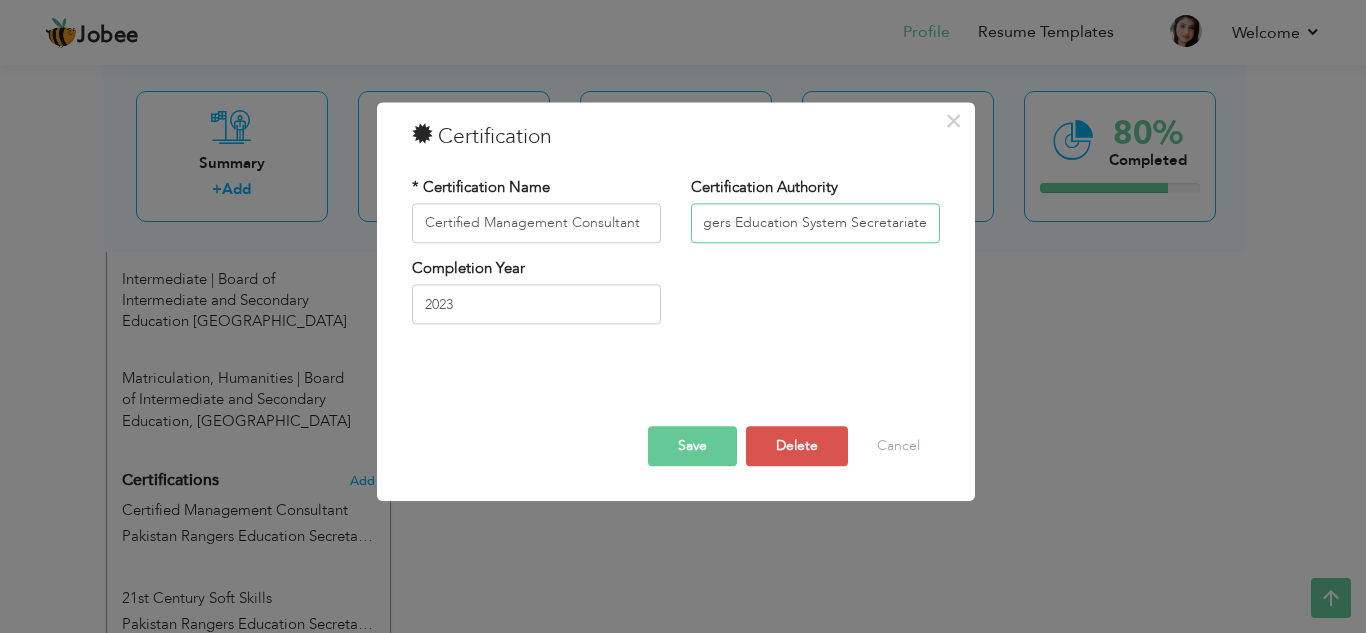 scroll, scrollTop: 0, scrollLeft: 78, axis: horizontal 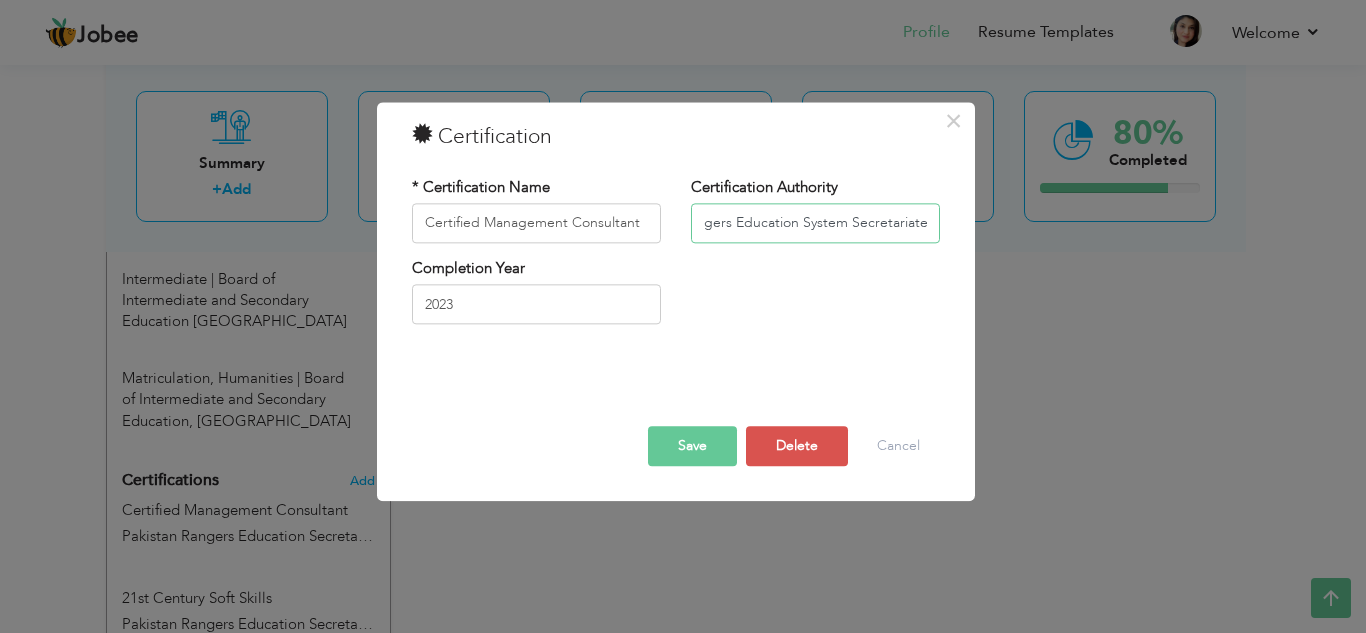type on "Pakistan Rangers Education System Secretariate" 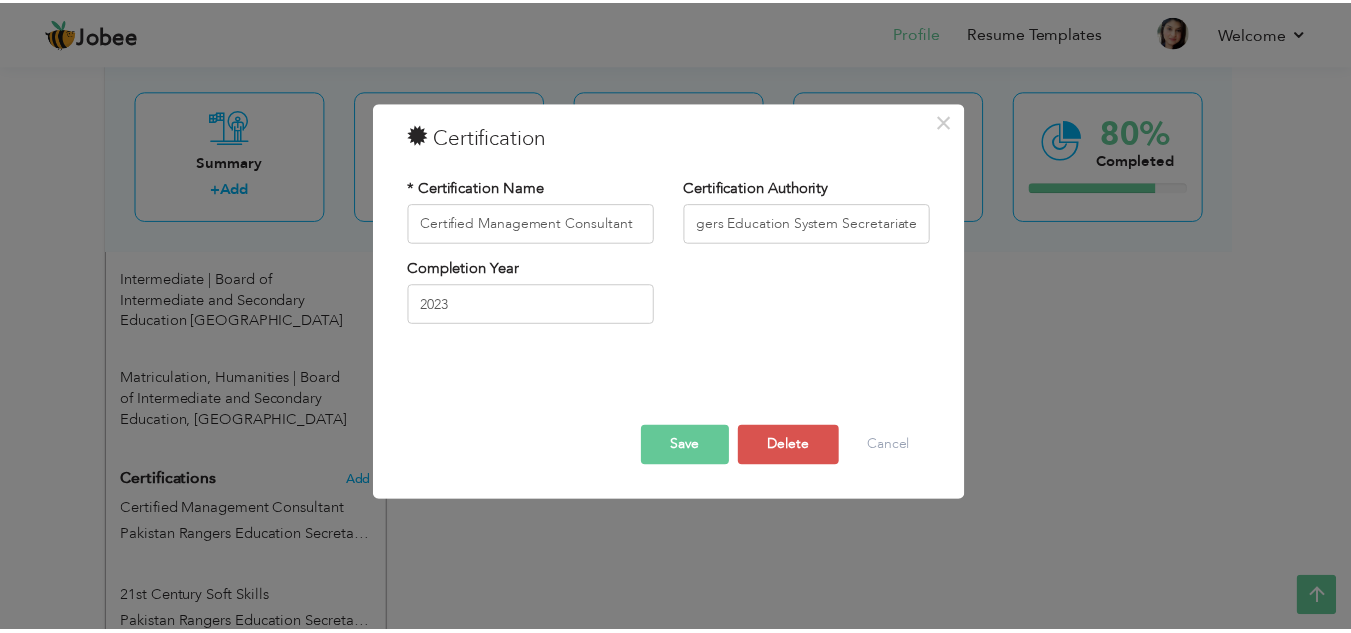 scroll, scrollTop: 0, scrollLeft: 0, axis: both 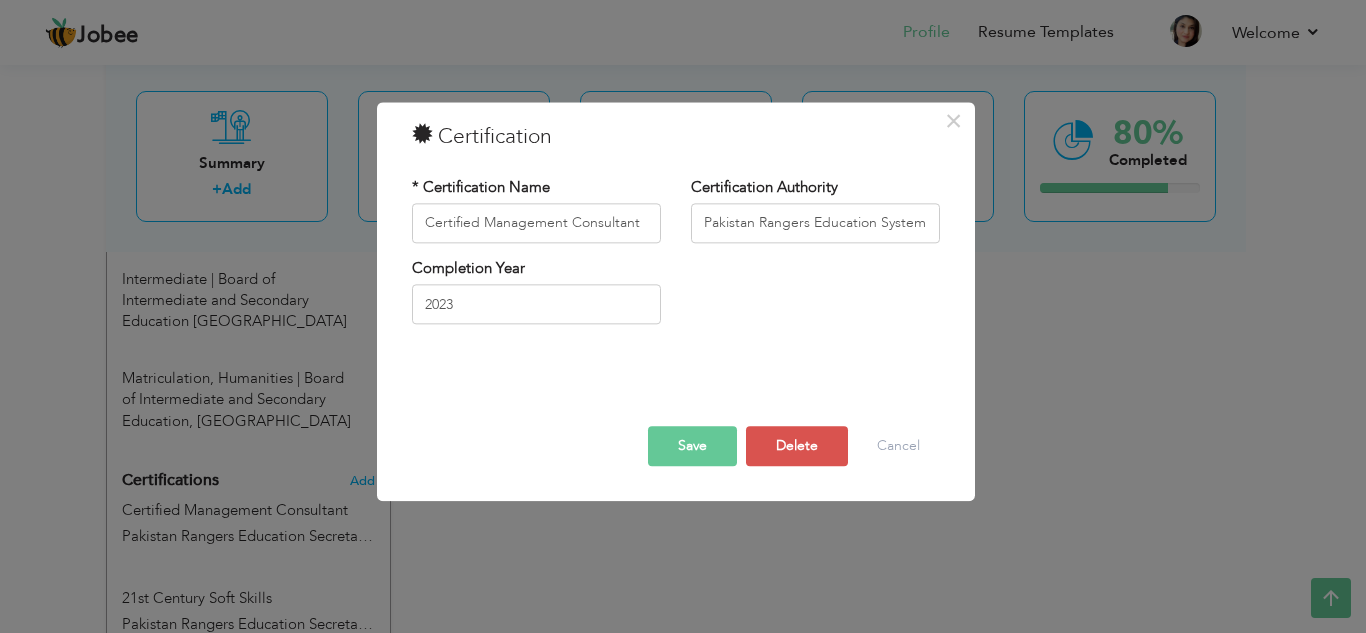 click on "Save" at bounding box center (692, 446) 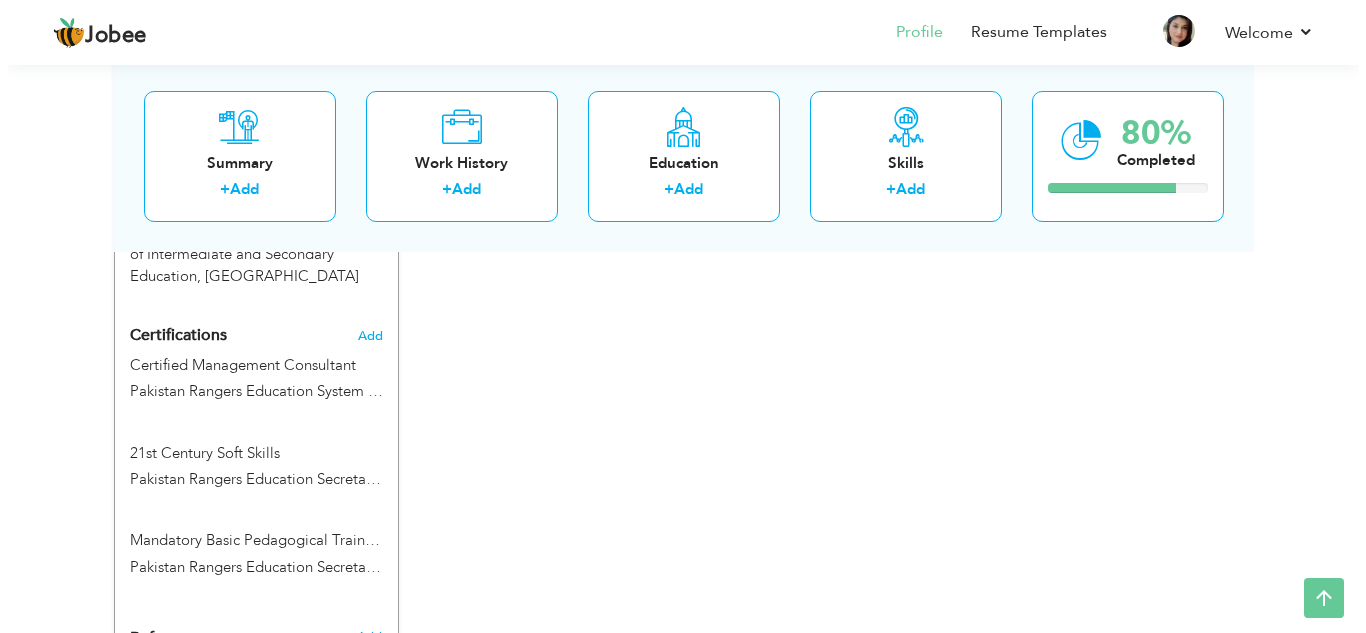 scroll, scrollTop: 1402, scrollLeft: 0, axis: vertical 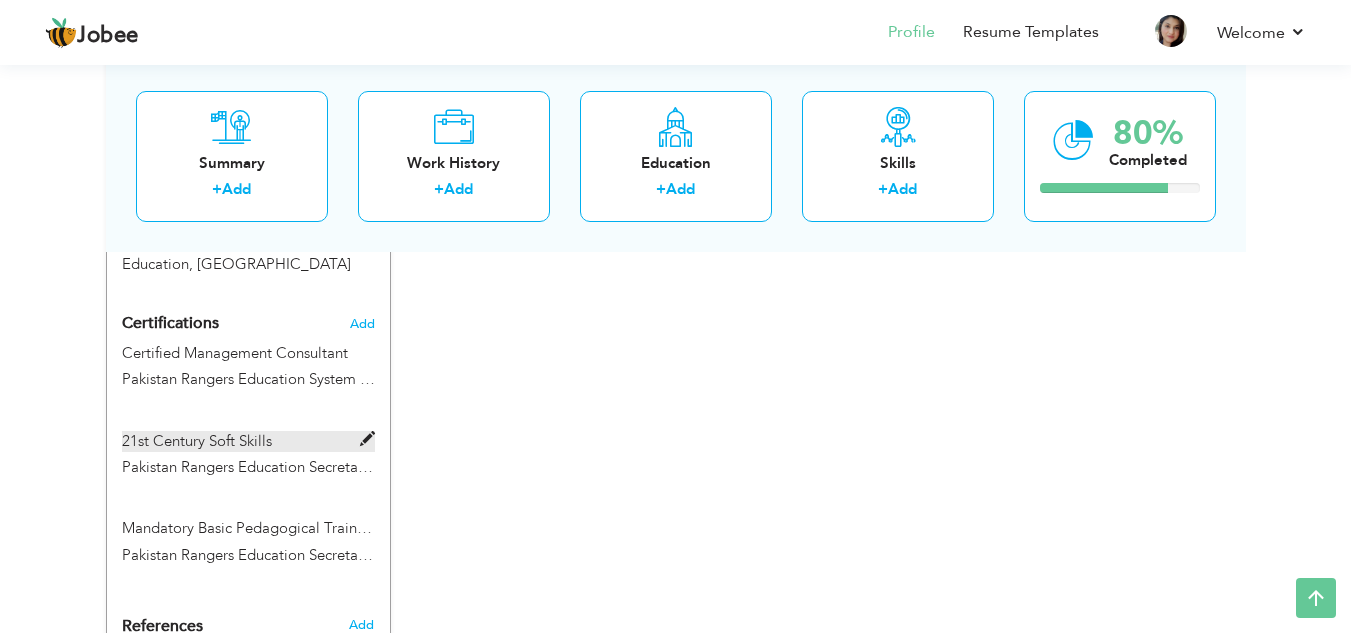 click on "21st Century Soft Skills" at bounding box center [248, 441] 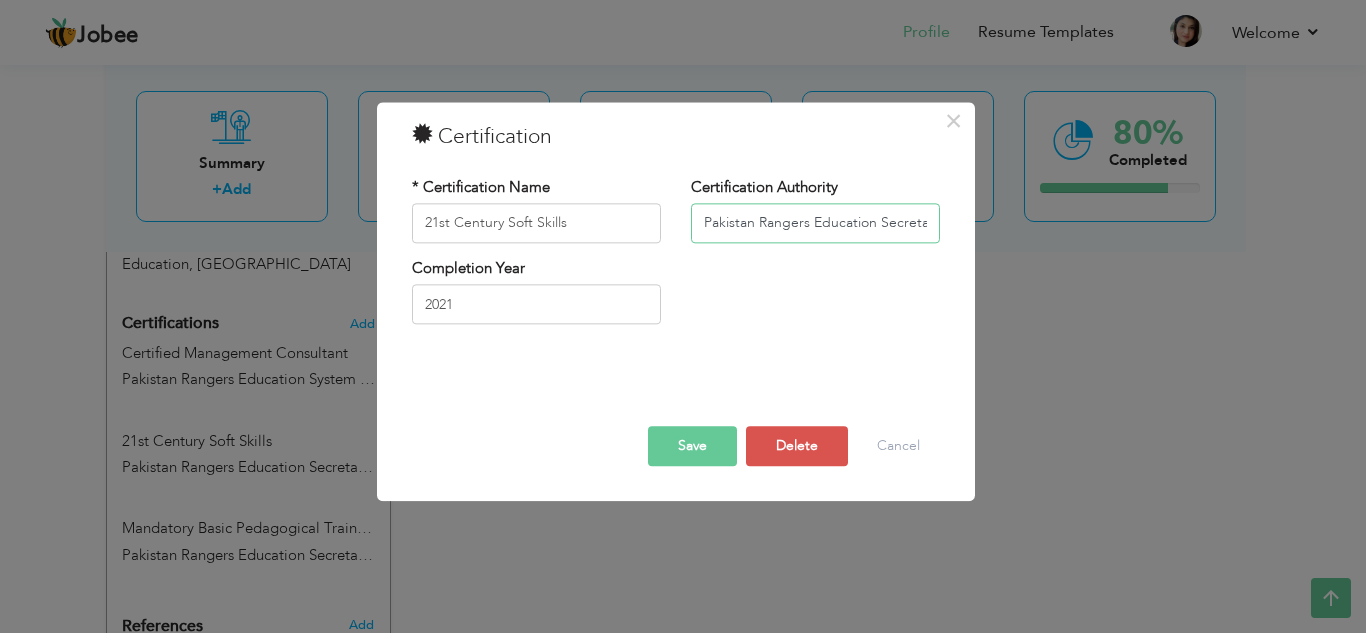 click on "Pakistan Rangers Education Secretariate System" at bounding box center [815, 223] 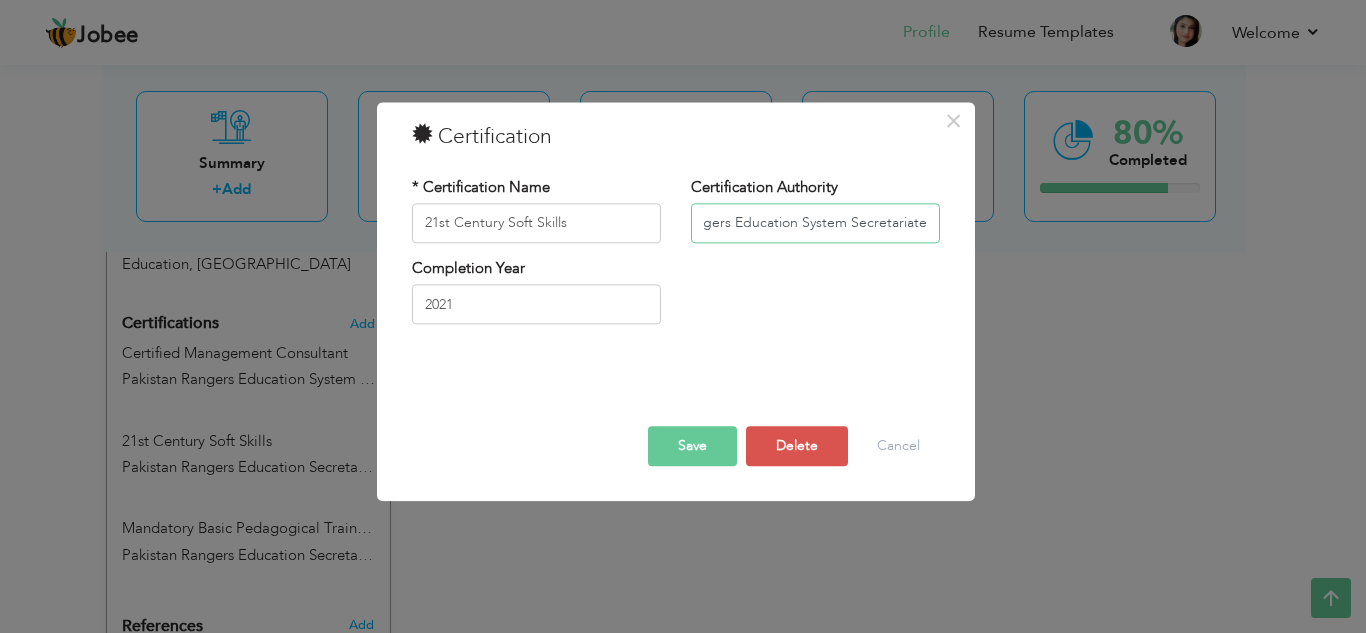 scroll, scrollTop: 0, scrollLeft: 78, axis: horizontal 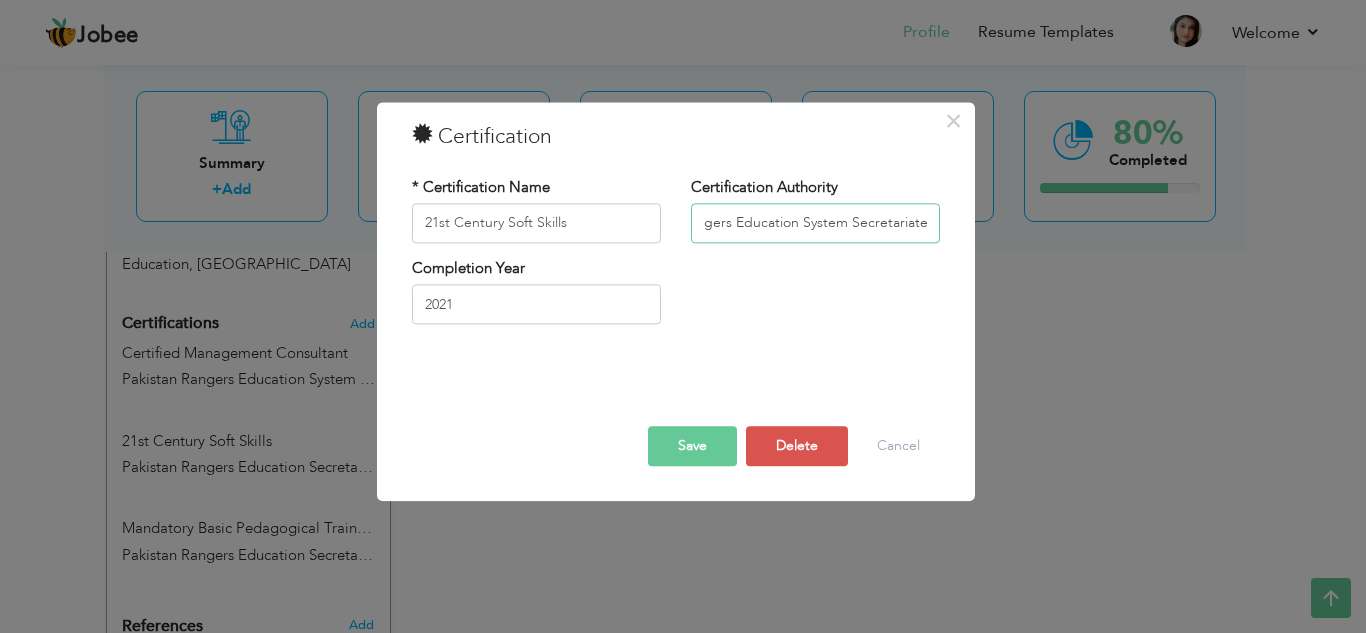 type on "Pakistan Rangers Education System Secretariate" 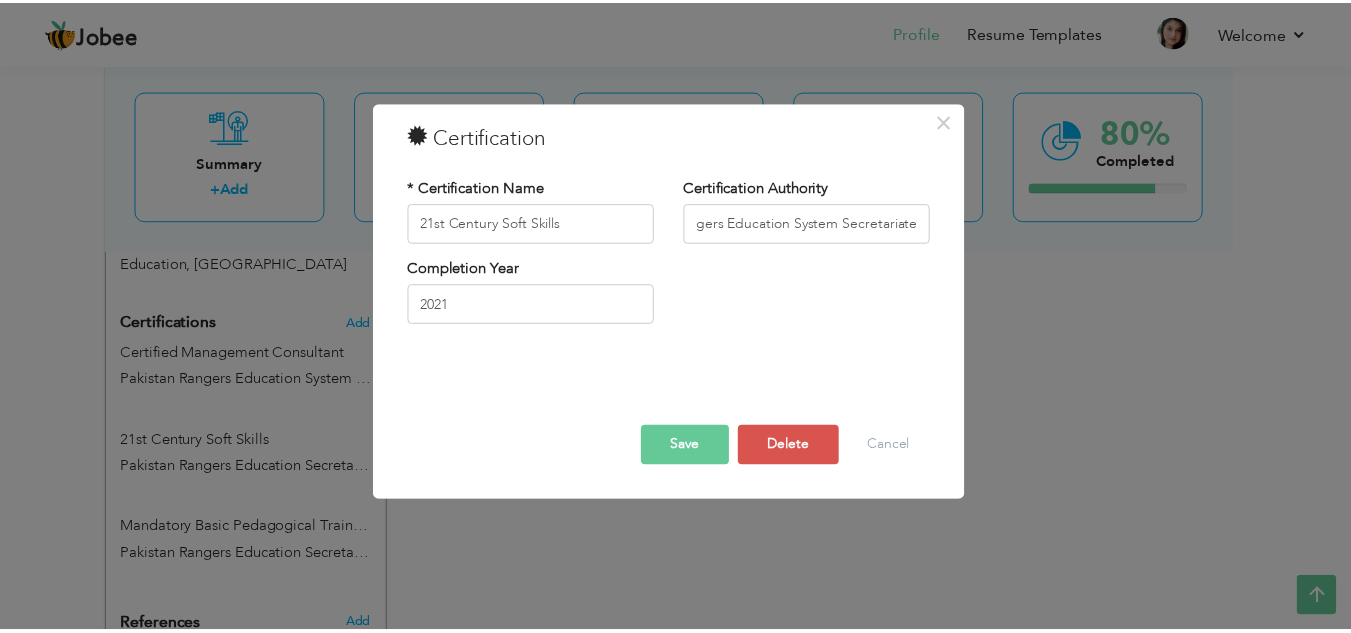 scroll, scrollTop: 0, scrollLeft: 0, axis: both 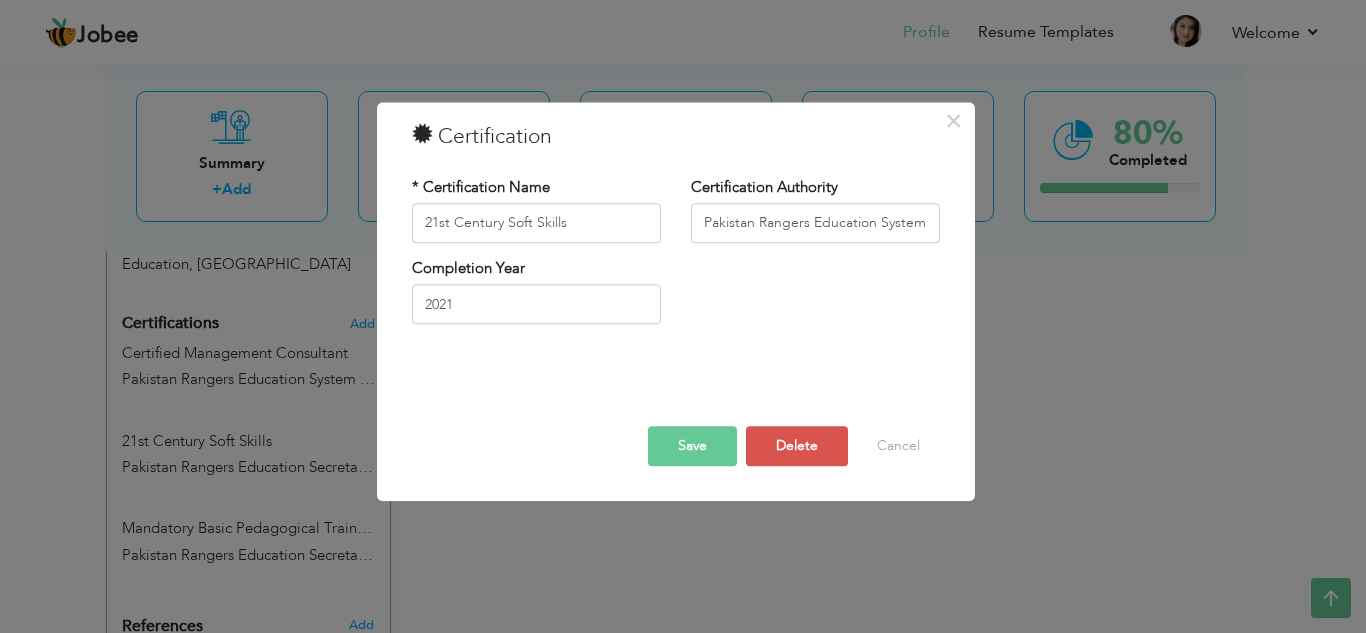 click on "Save" at bounding box center (692, 446) 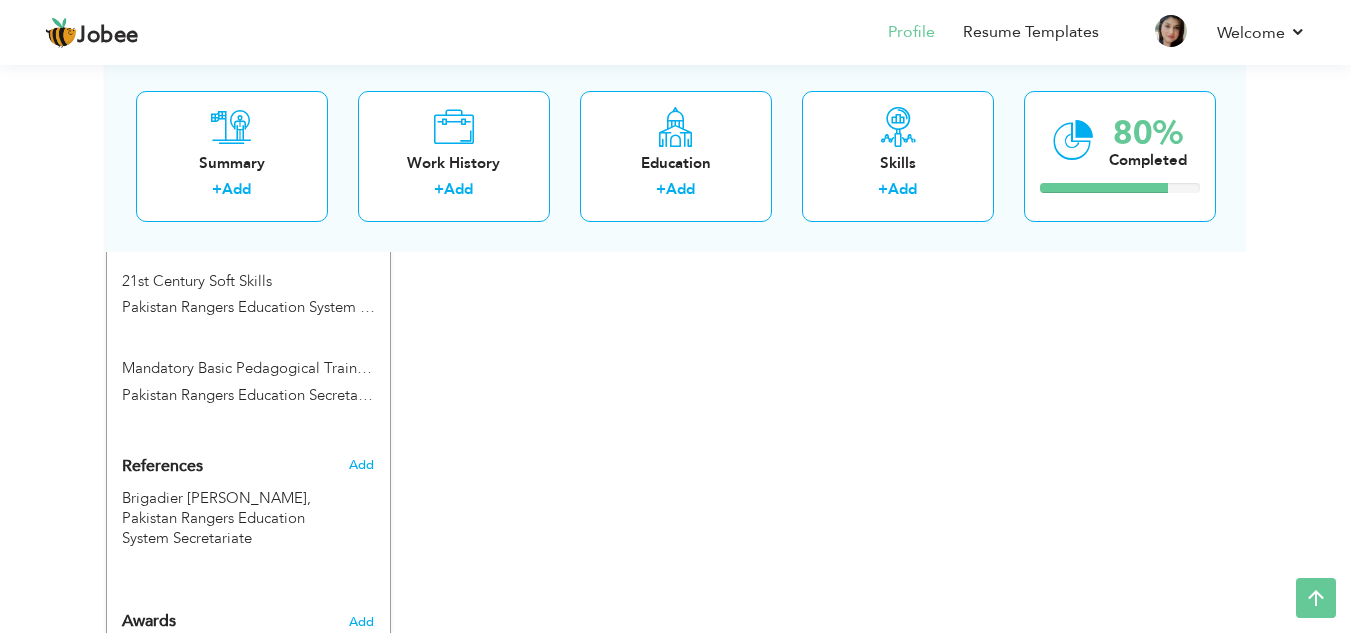 scroll, scrollTop: 1611, scrollLeft: 0, axis: vertical 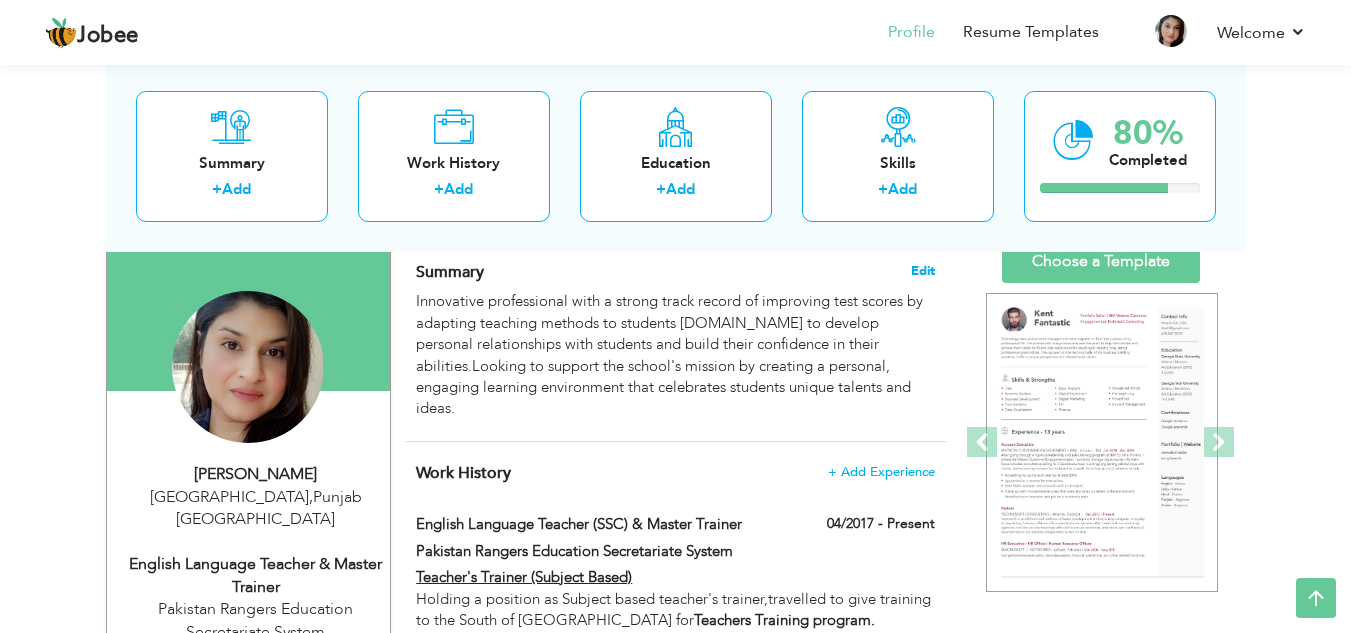 click on "Edit" at bounding box center [923, 271] 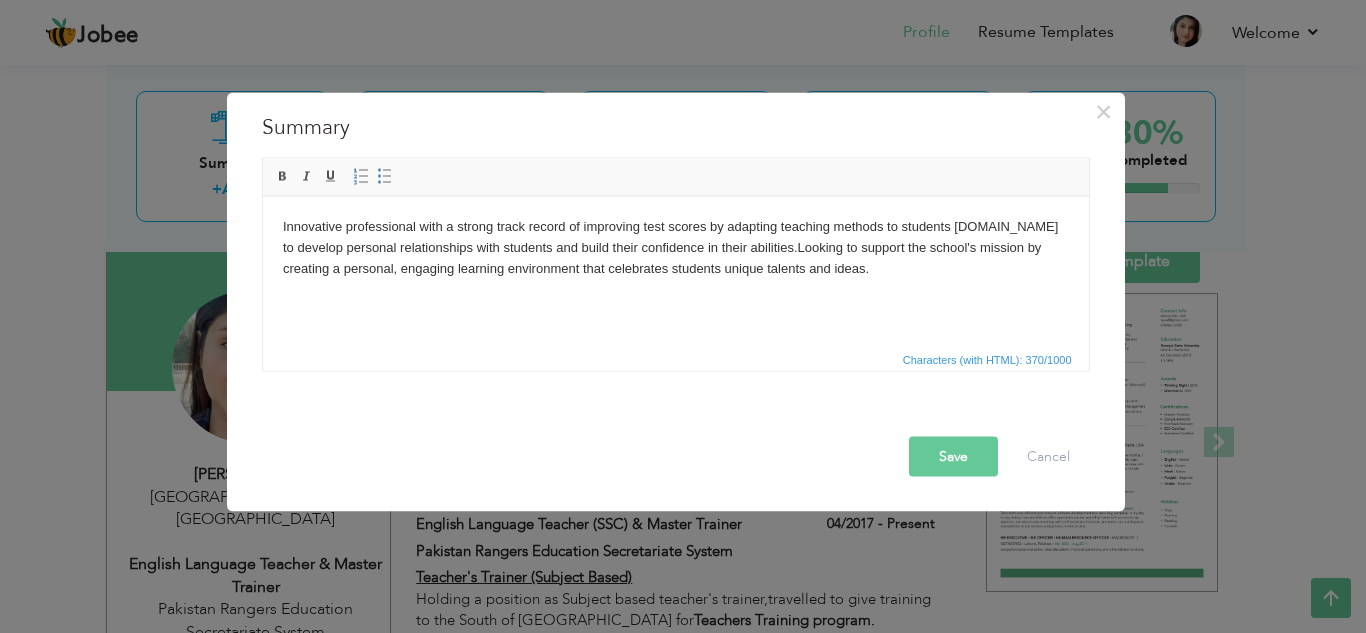 click on "Innovative professional with a strong track record of improving test scores by adapting teaching methods to students needs.Able to develop personal relationships with students and build their confidence in their abilities.Looking to support the school's mission by creating a personal, engaging learning environment that celebrates students unique talents and ideas." at bounding box center (675, 247) 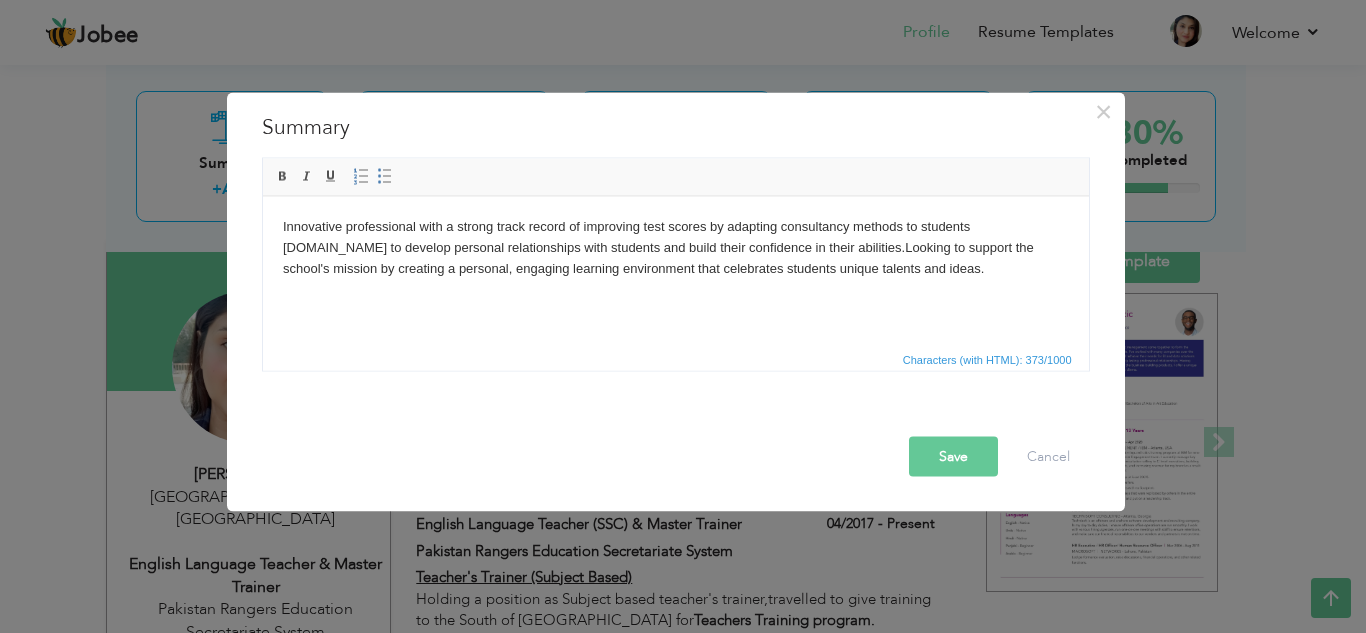 click on "Innovative professional with a strong track record of improving test scores by adapting consultancy methods to students needs.Able to develop personal relationships with students and build their confidence in their abilities.Looking to support the school's mission by creating a personal, engaging learning environment that celebrates students unique talents and ideas." at bounding box center (675, 247) 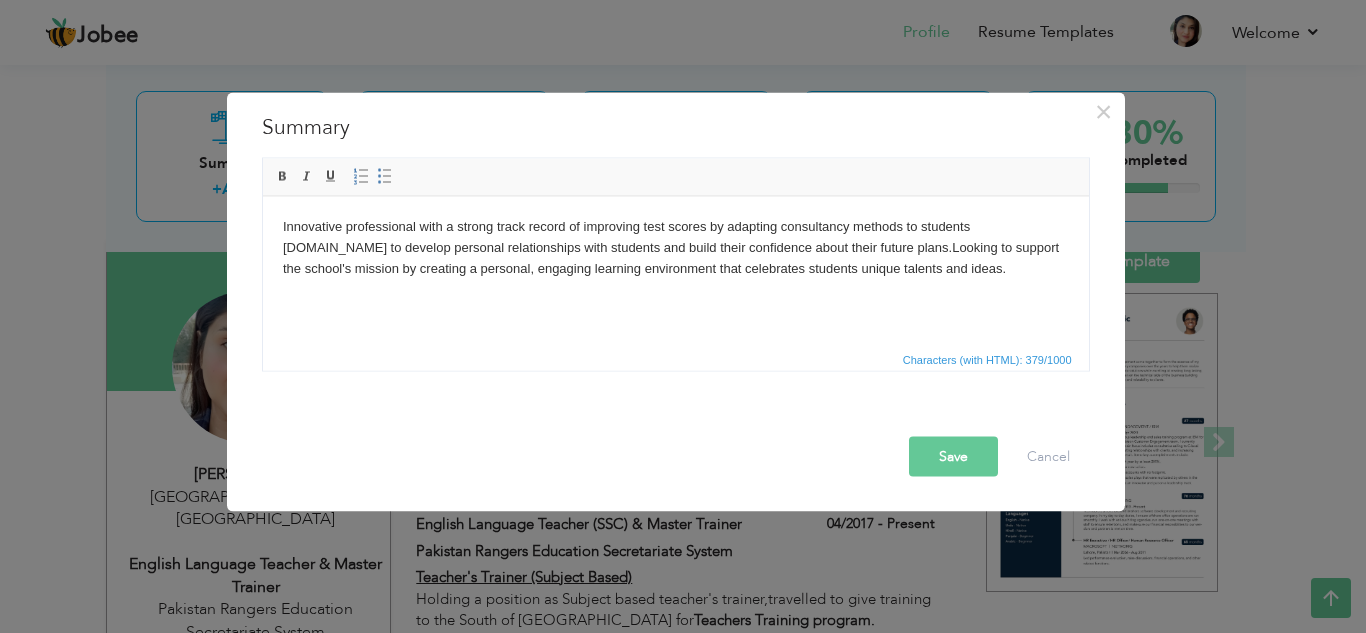 click on "Innovative professional with a strong track record of improving test scores by adapting consultancy methods to students needs.Able to develop personal relationships with students and build their confidence about their future plans.Looking to support the school's mission by creating a personal, engaging learning environment that celebrates students unique talents and ideas." at bounding box center (675, 247) 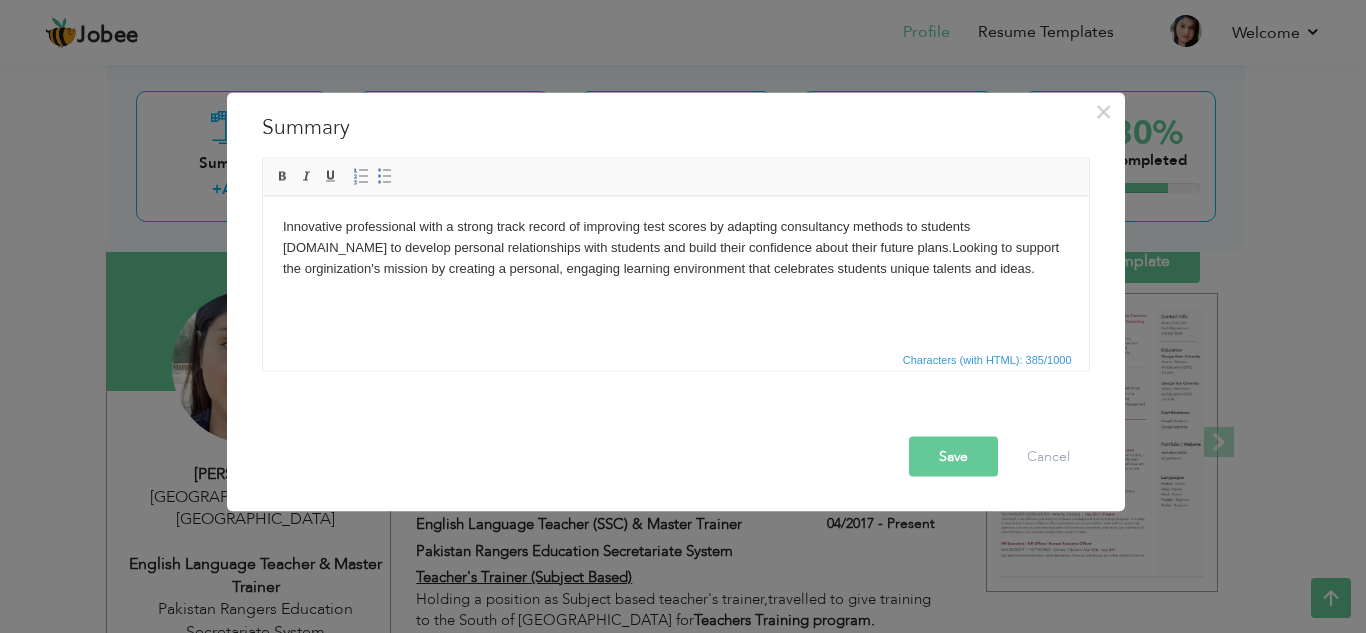 click on "Innovative professional with a strong track record of improving test scores by adapting consultancy methods to students needs.Able to develop personal relationships with students and build their confidence about their future plans.Looking to support the orginization's mission by creating a personal, engaging learning environment that celebrates students unique talents and ideas." at bounding box center [675, 247] 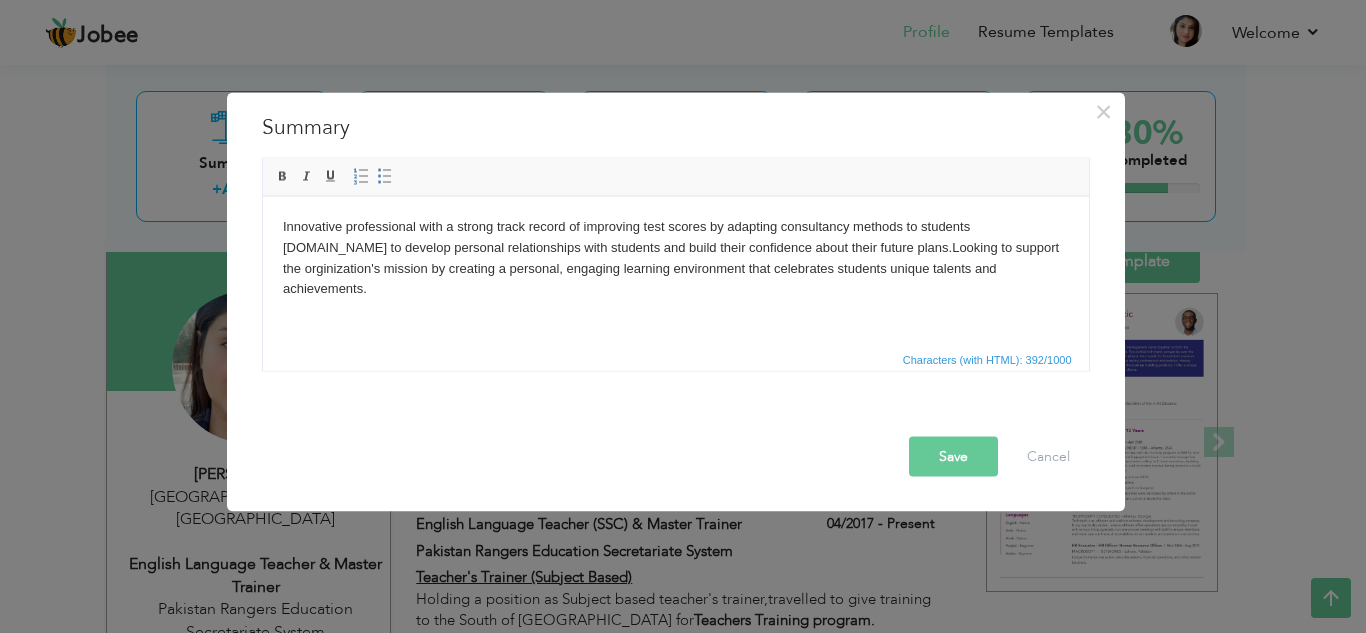 click on "Save" at bounding box center [953, 456] 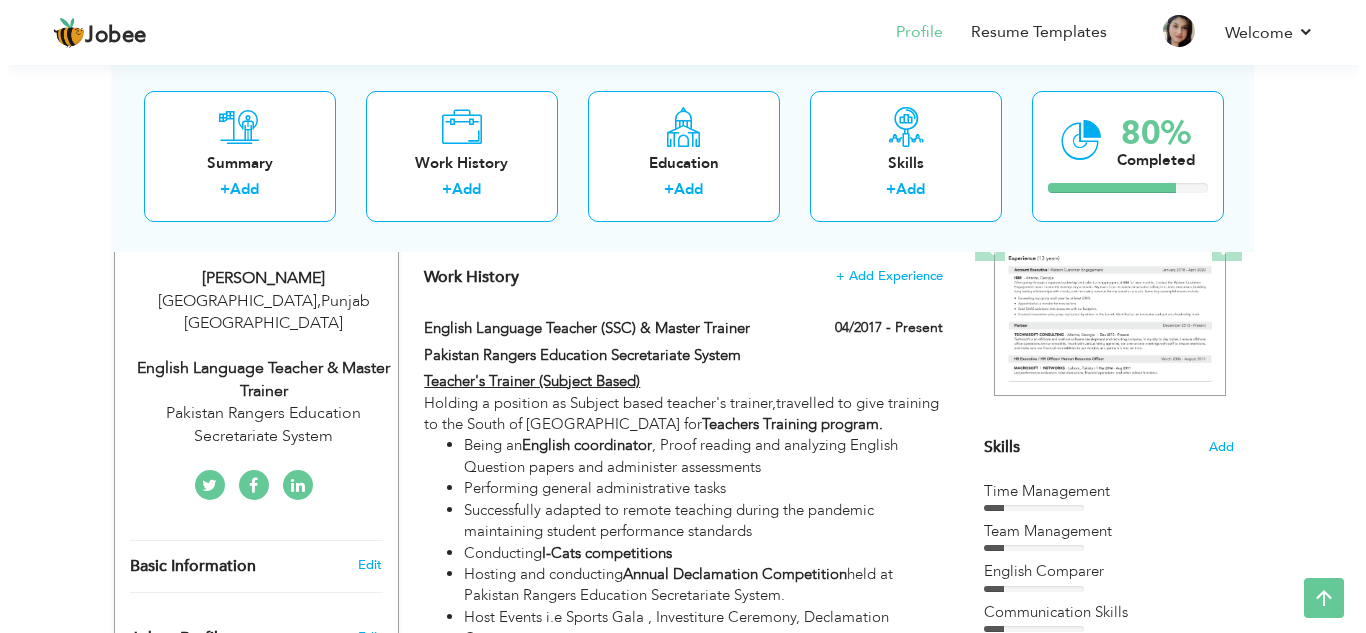 scroll, scrollTop: 337, scrollLeft: 0, axis: vertical 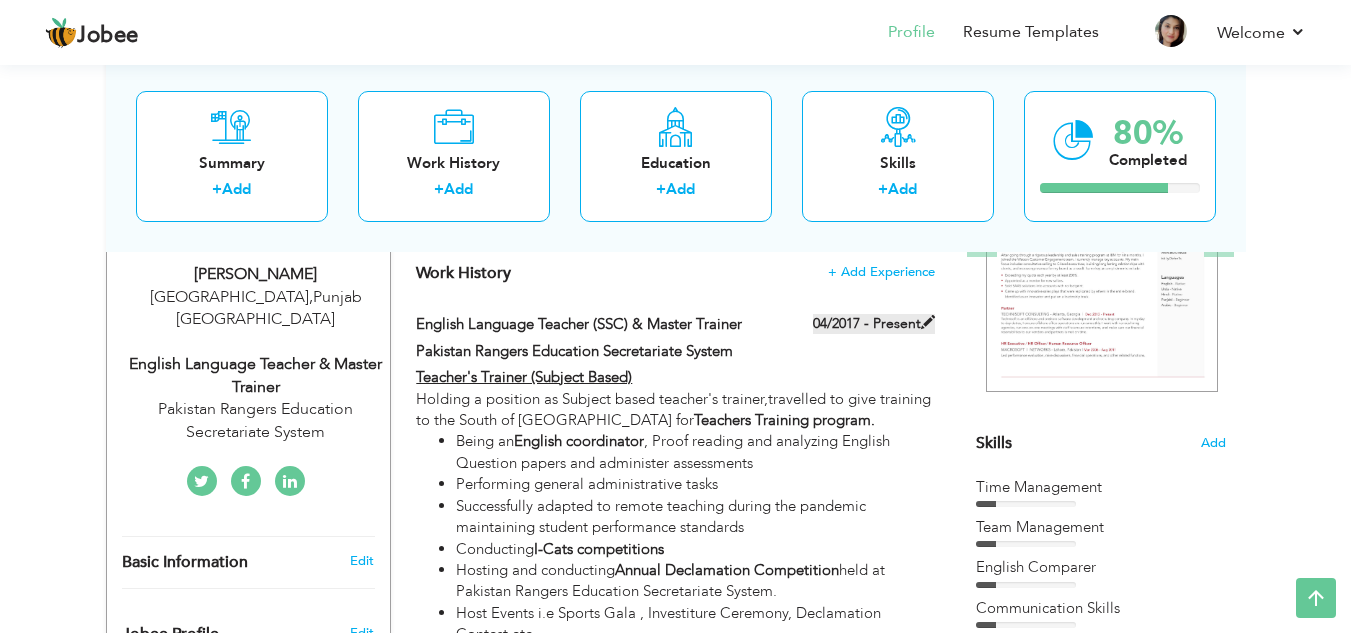 click at bounding box center [928, 322] 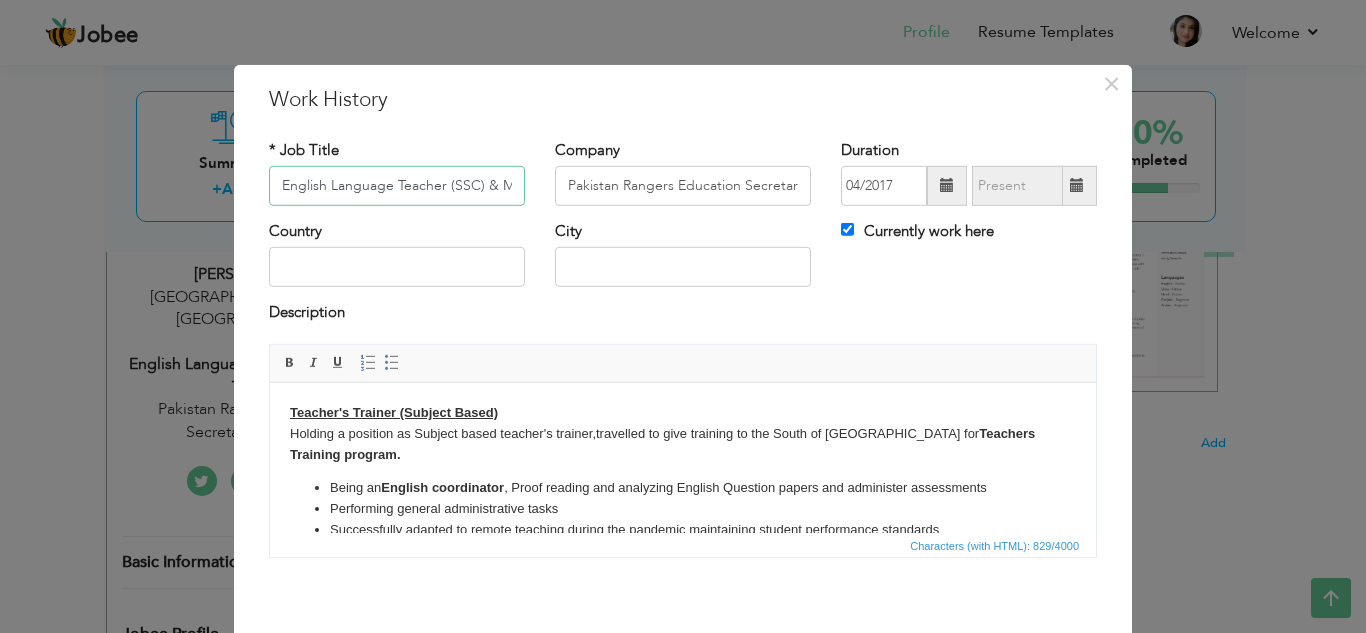 scroll, scrollTop: 0, scrollLeft: 75, axis: horizontal 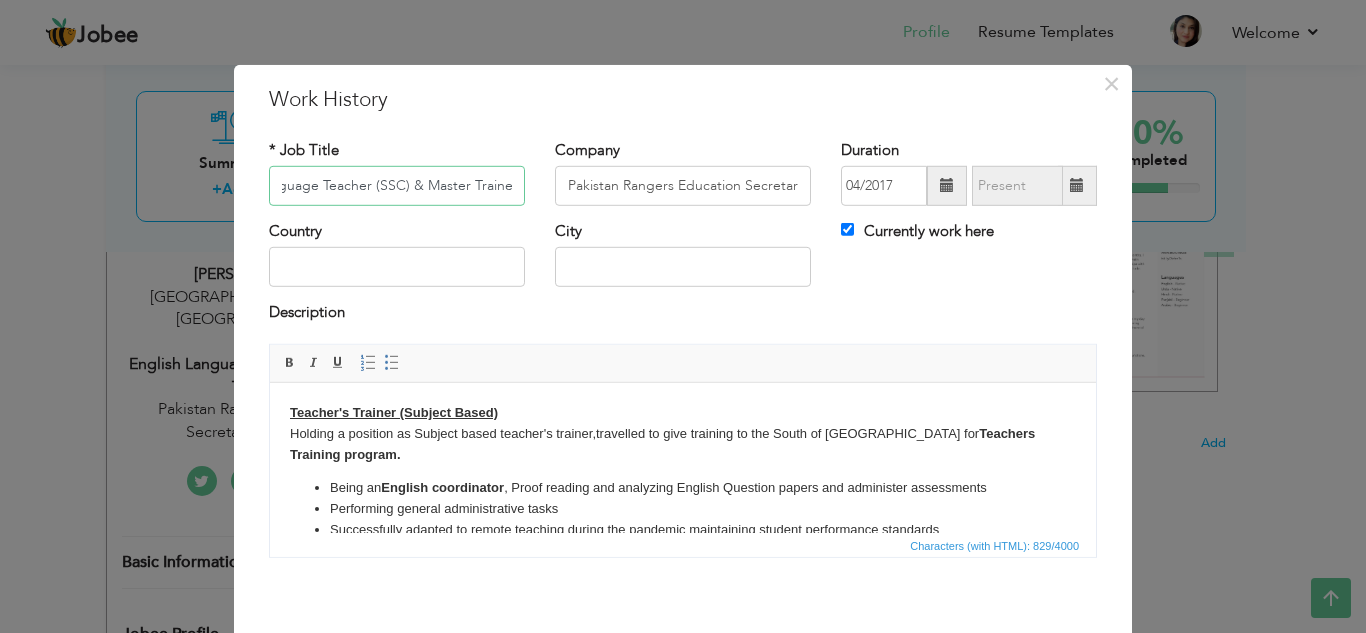 click on "English Language Teacher (SSC) & Master Trainer" at bounding box center [397, 186] 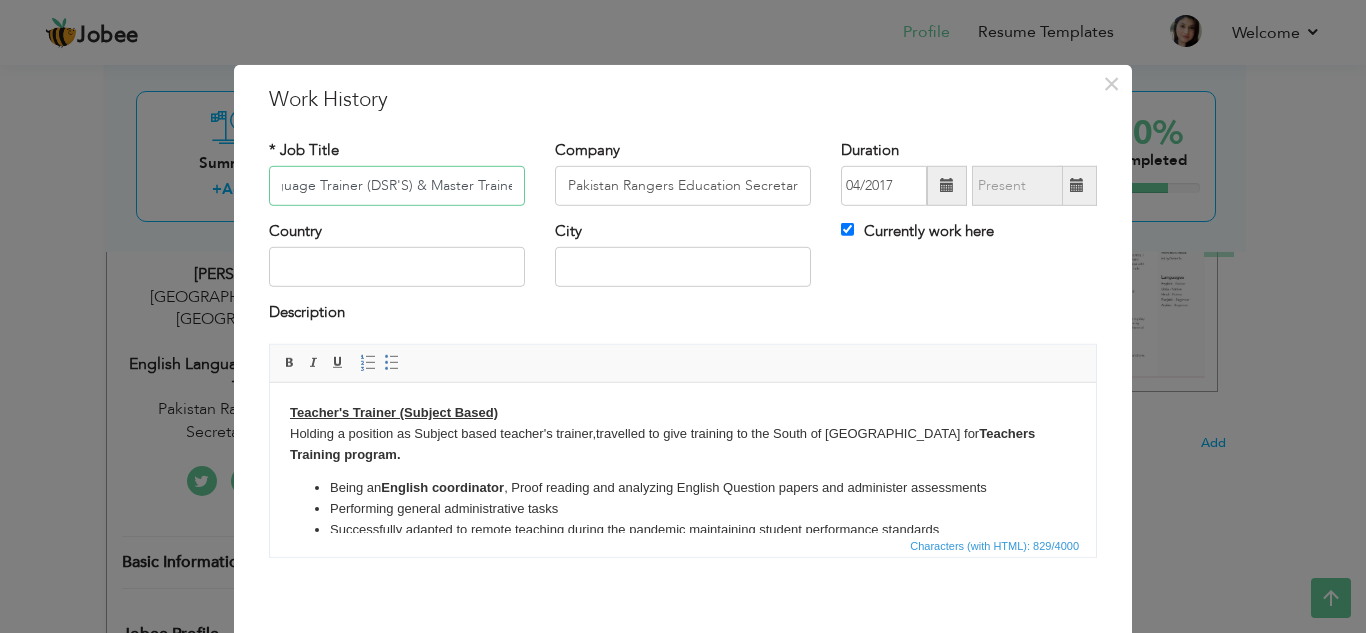 scroll, scrollTop: 0, scrollLeft: 81, axis: horizontal 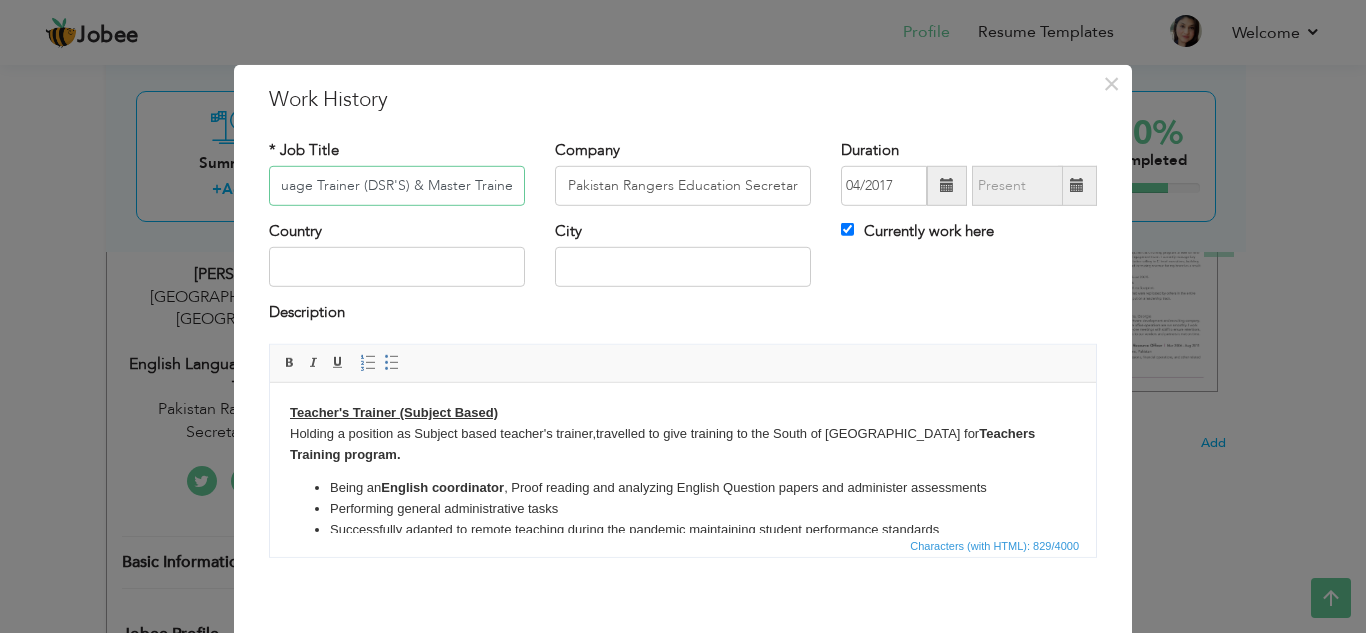 type on "English Language Trainer (DSR'S) & Master Trainer" 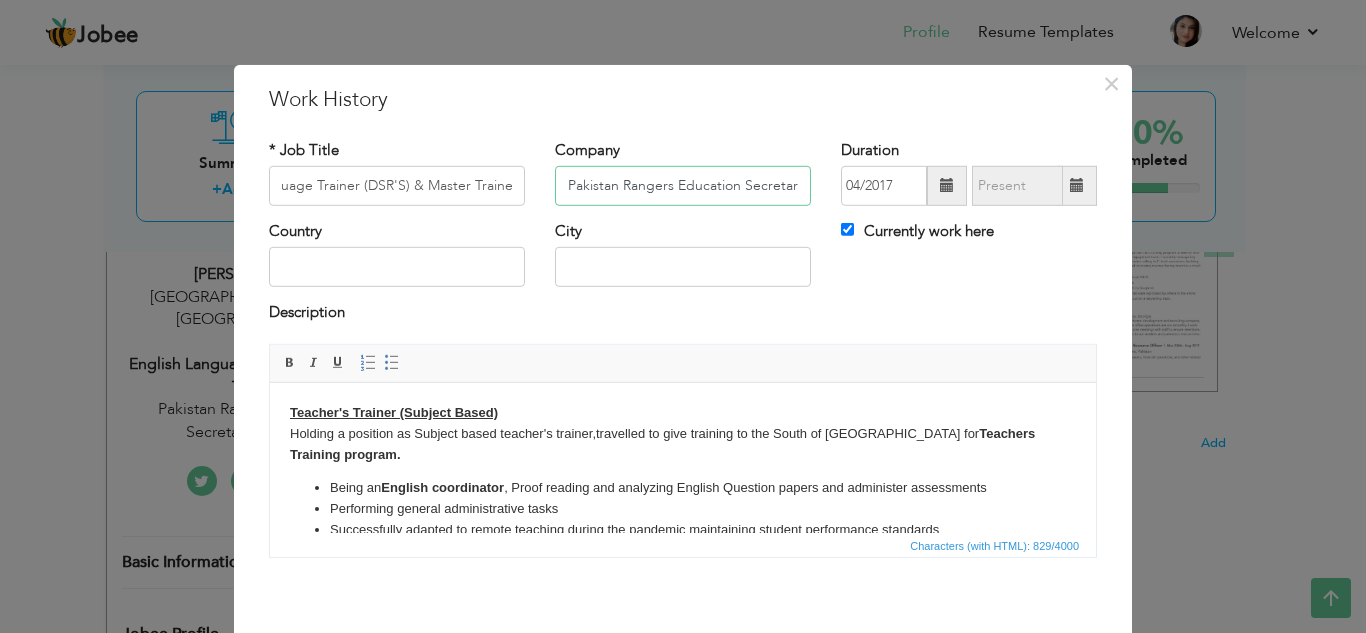 scroll, scrollTop: 0, scrollLeft: 0, axis: both 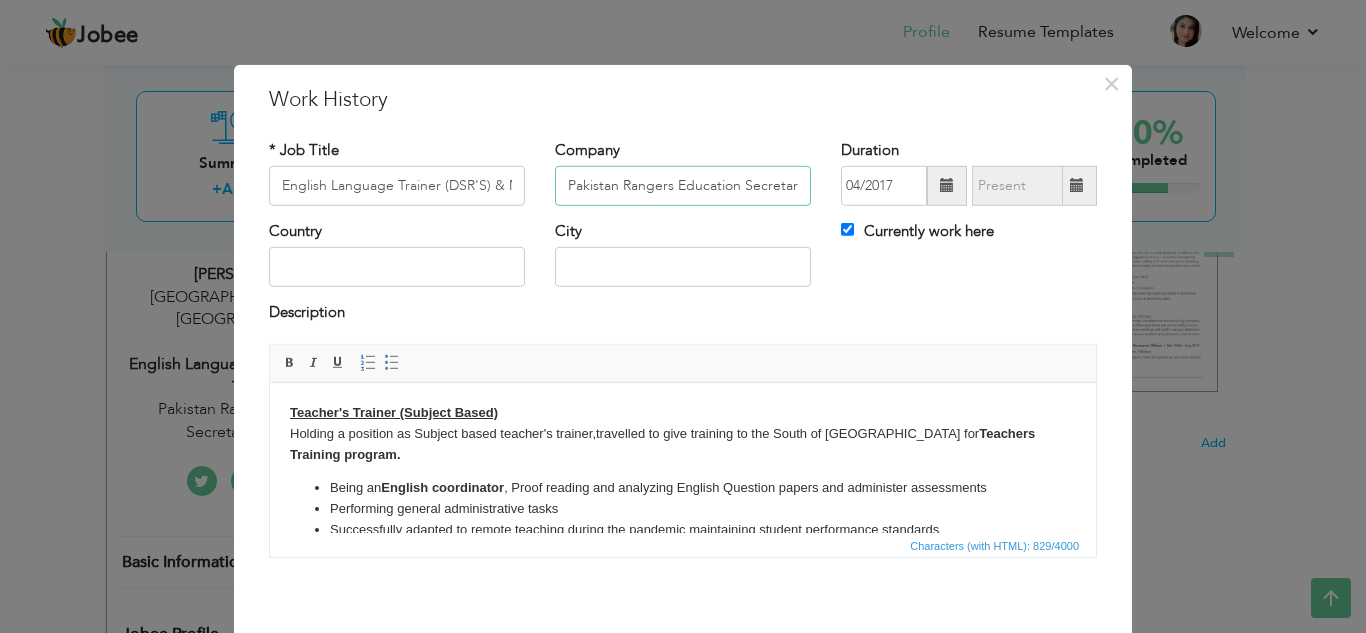 click on "Pakistan Rangers Education Secretariate System" at bounding box center [683, 186] 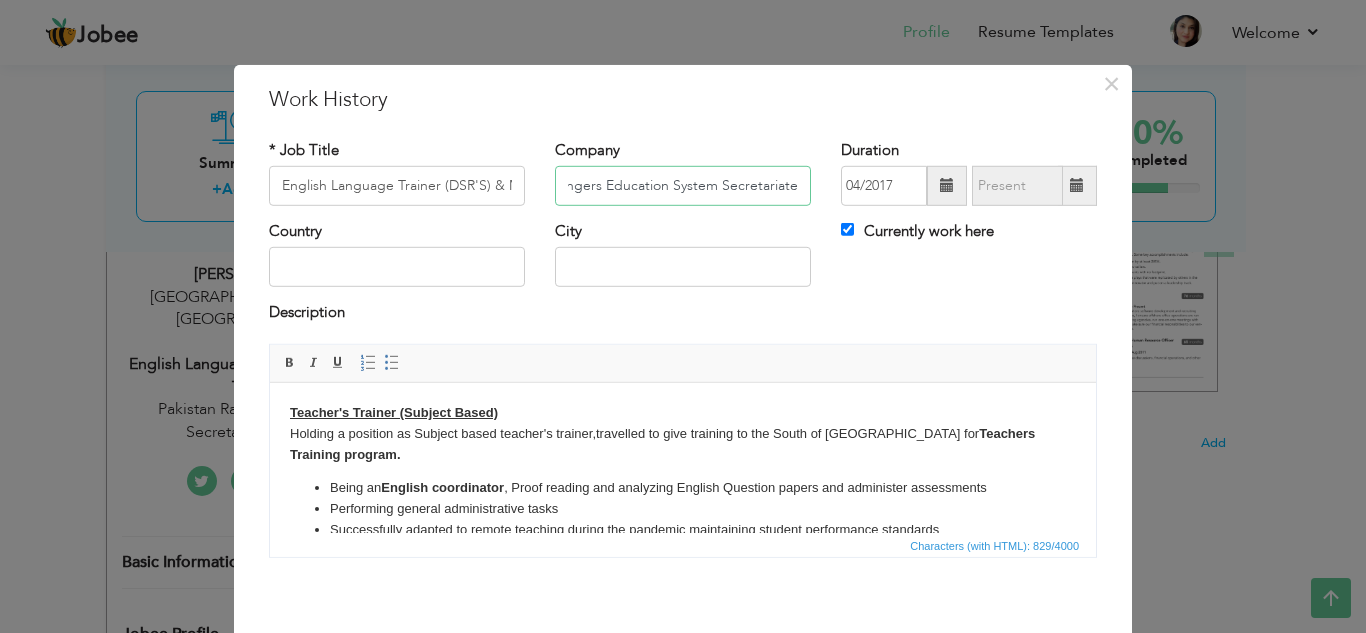 scroll, scrollTop: 0, scrollLeft: 71, axis: horizontal 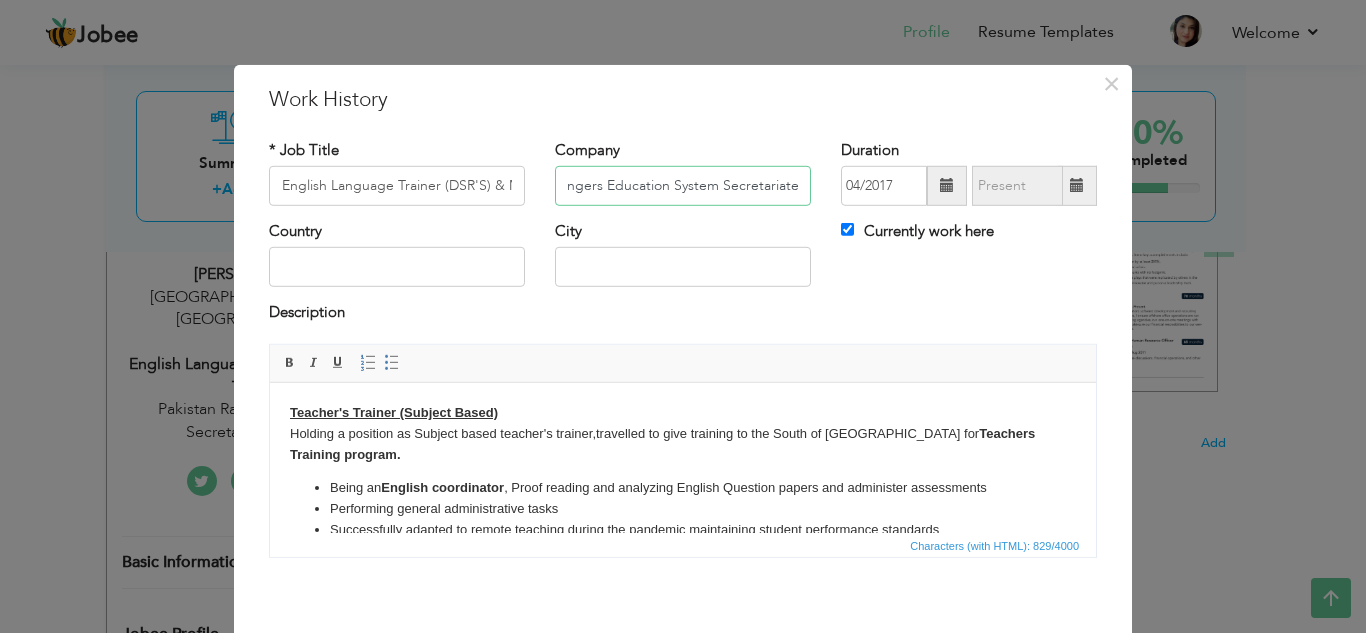 type on "Pakistan Rangers Education System Secretariate" 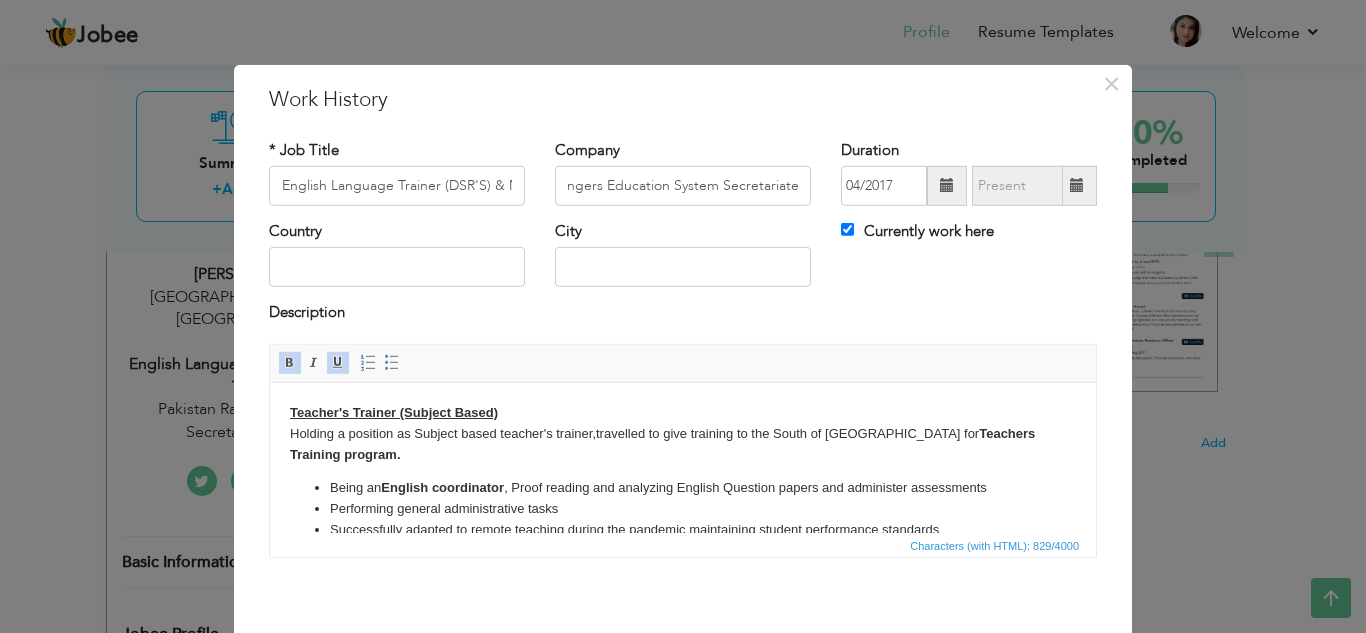 scroll, scrollTop: 0, scrollLeft: 0, axis: both 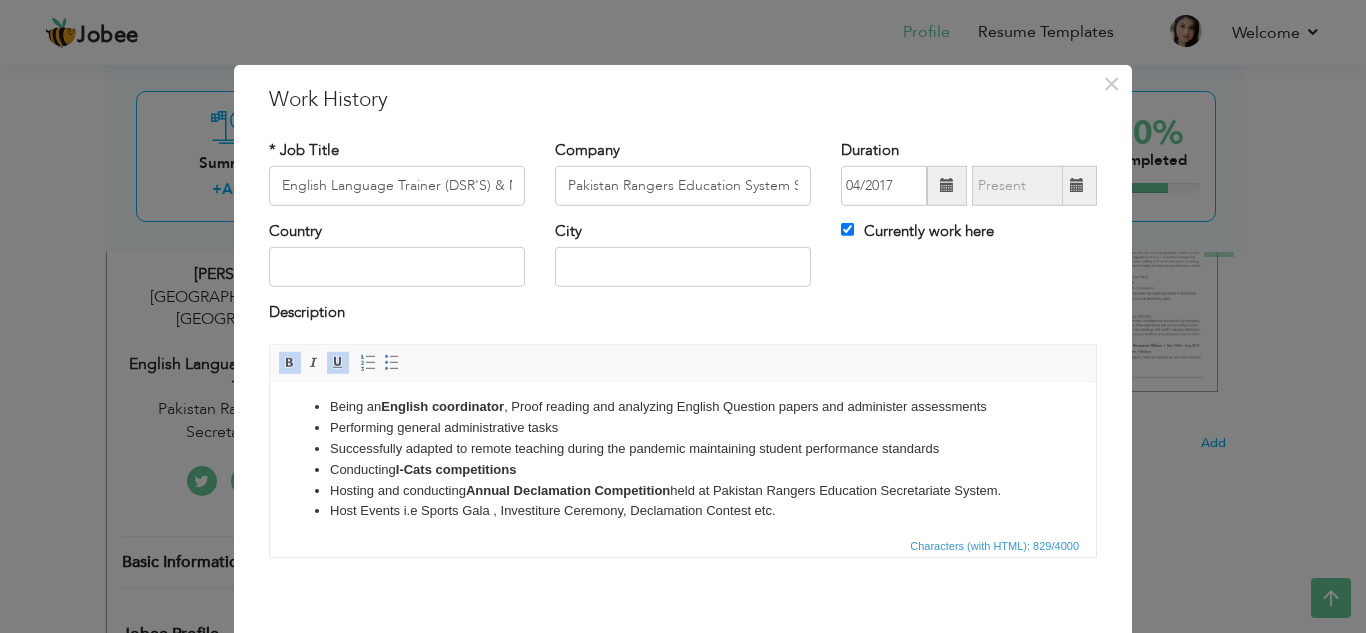 click on "Being an  English coordinator , Proof reading and analyzing English Question papers and administer assessments" at bounding box center [683, 406] 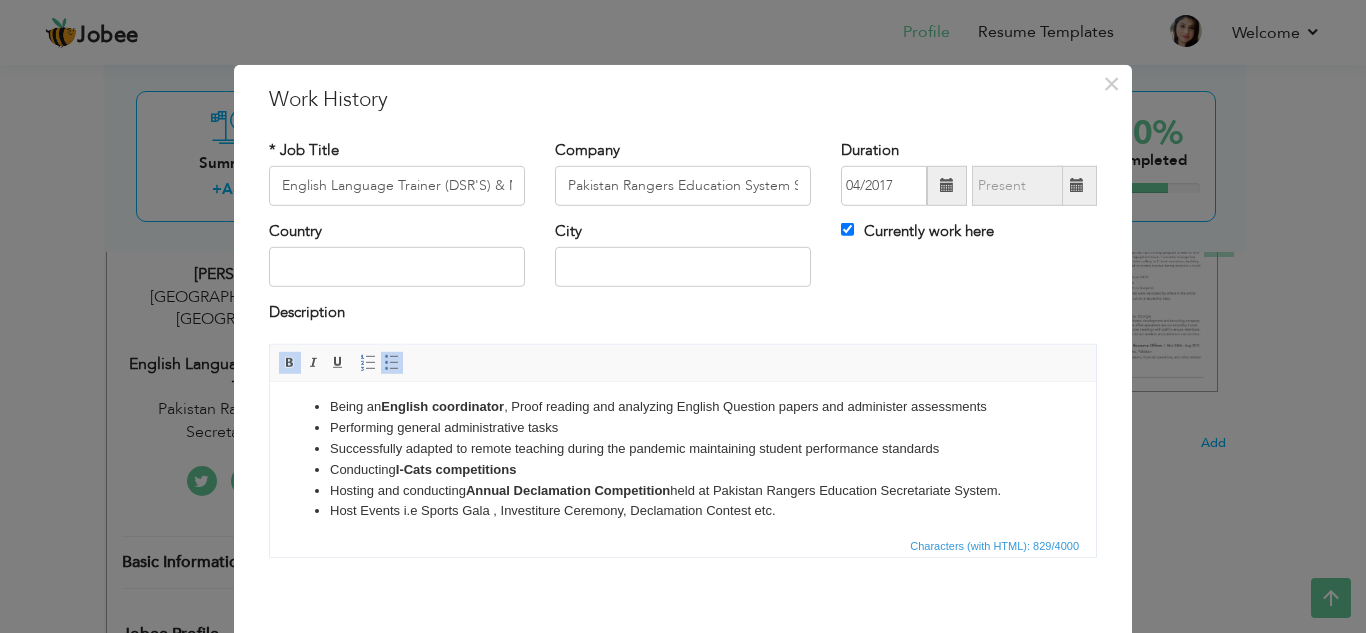 type 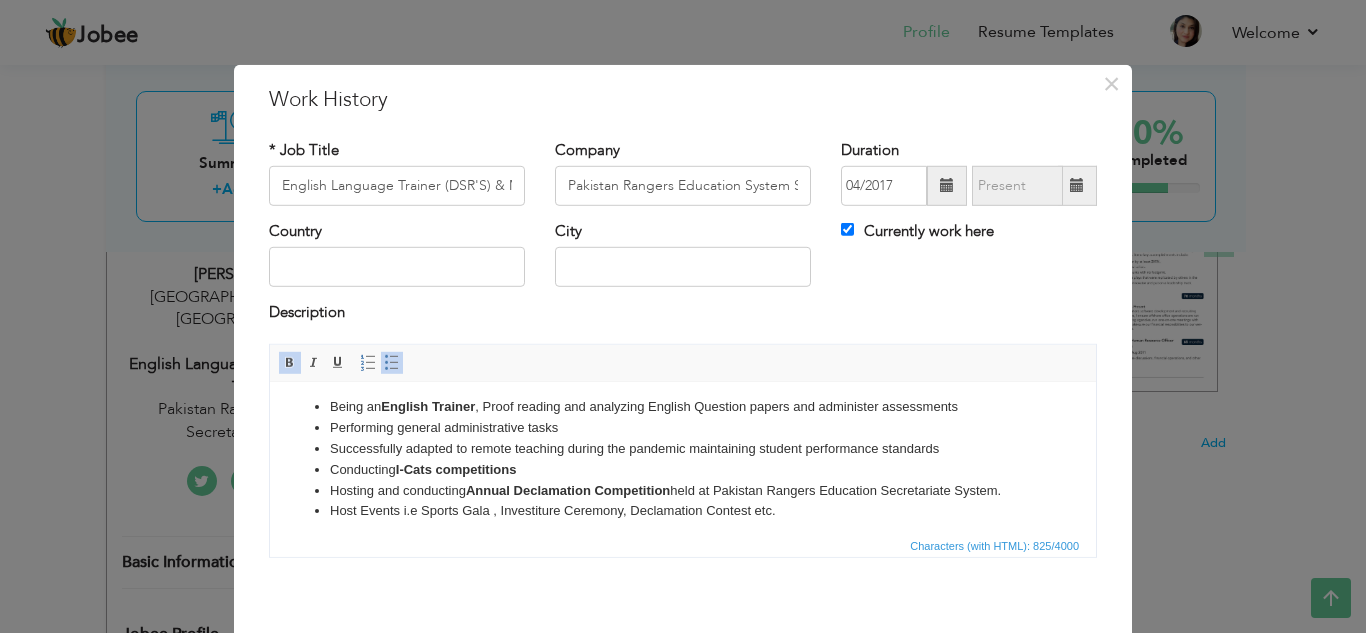 click on "Successfully adapted to remote teaching during the pandemic maintaining student performance standards" at bounding box center [683, 448] 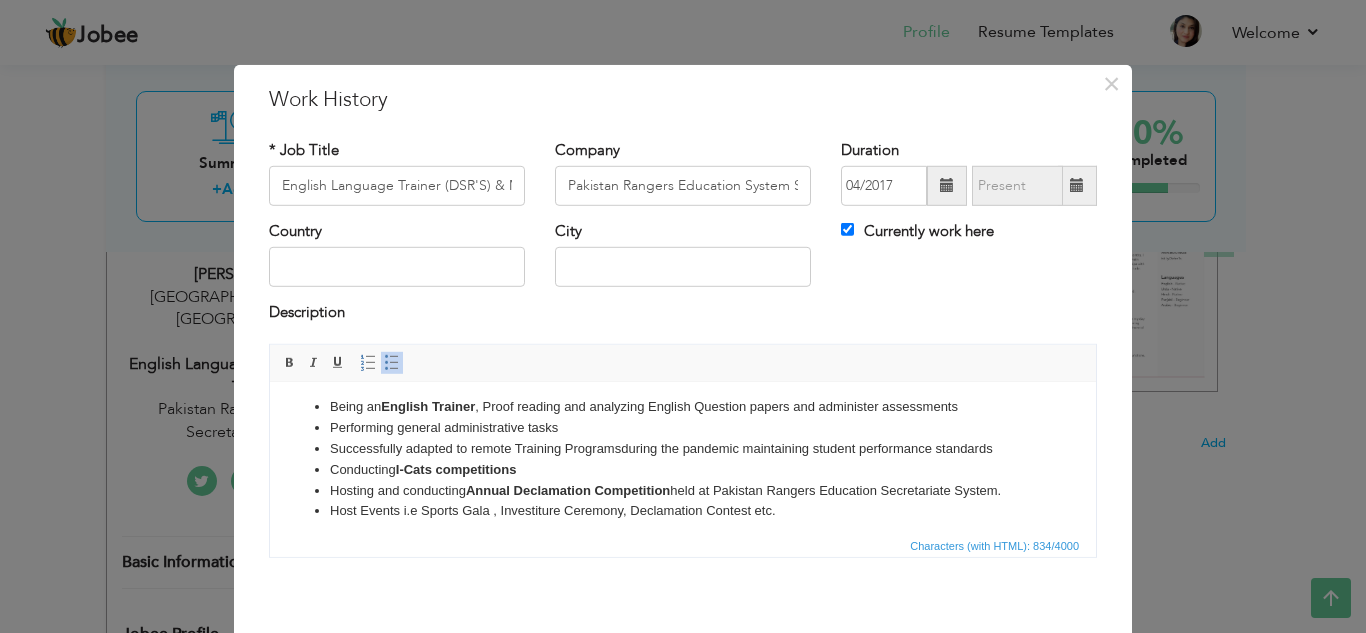 click on "Successfully adapted to remote Training Programs  during the pandemic maintaining student performance standards" at bounding box center (683, 448) 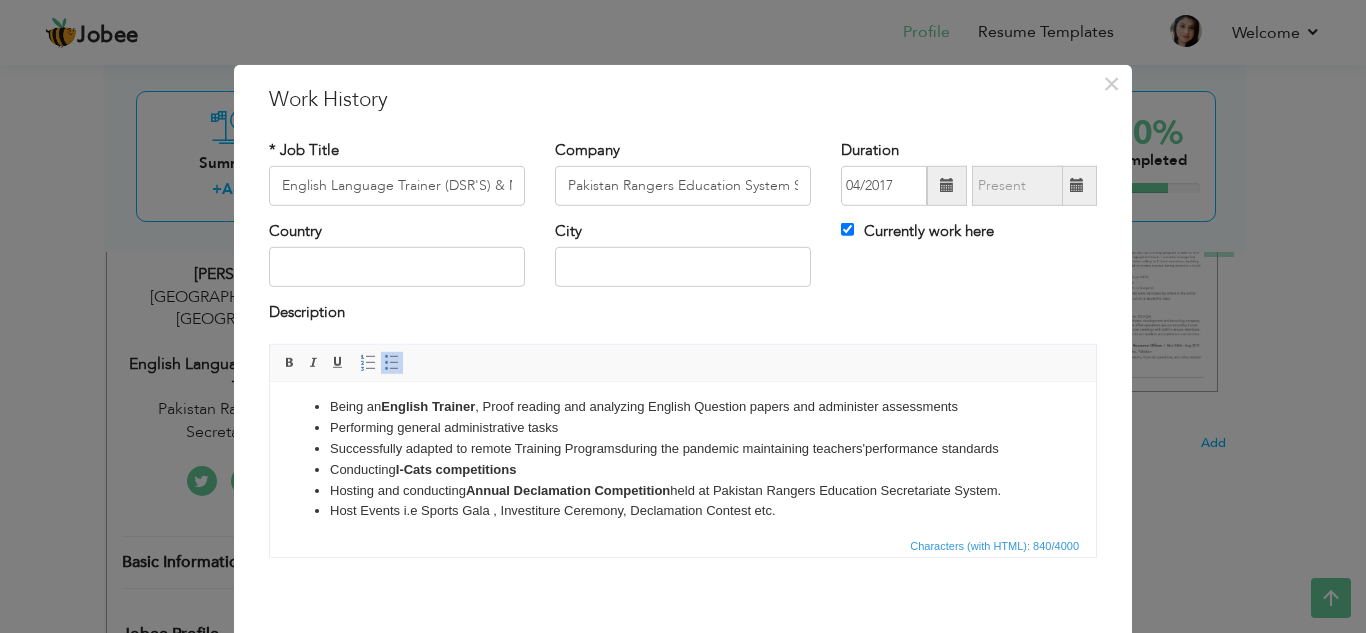 click on "Hosting and conducting  Annual Declamation Competition  held at Pakistan Rangers Education Secretariate System." at bounding box center (683, 490) 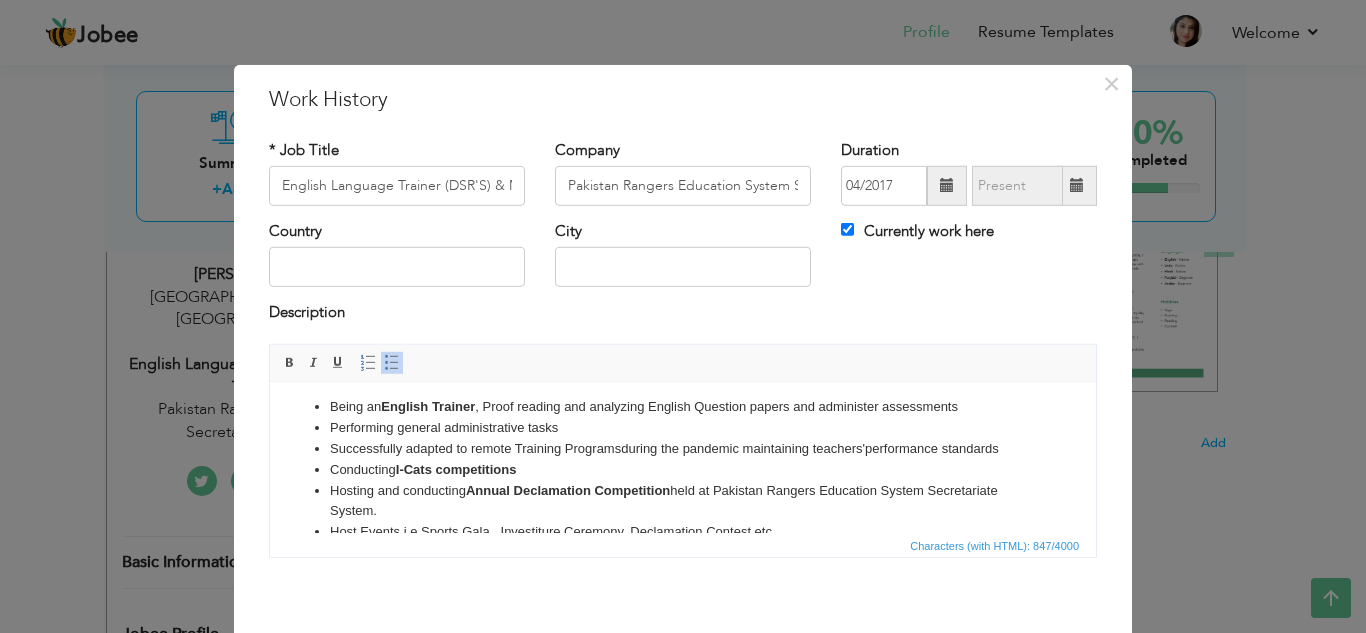 click on "Hosting and conducting  Annual Declamation Competition  held at Pakistan Rangers Education System Secretariate System." at bounding box center (683, 501) 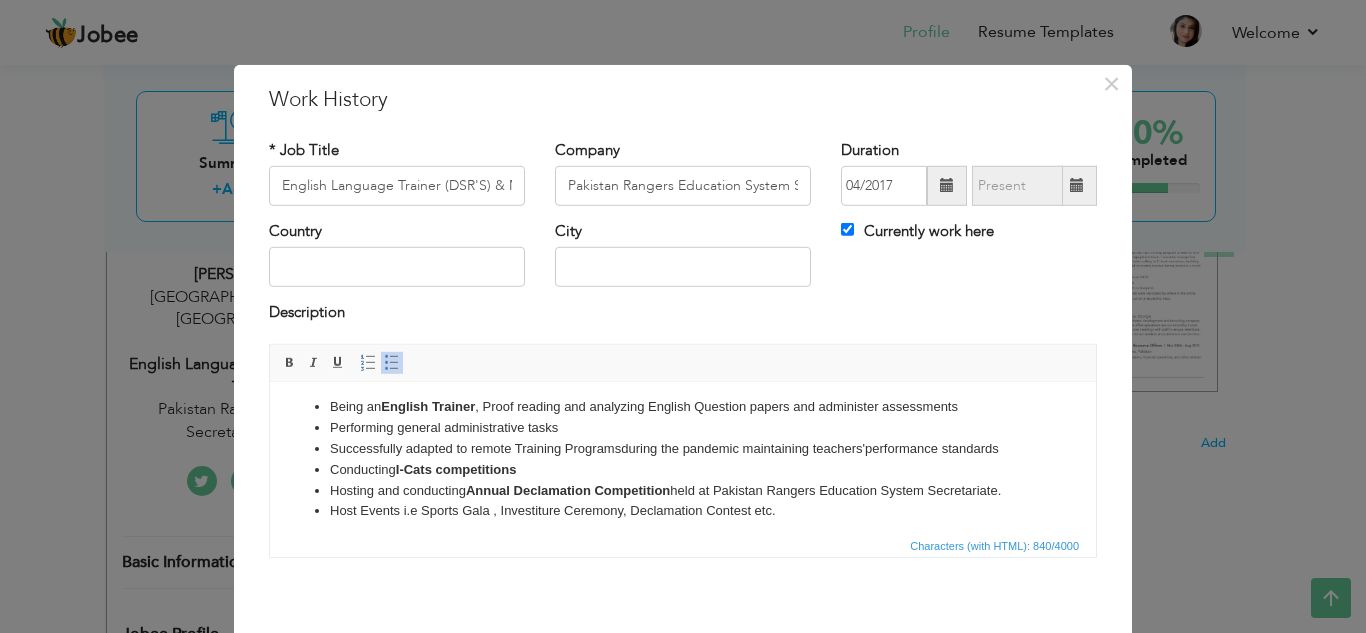 click on "Host Events i.e Sports Gala , Investiture Ceremony, Declamation Contest etc." at bounding box center [683, 510] 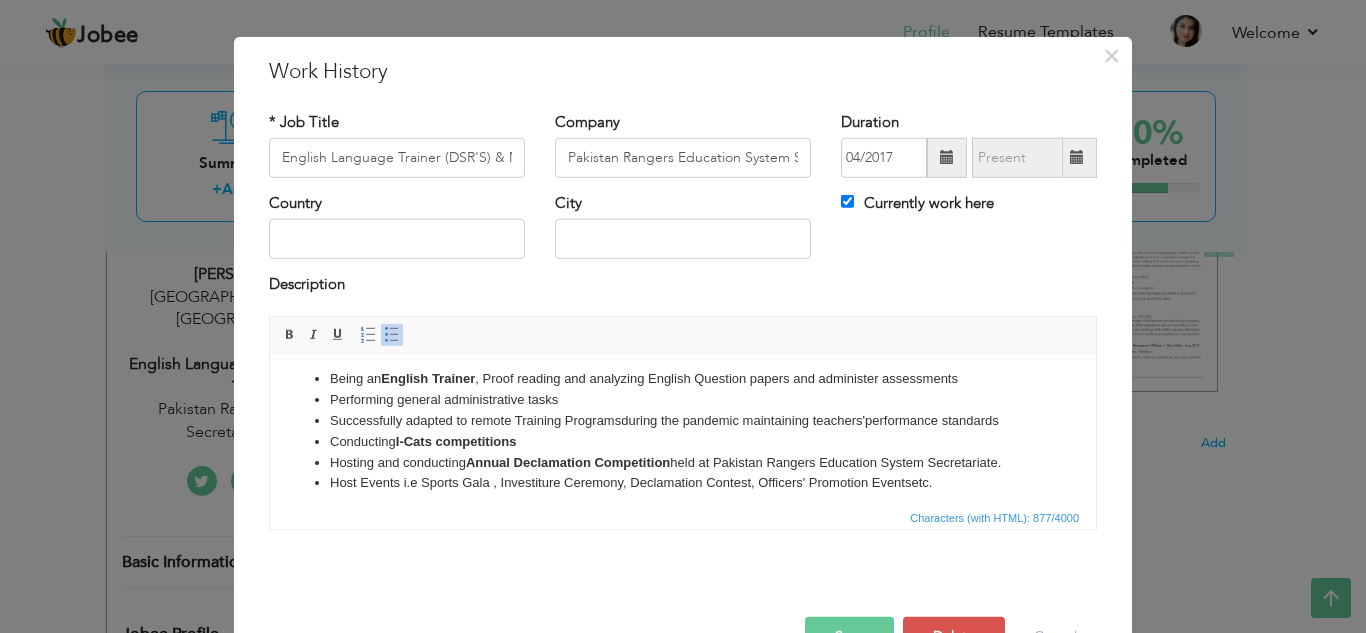 scroll, scrollTop: 87, scrollLeft: 0, axis: vertical 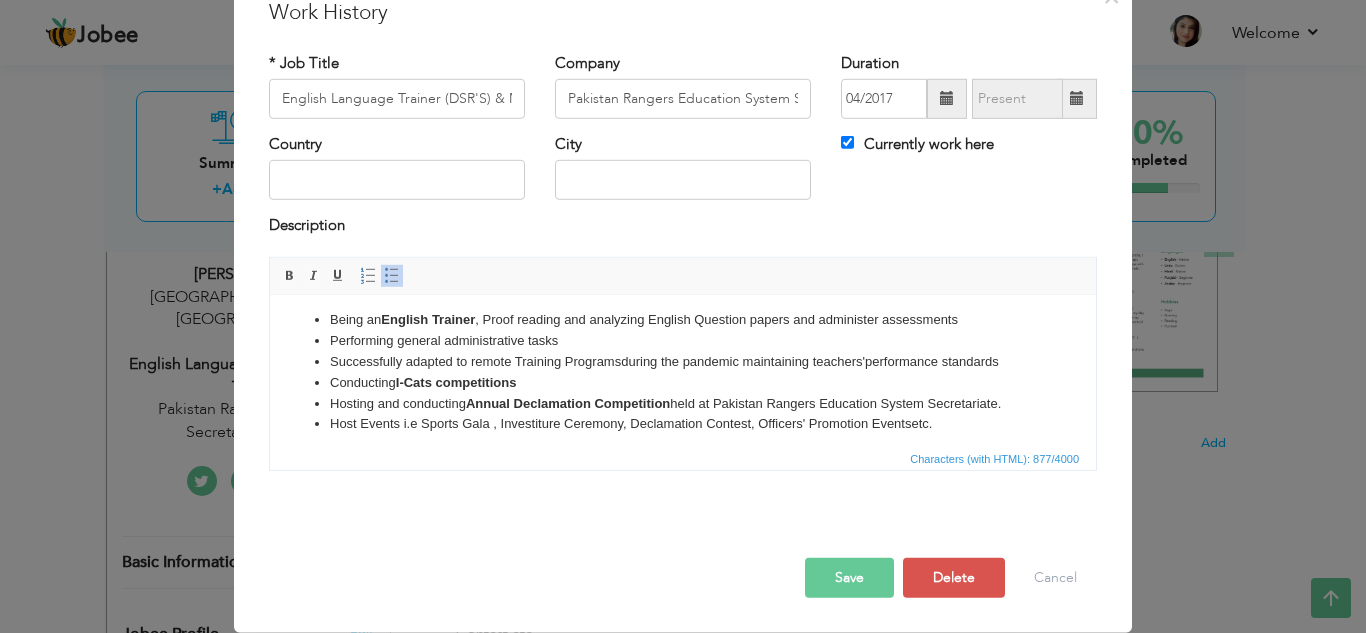 click on "Save" at bounding box center [849, 578] 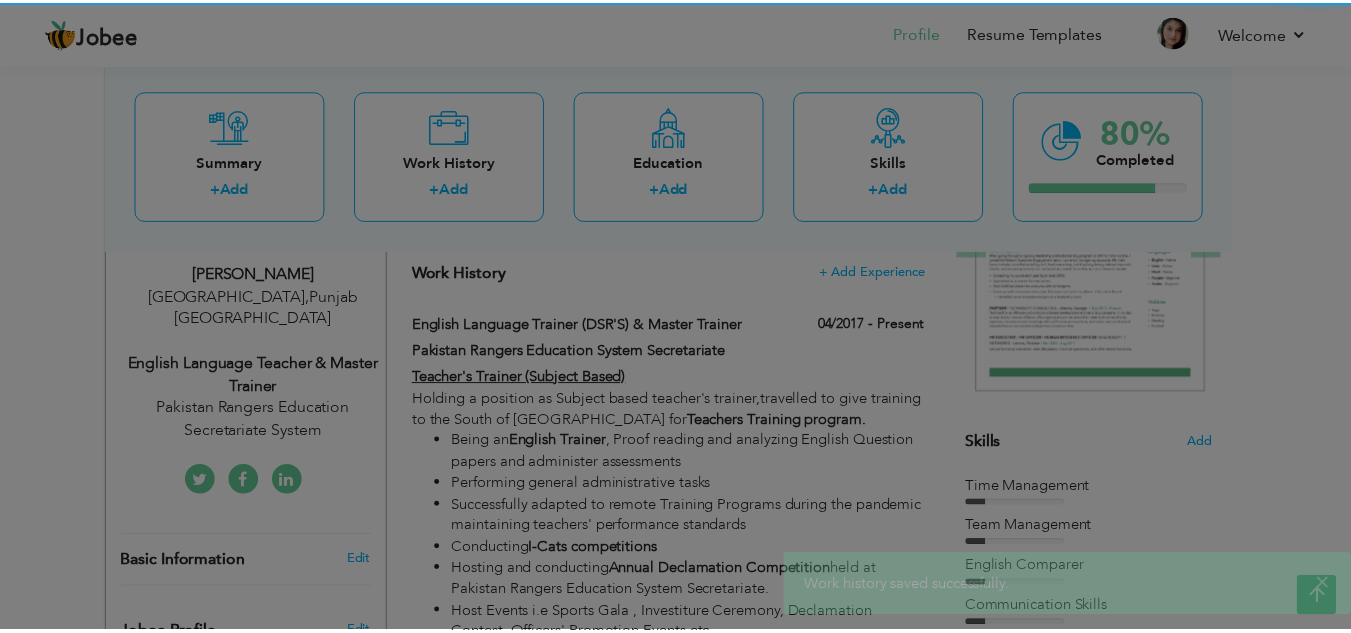 scroll, scrollTop: 0, scrollLeft: 0, axis: both 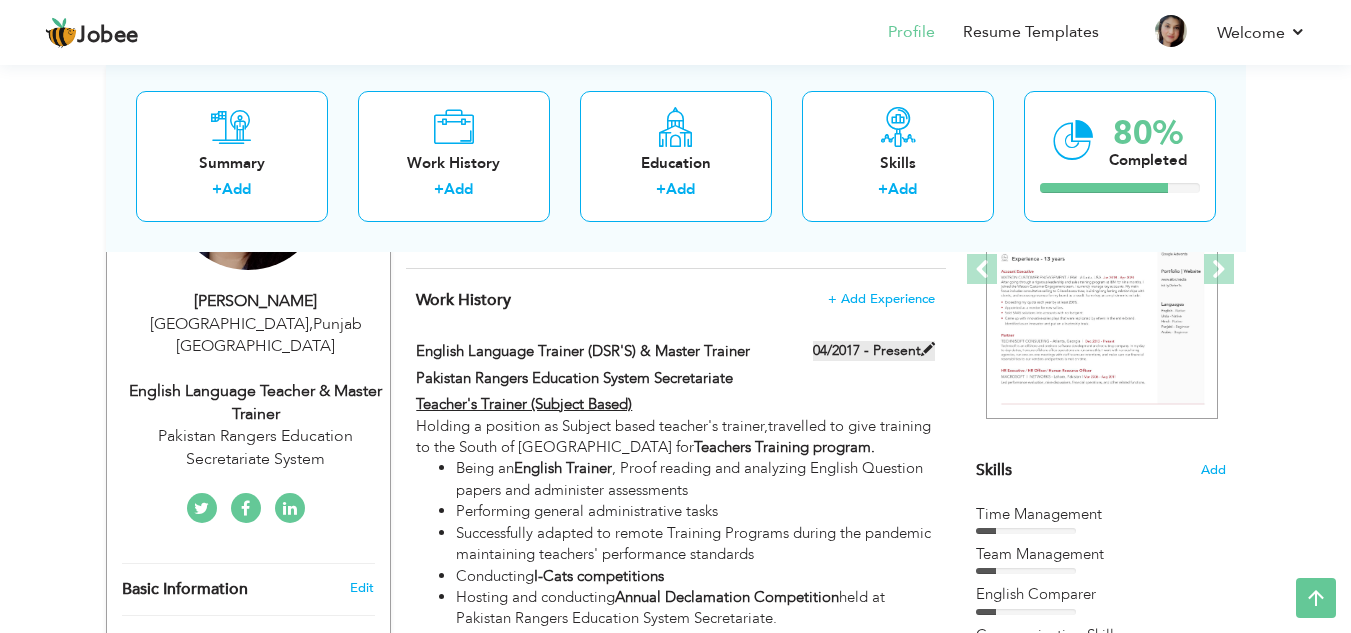 click at bounding box center (928, 349) 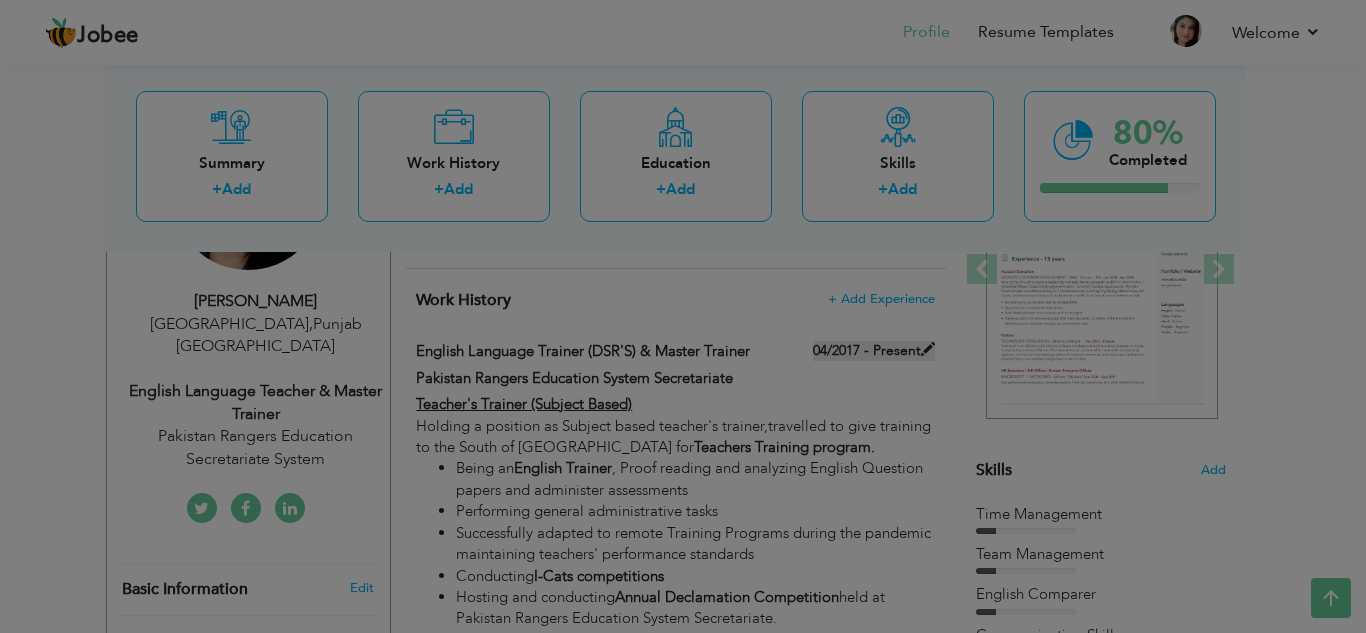 scroll, scrollTop: 0, scrollLeft: 0, axis: both 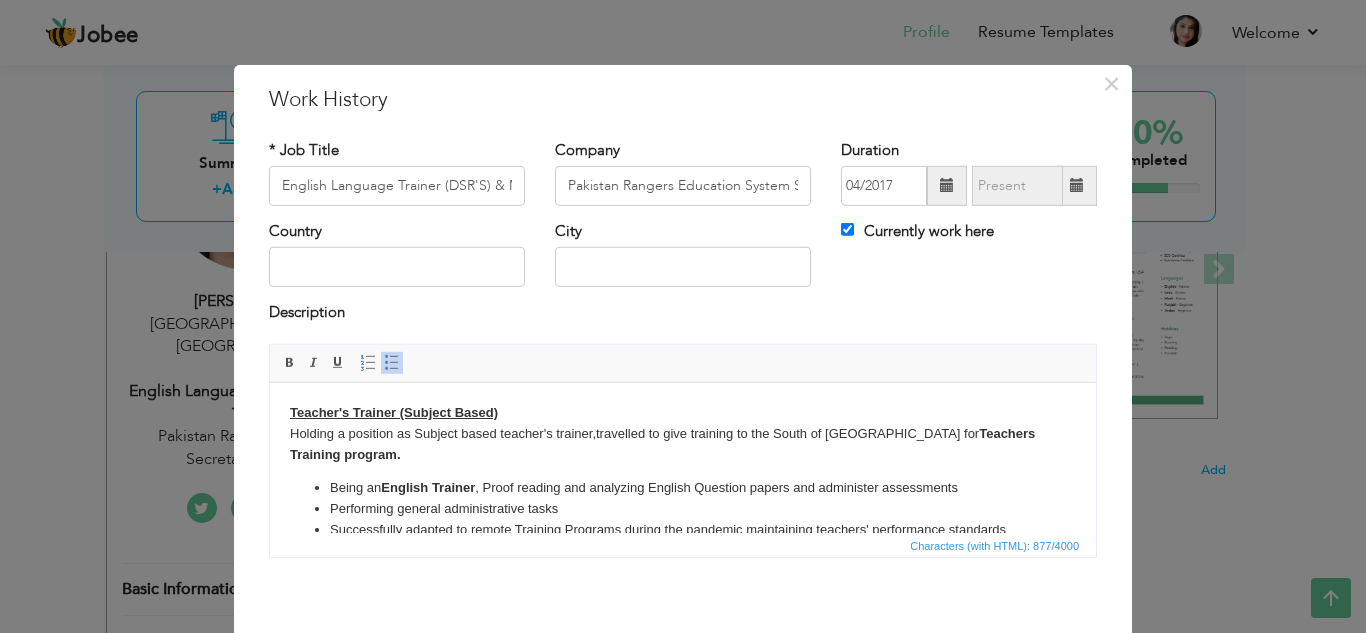 click on "Being an  English Trainer , Proof reading and analyzing English Question papers and administer assessments" at bounding box center (683, 487) 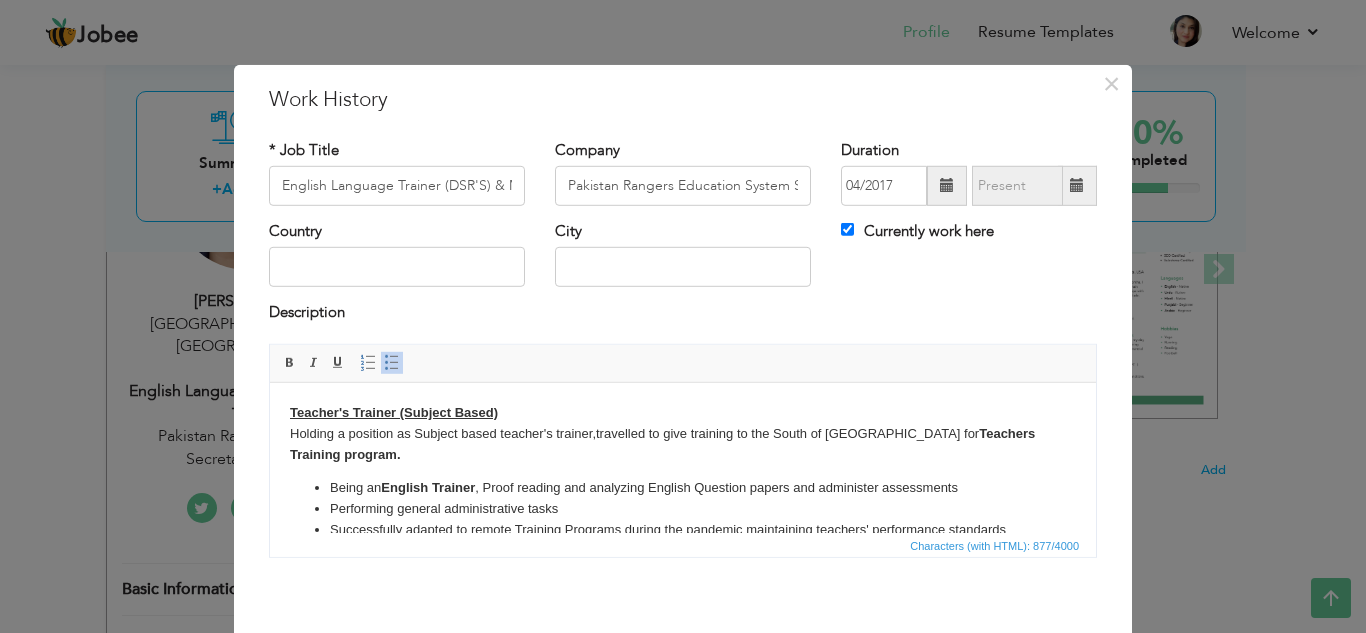 type 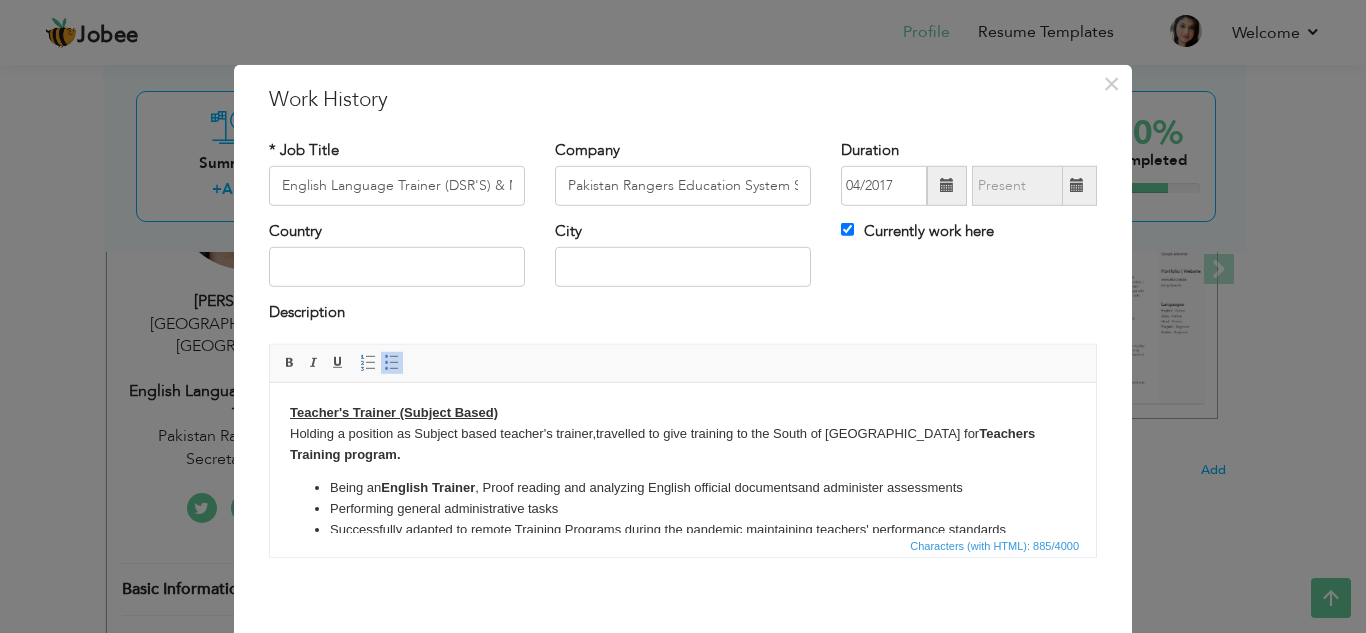 click on "Being an  English Trainer , Proof reading and analyzing English official documents  and administer assessments" at bounding box center [683, 487] 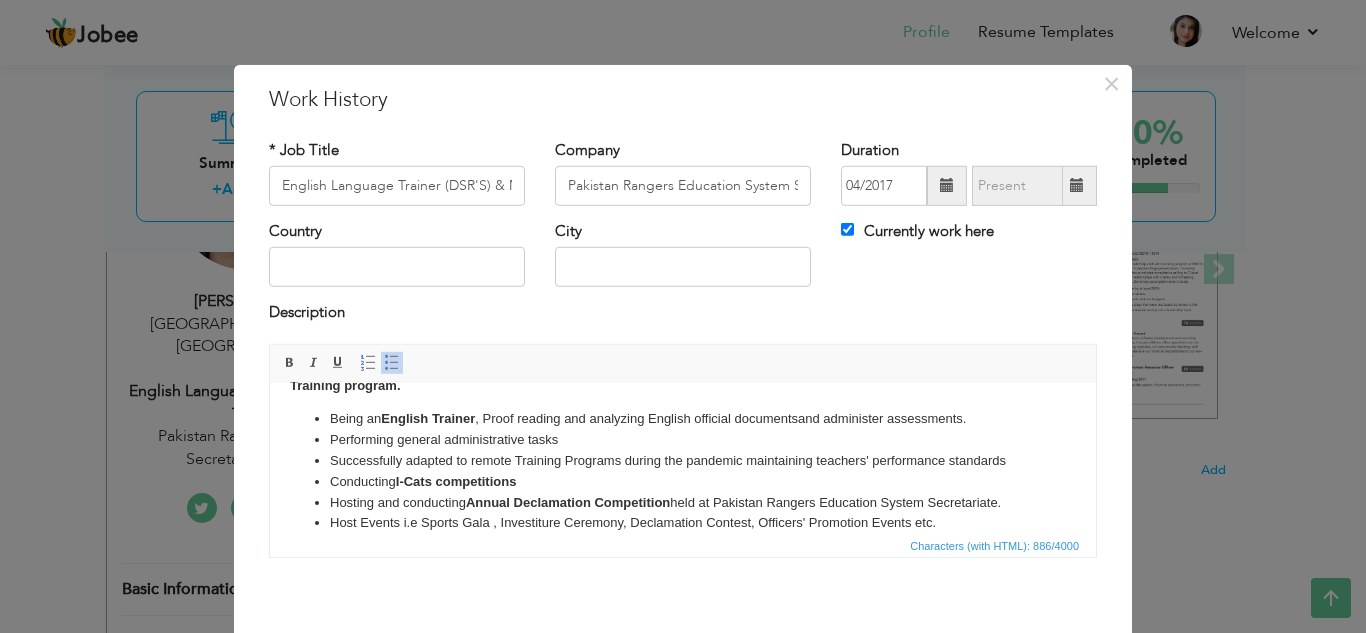 scroll, scrollTop: 74, scrollLeft: 0, axis: vertical 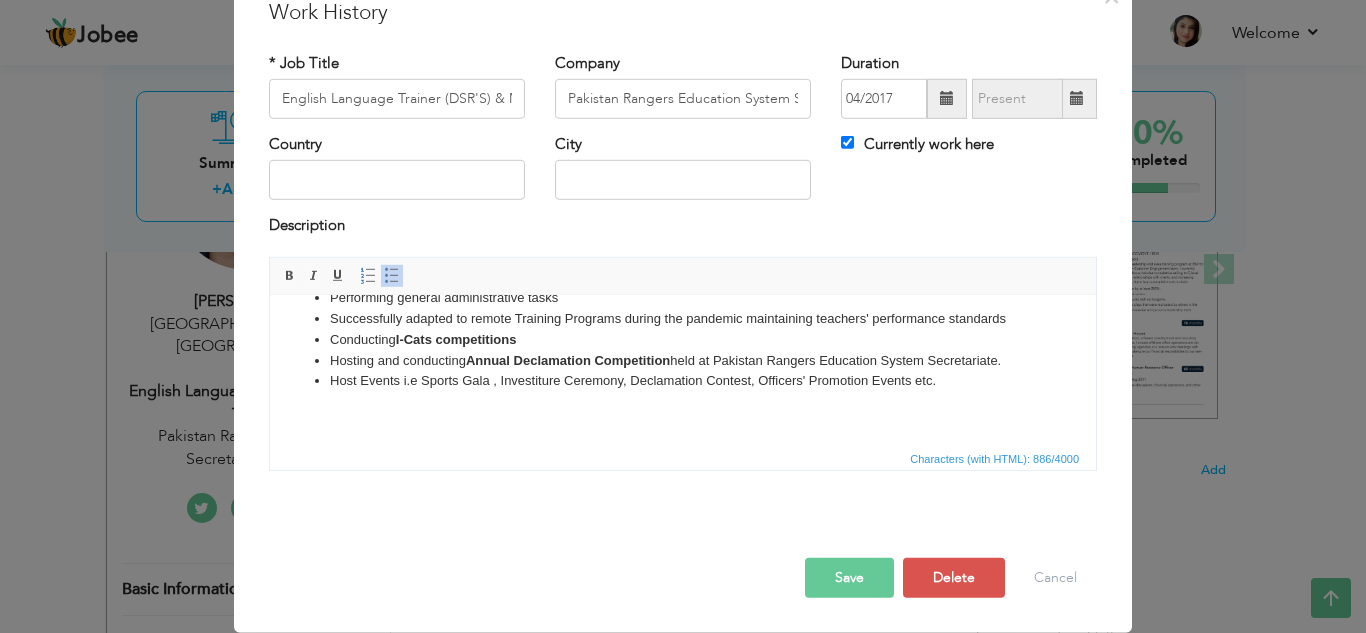 click on "Save" at bounding box center [849, 578] 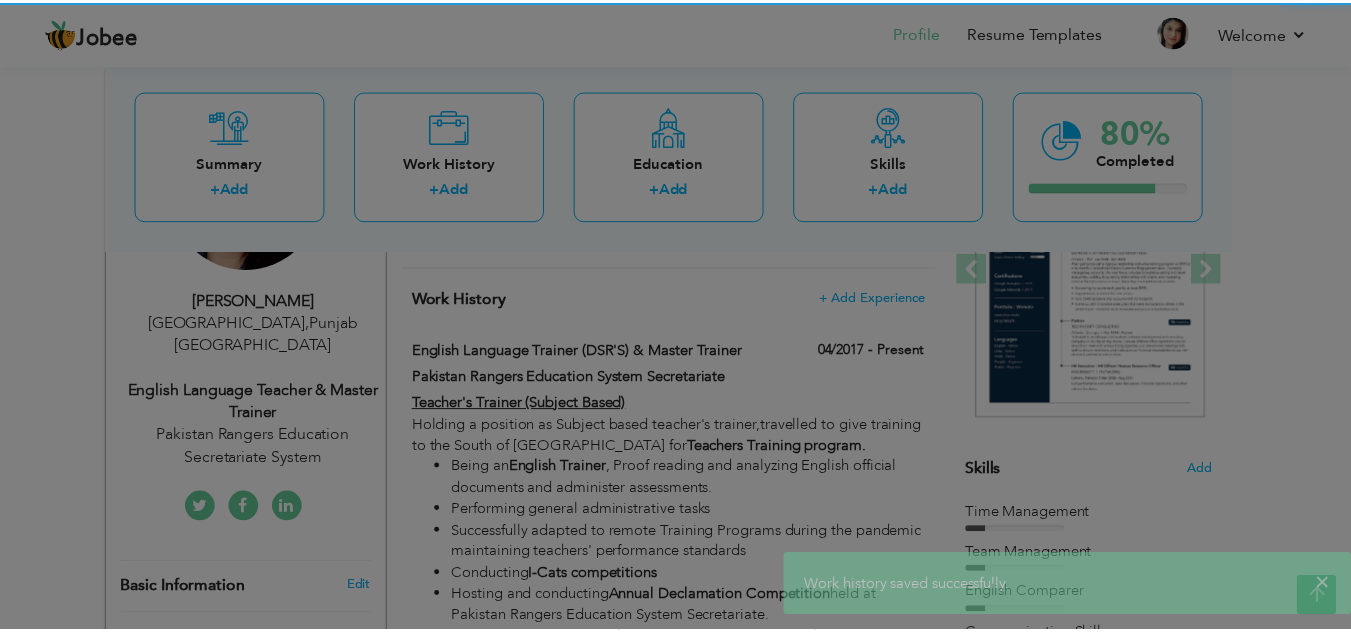 scroll, scrollTop: 0, scrollLeft: 0, axis: both 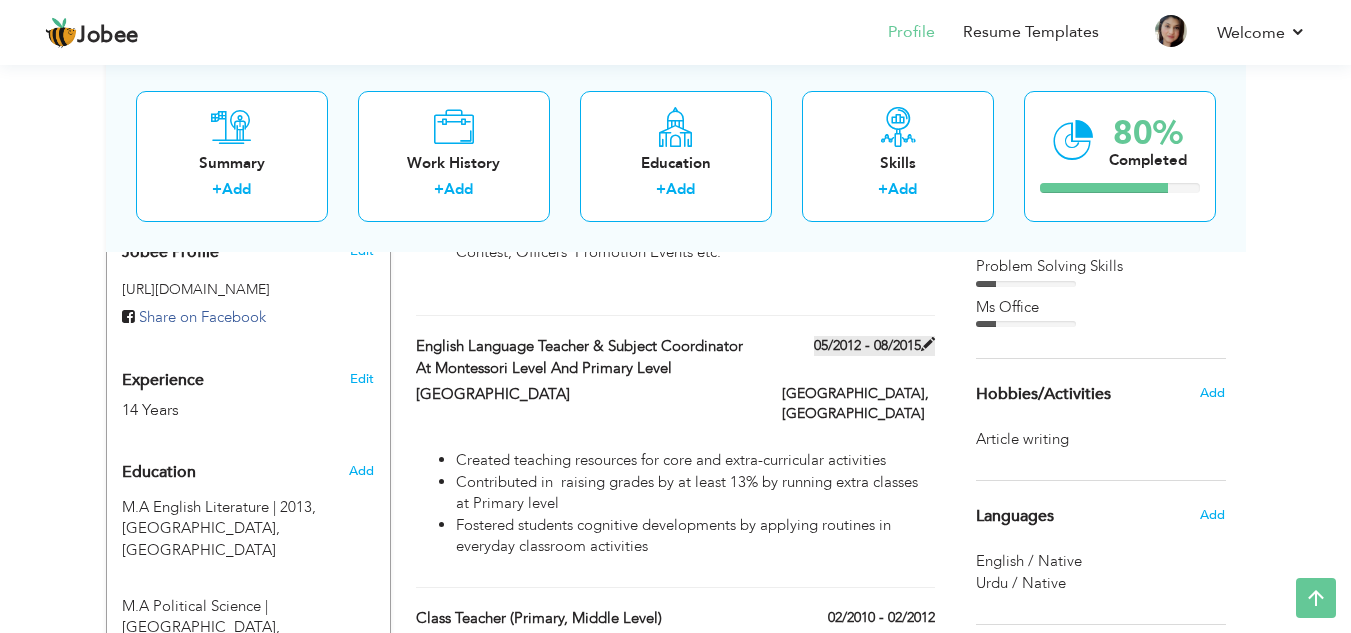 click at bounding box center (928, 344) 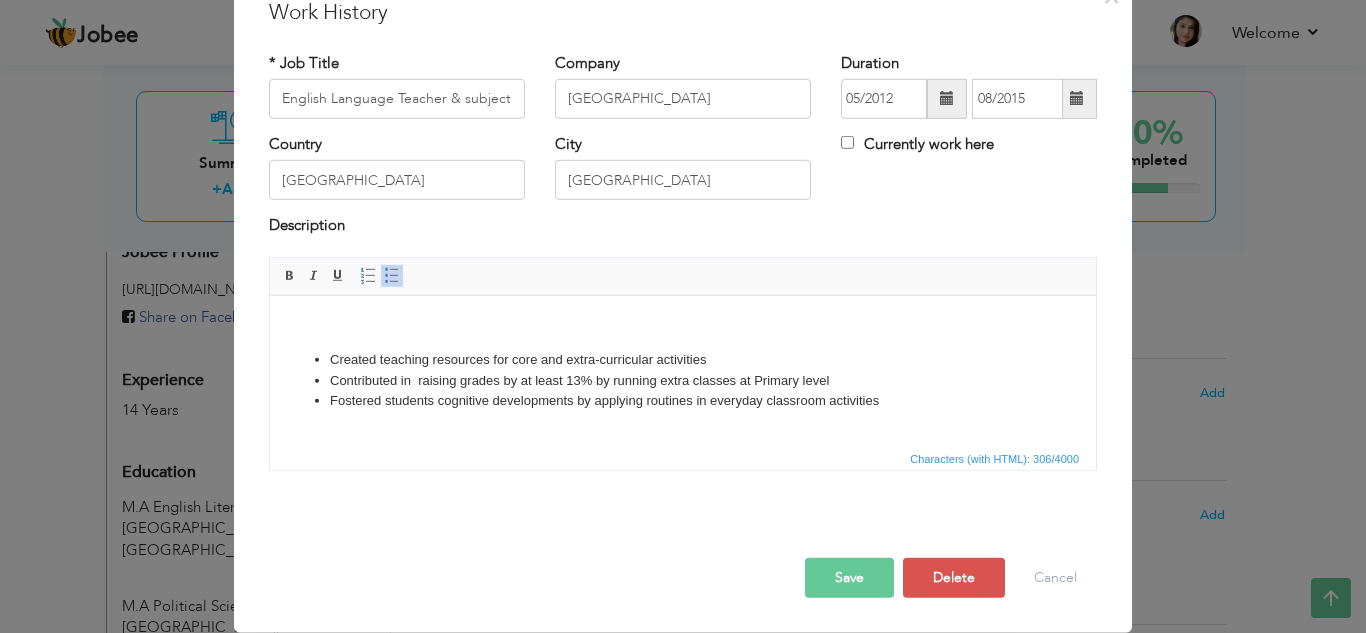 scroll, scrollTop: 0, scrollLeft: 0, axis: both 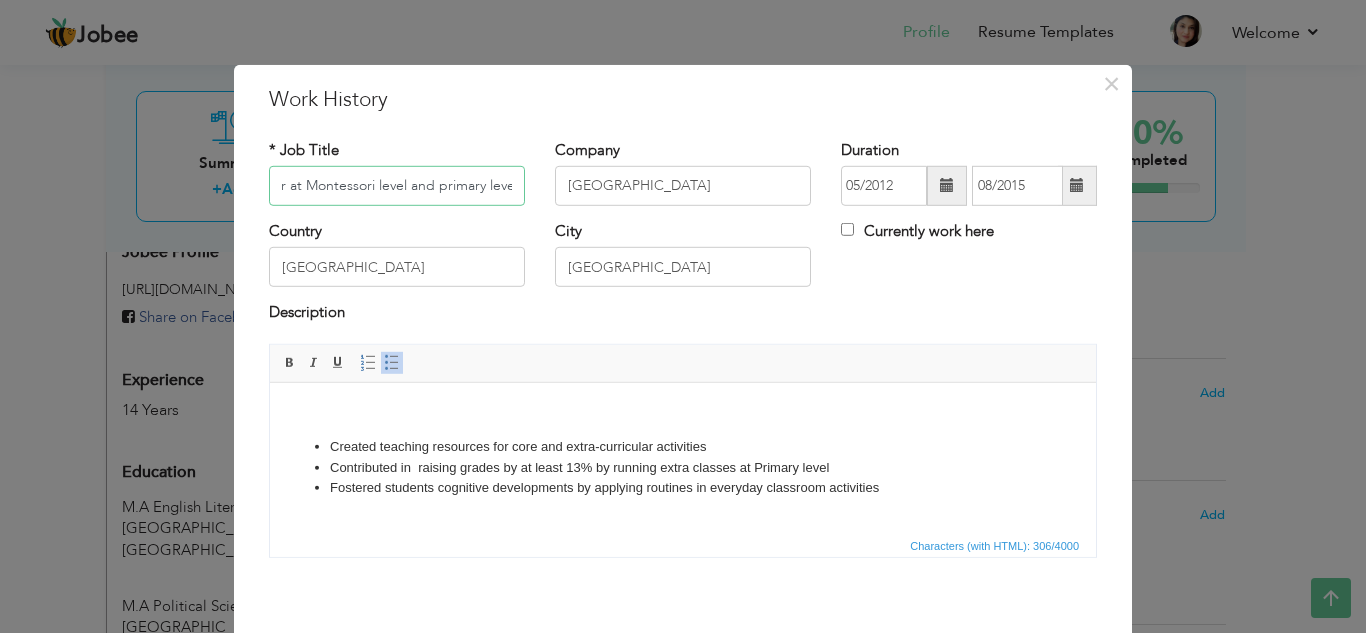 click on "English Language Teacher & subject coordinator at Montessori level and primary level" at bounding box center [397, 186] 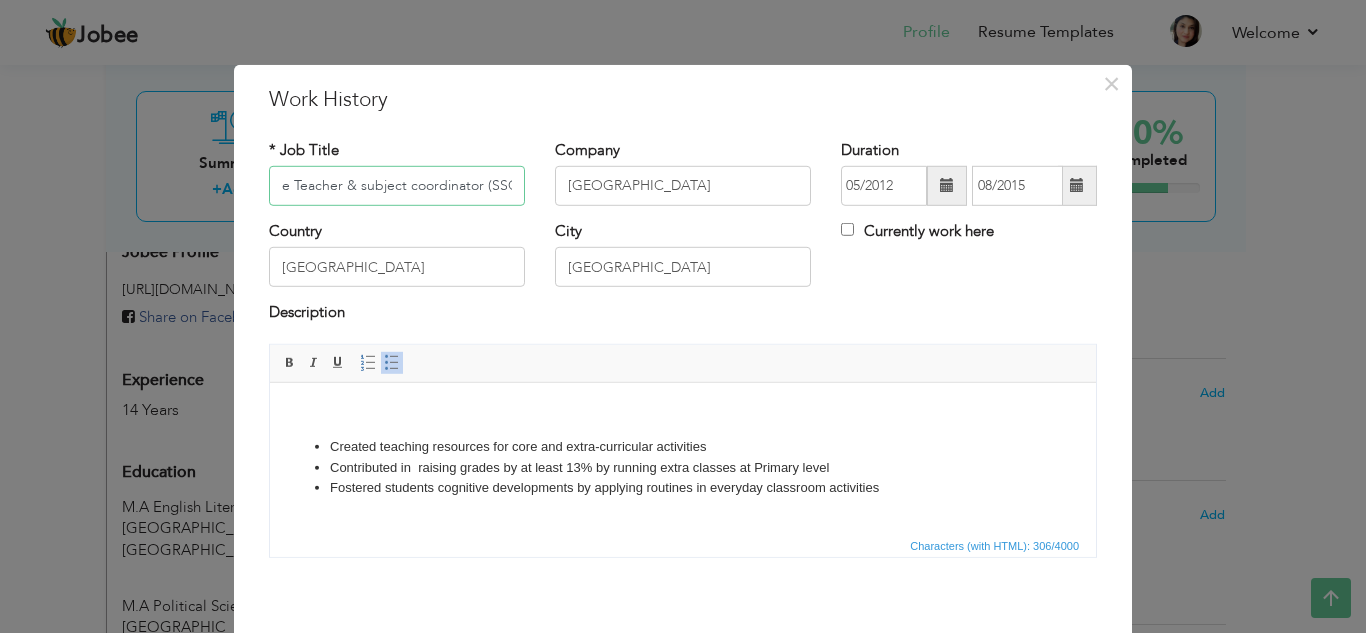 scroll, scrollTop: 0, scrollLeft: 107, axis: horizontal 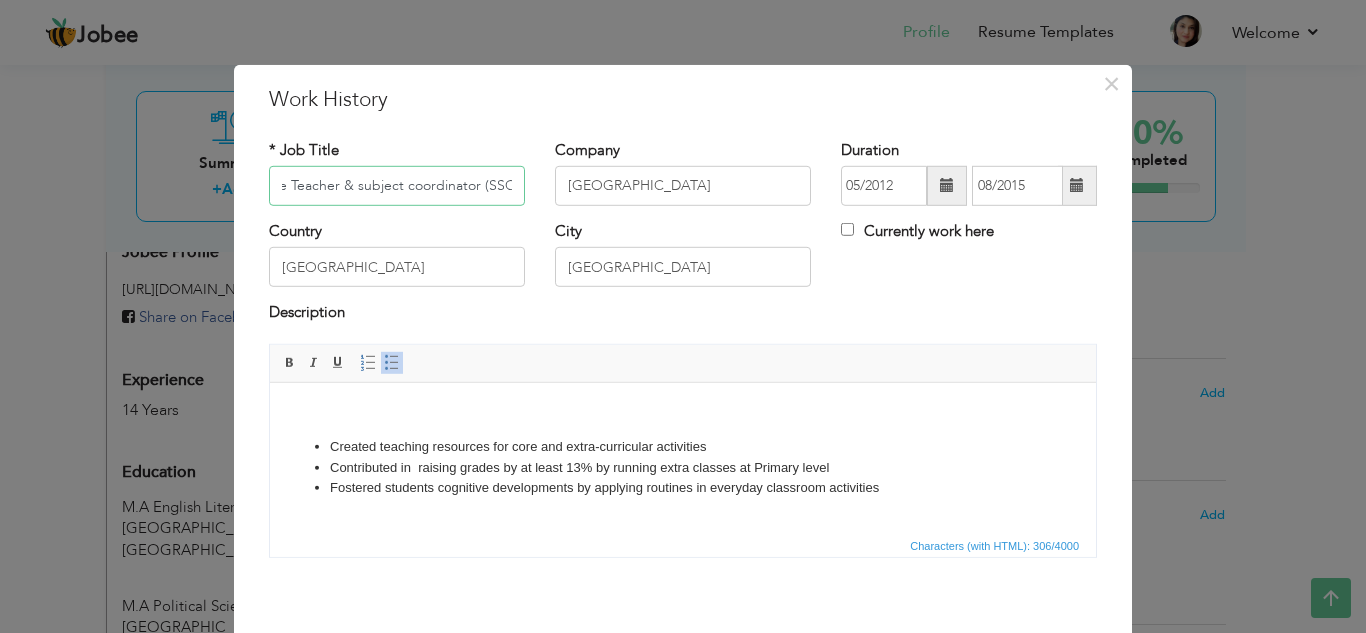 click on "English Language Teacher & subject coordinator (SSC)" at bounding box center [397, 186] 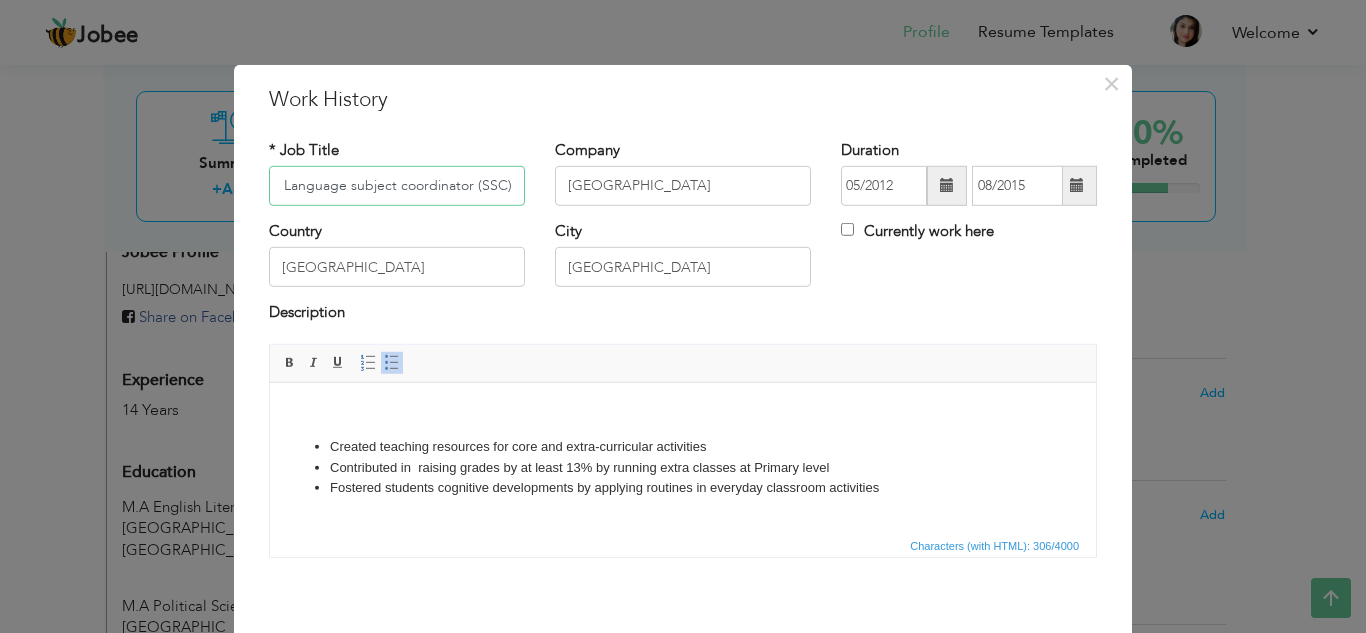 scroll, scrollTop: 0, scrollLeft: 42, axis: horizontal 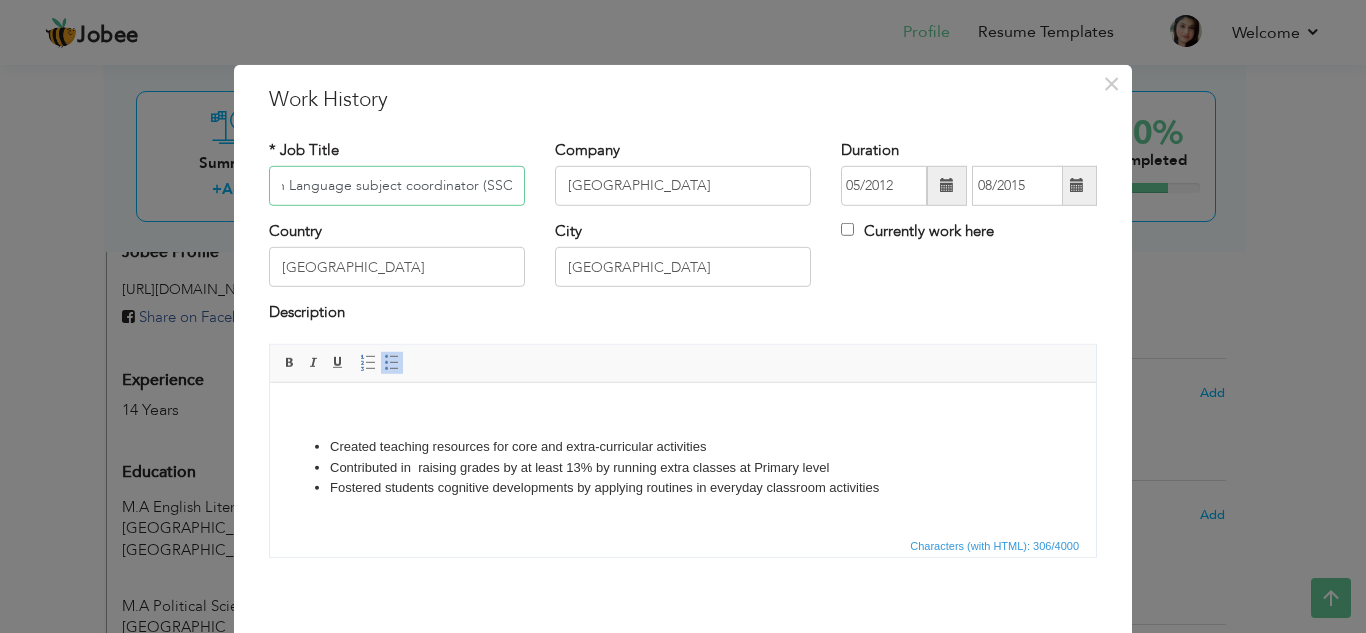 type on "English Language subject coordinator (SSC)" 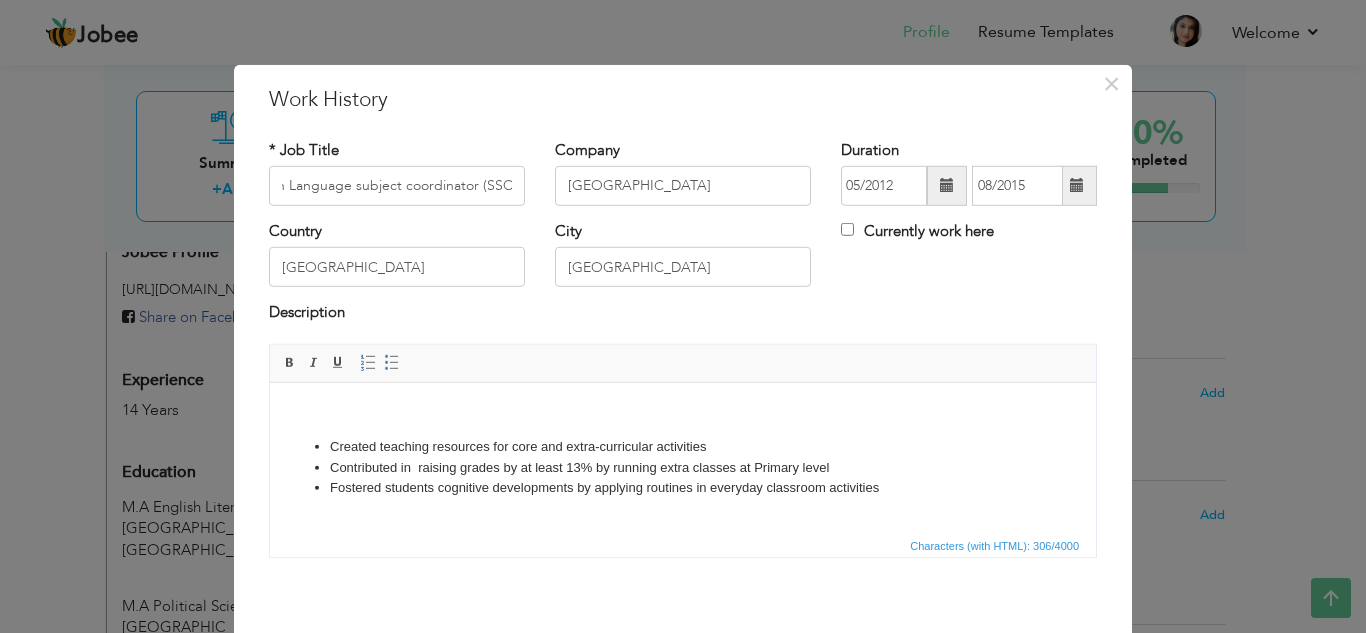 scroll, scrollTop: 0, scrollLeft: 0, axis: both 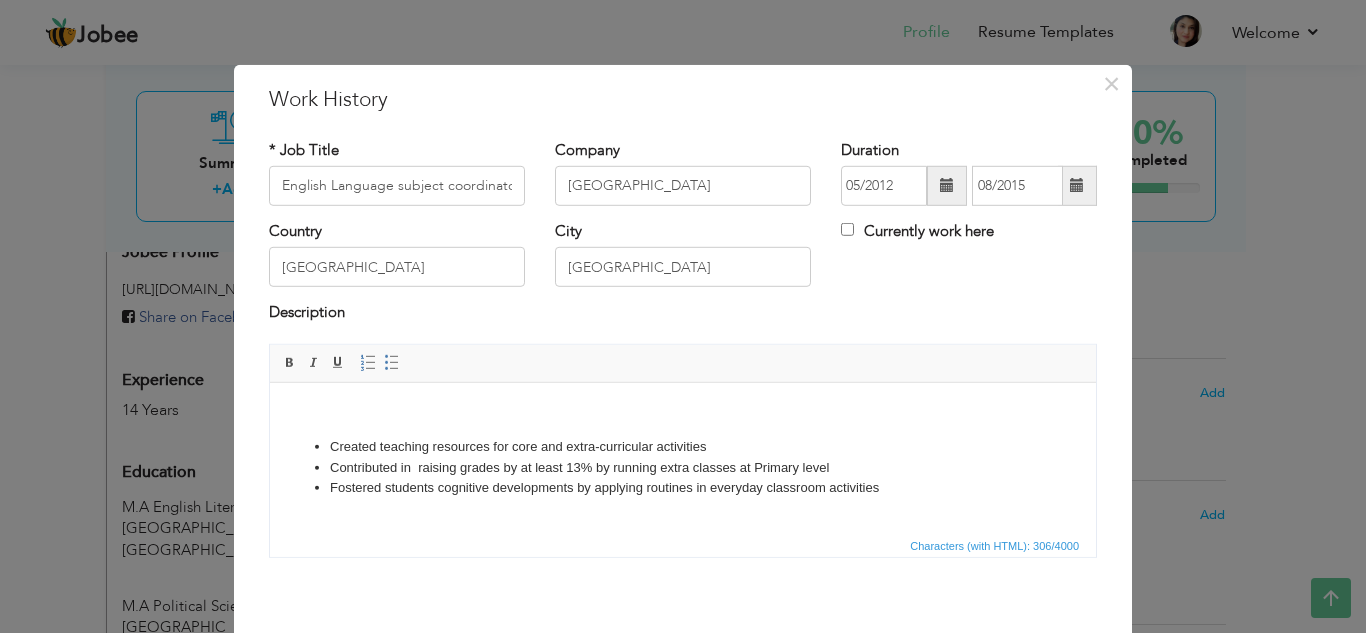 click on "Contributed in  raising grades by at least 13% by running extra classes at Primary level" at bounding box center (683, 467) 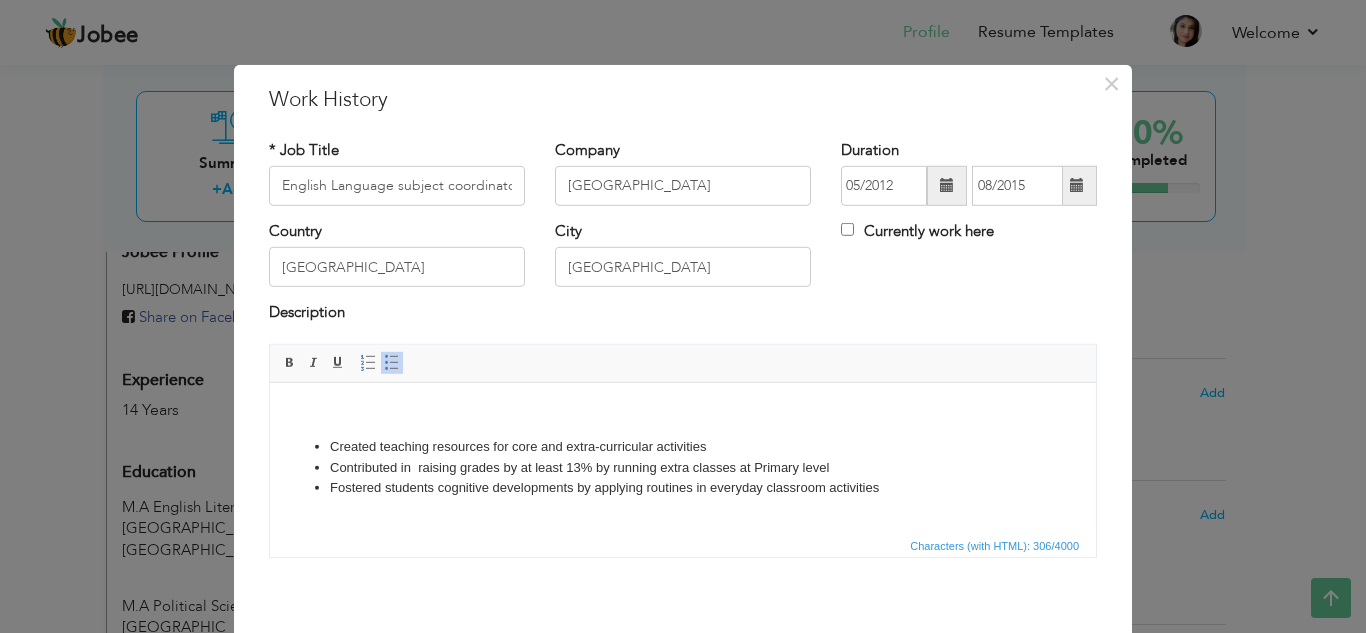 type 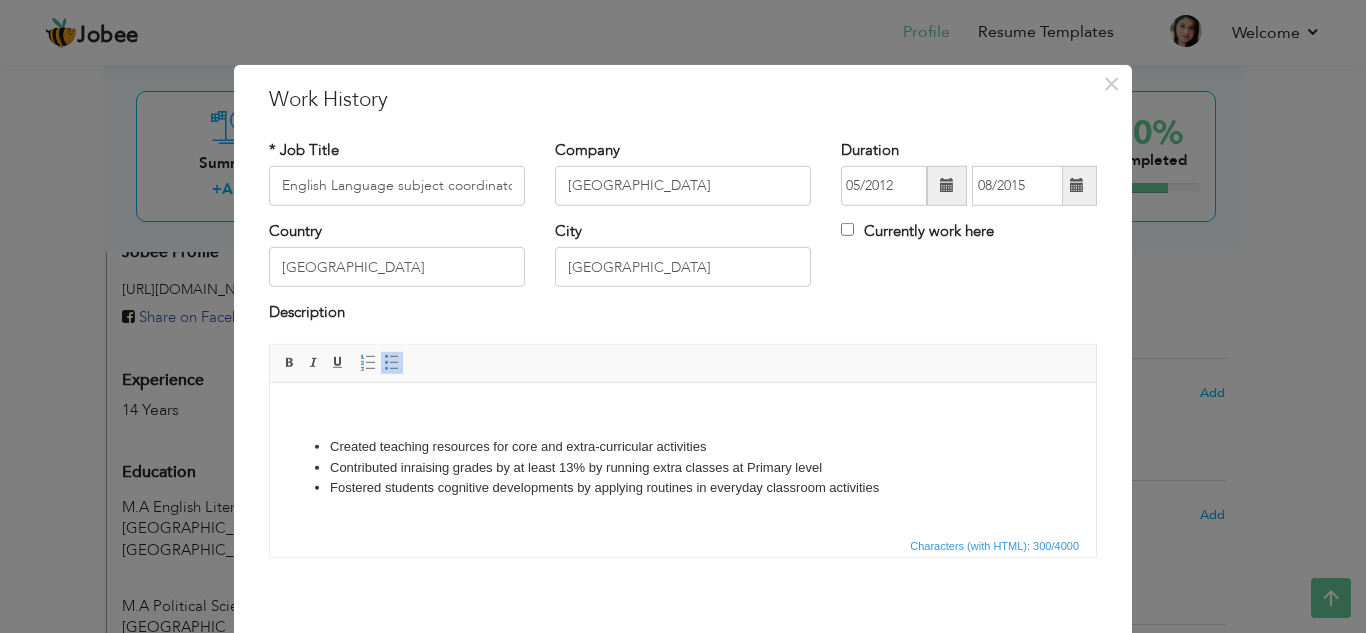 click on "Contributed in  raising grades by at least 13% by running extra classes at Primary level" at bounding box center (683, 467) 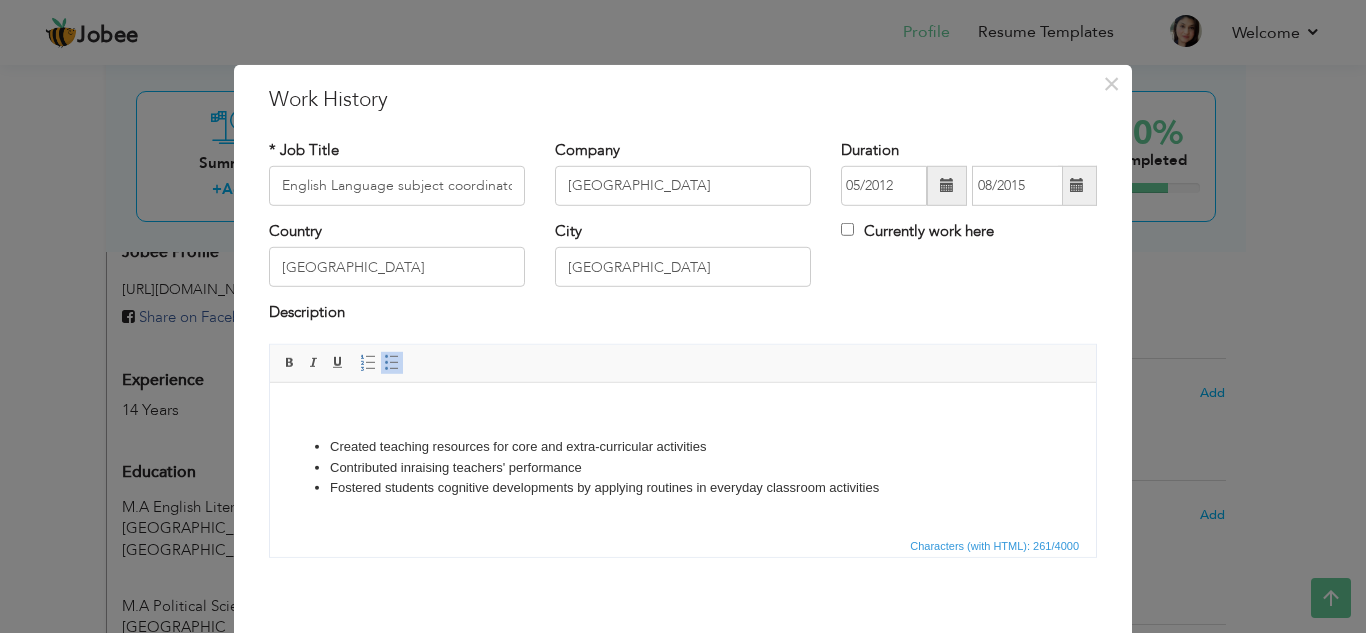 click on "Fostered students cognitive developments by applying routines in everyday classroom activities" at bounding box center (683, 487) 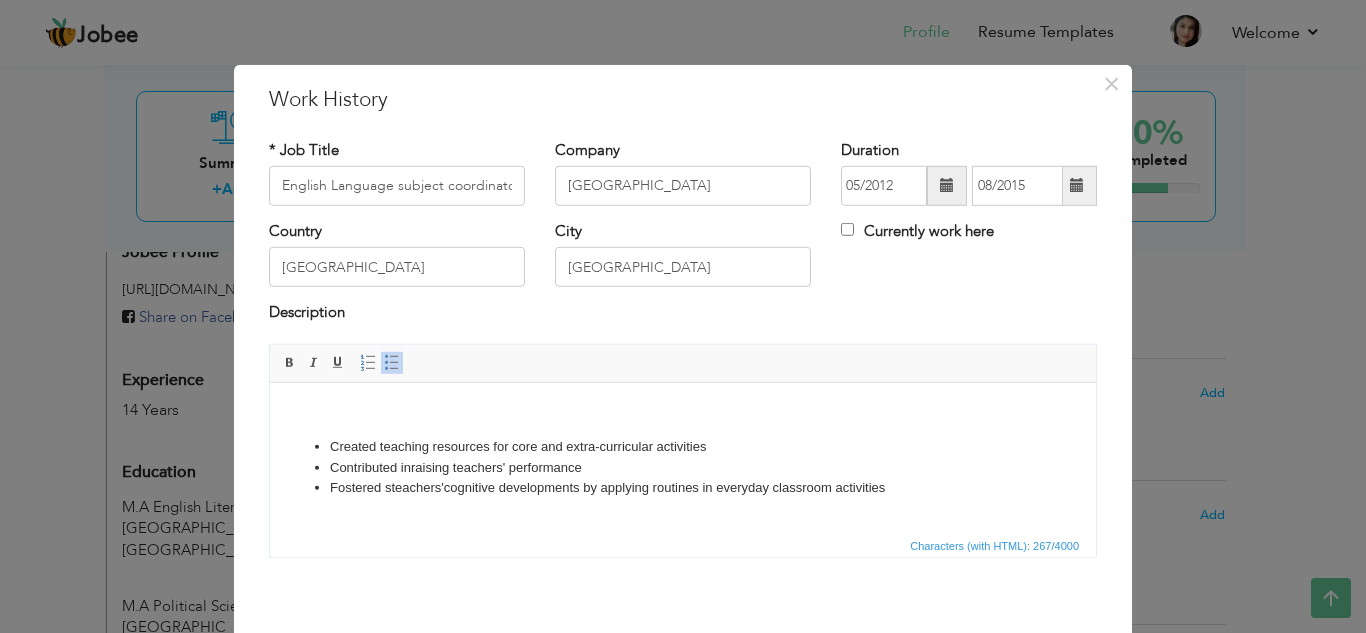 click on "Fostered steachers'  cognitive developments by applying routines in everyday classroom activities" at bounding box center [683, 487] 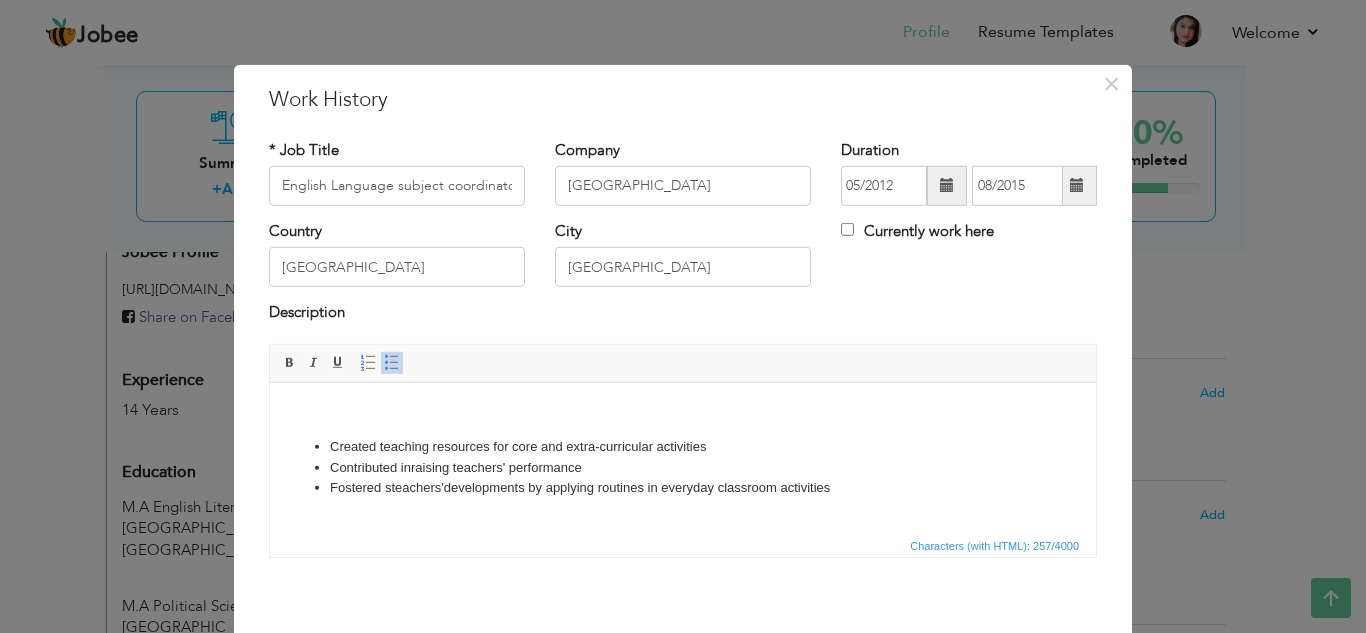 click on "Fostered steachers'  developments by applying routines in everyday classroom activities" at bounding box center [683, 487] 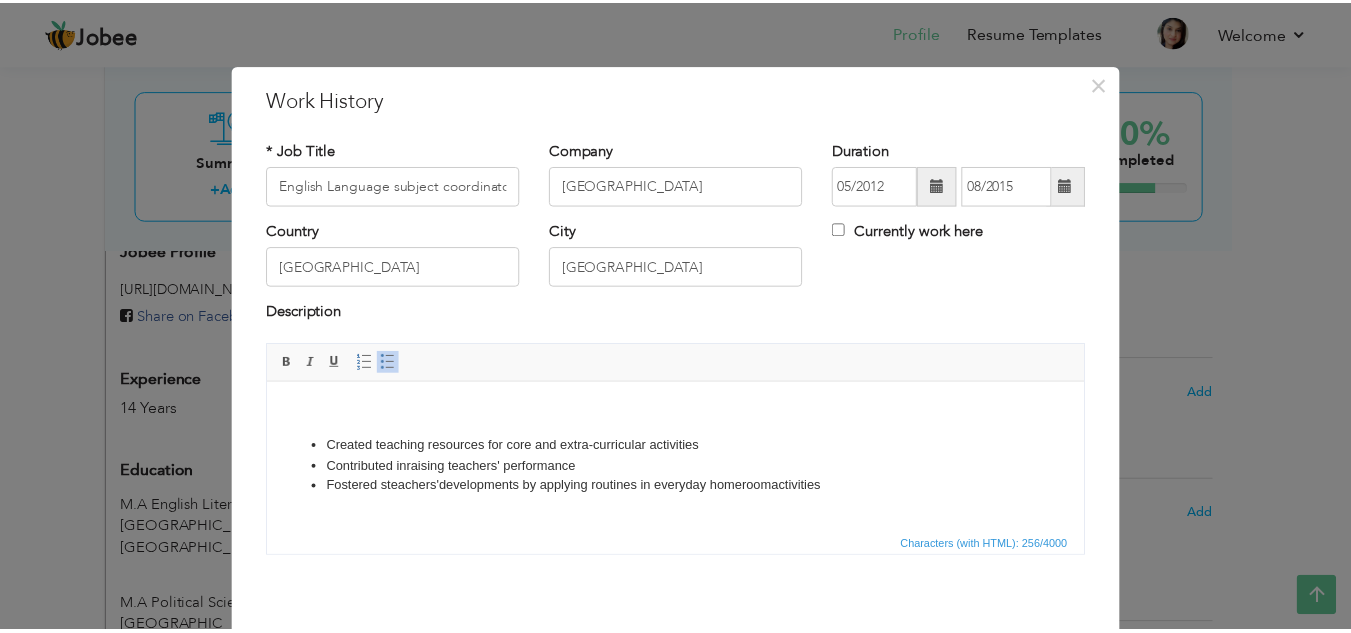 scroll, scrollTop: 87, scrollLeft: 0, axis: vertical 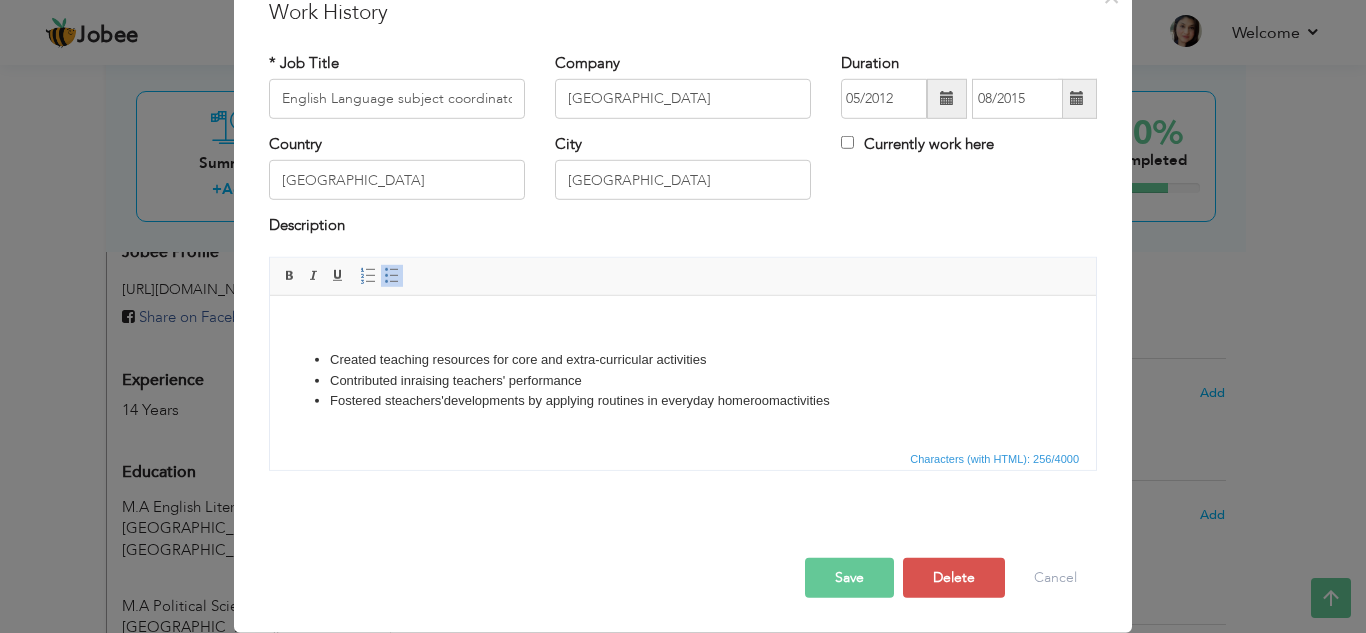 click on "Save" at bounding box center (849, 578) 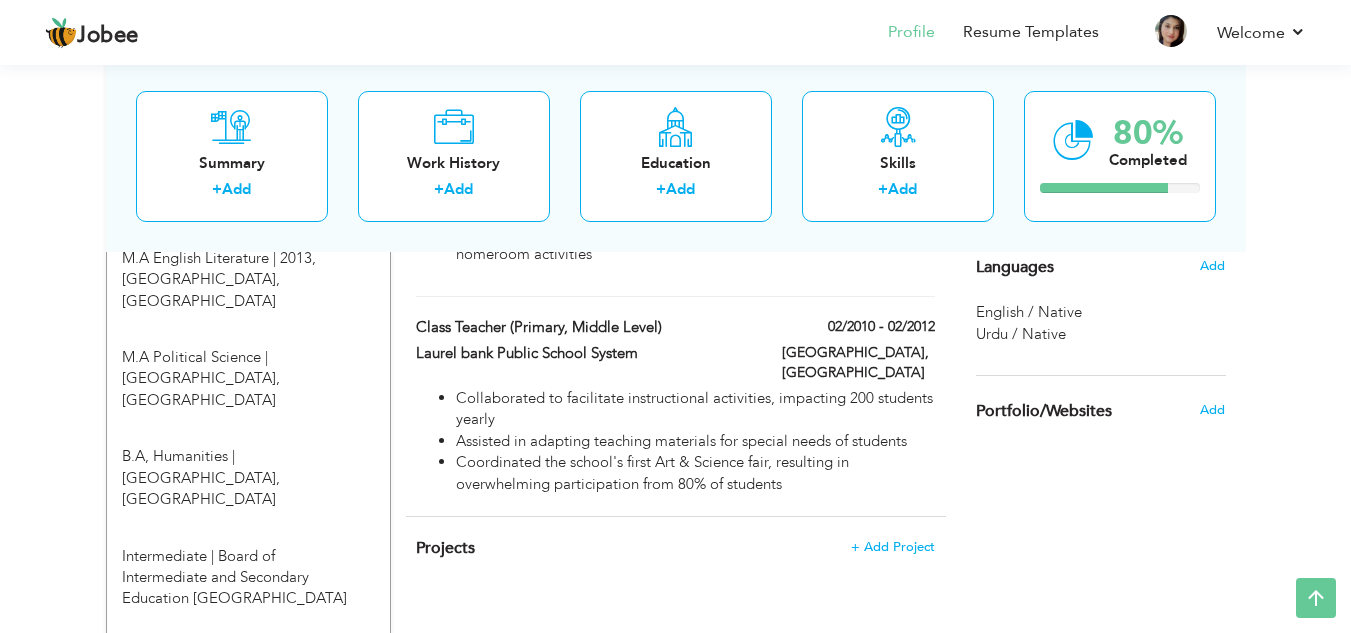scroll, scrollTop: 964, scrollLeft: 0, axis: vertical 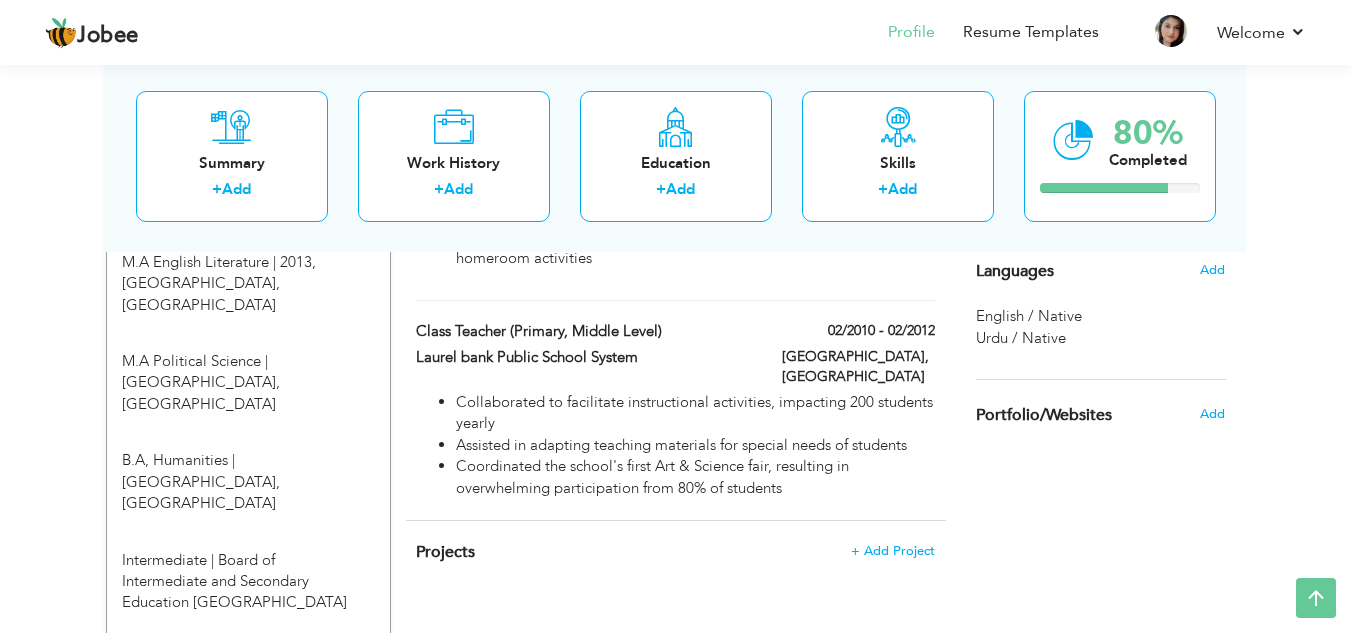 click on "English / Native" at bounding box center [1101, 316] 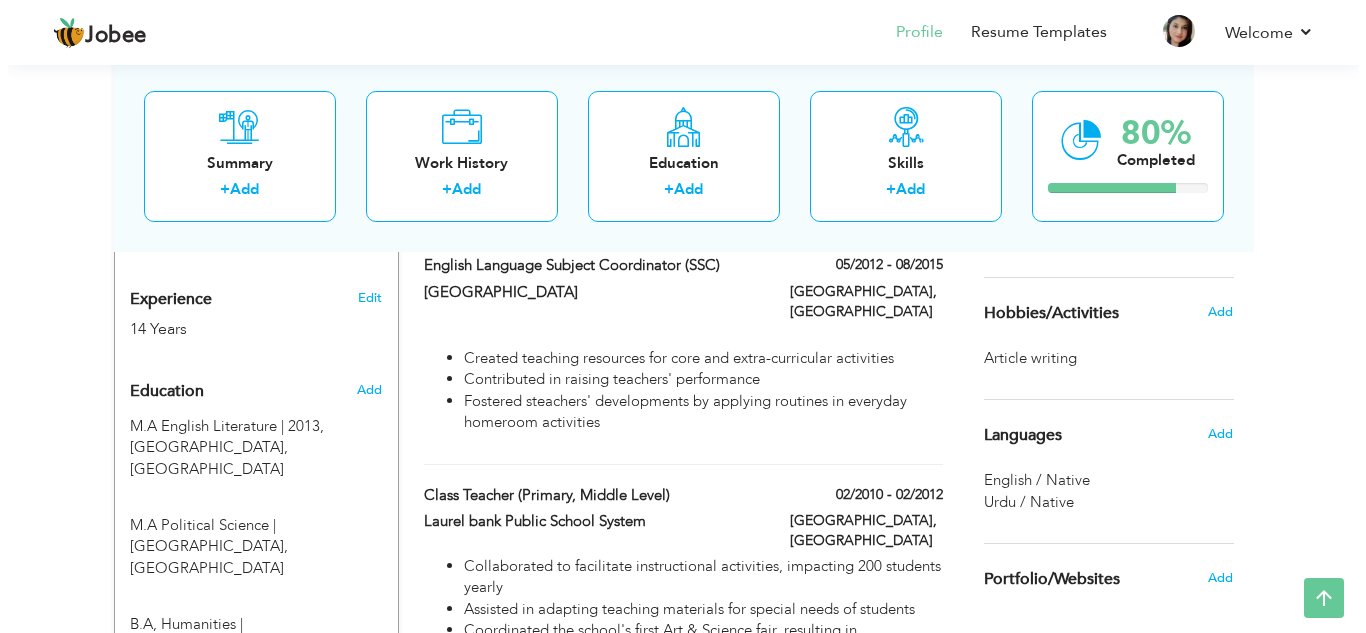 scroll, scrollTop: 808, scrollLeft: 0, axis: vertical 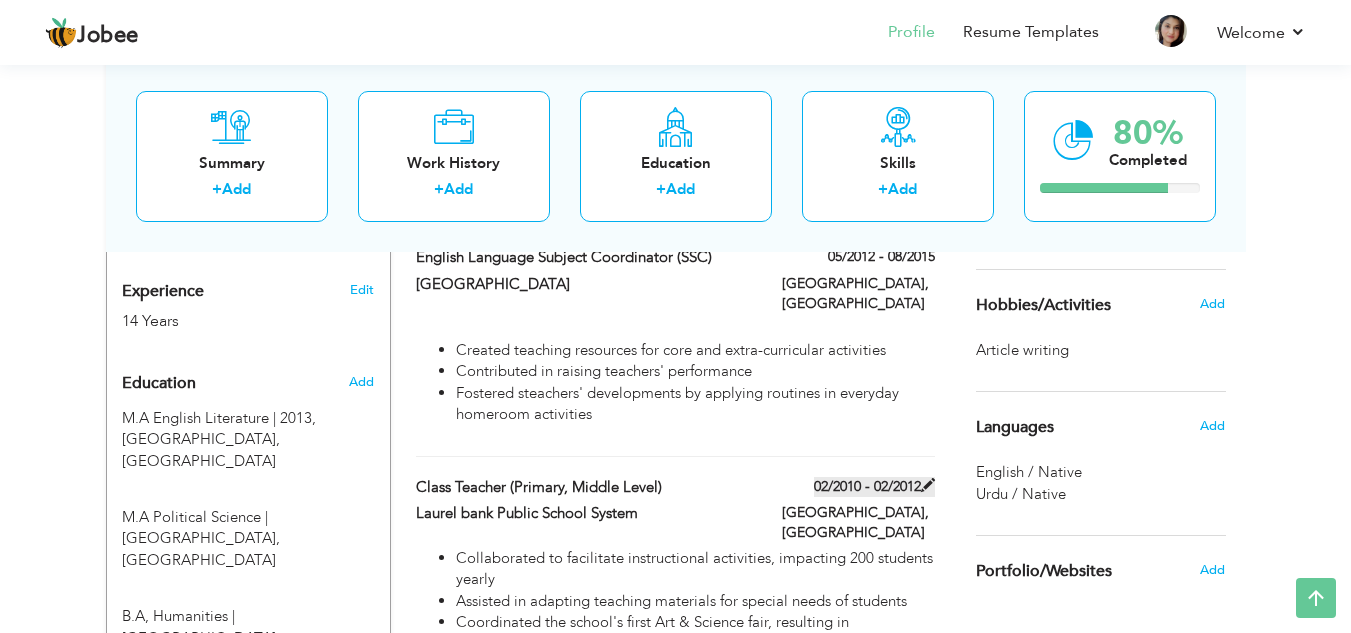 click at bounding box center [928, 485] 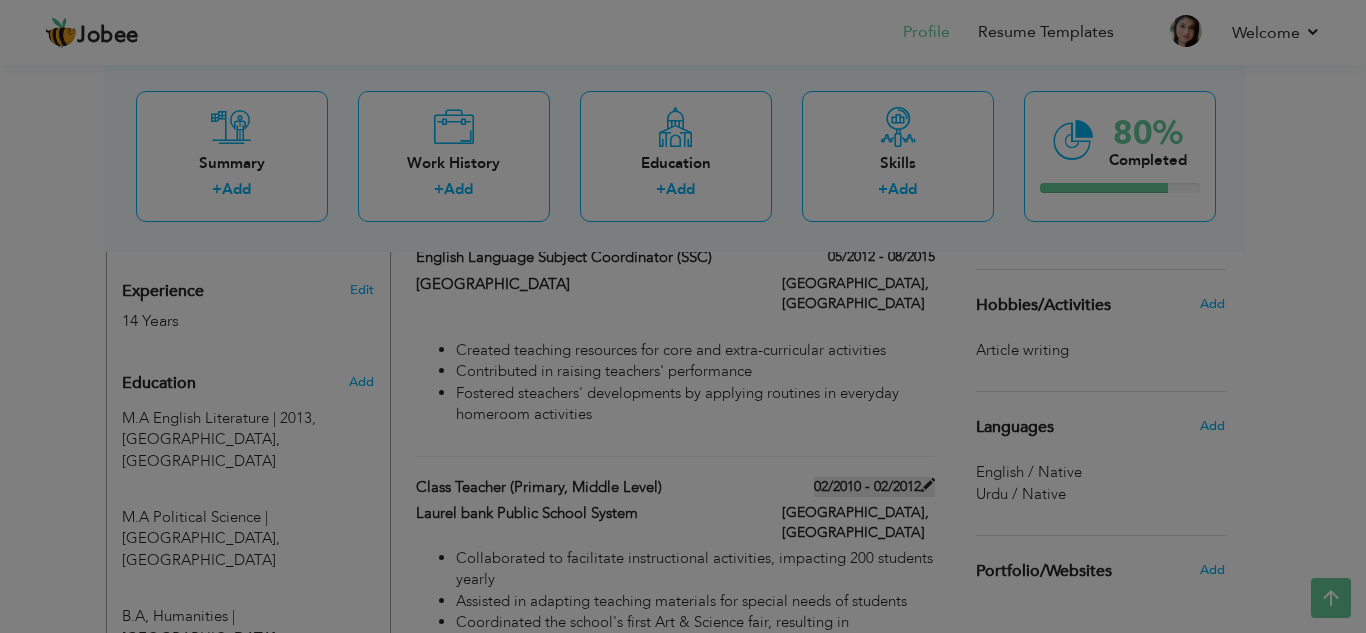 scroll, scrollTop: 0, scrollLeft: 0, axis: both 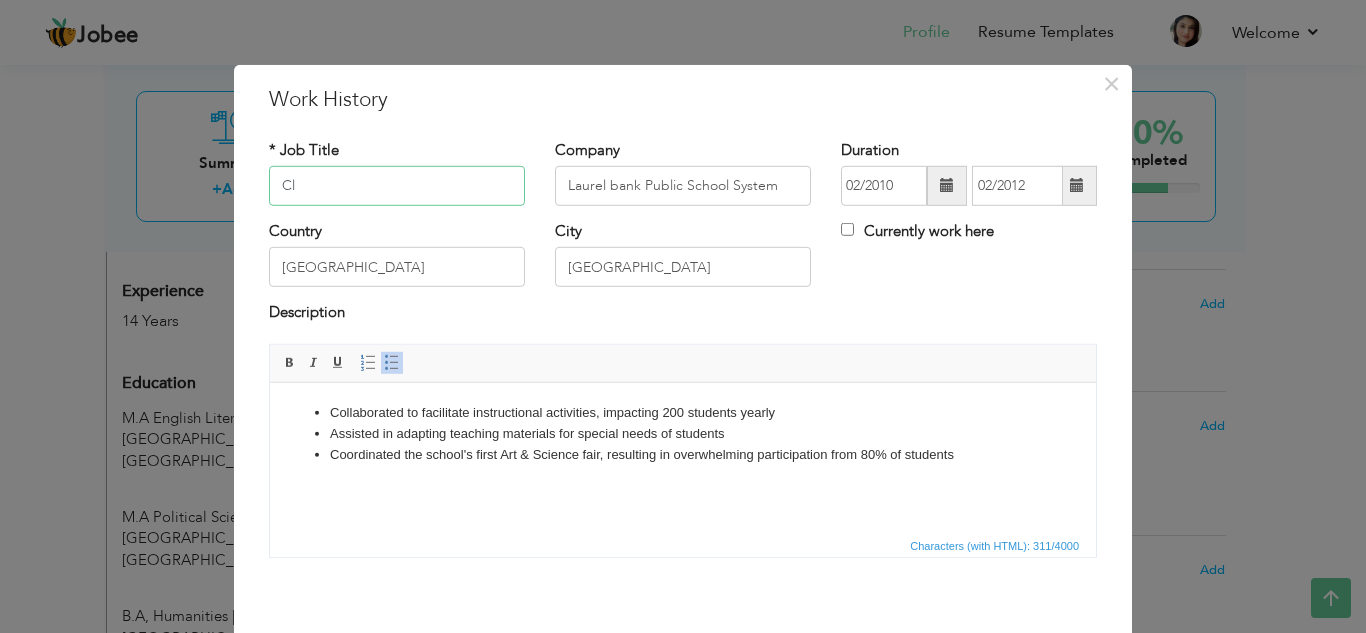 type on "C" 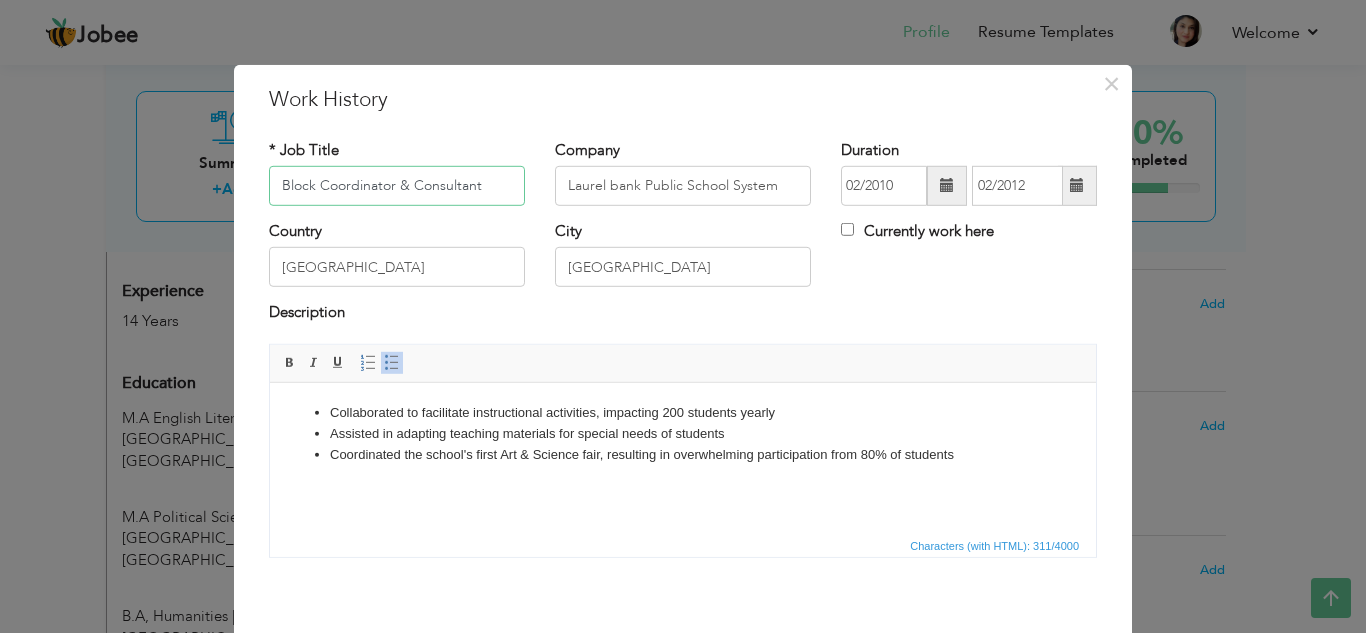 type on "Block Coordinator & Consultant" 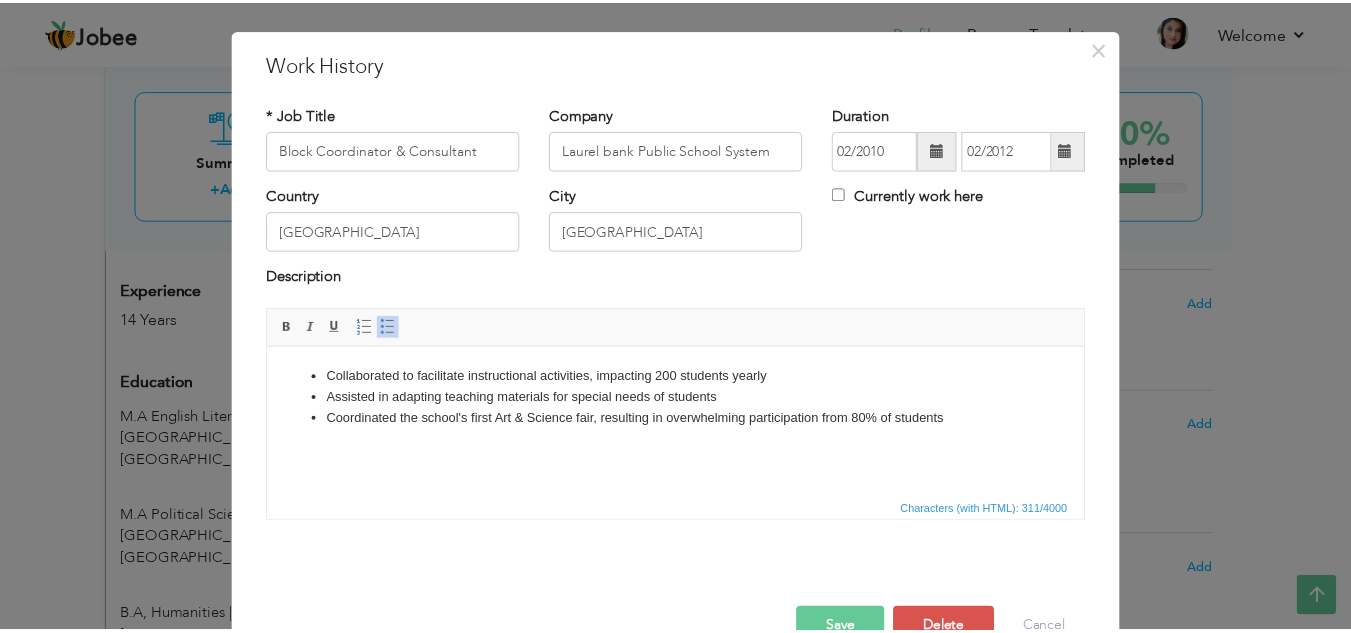 scroll, scrollTop: 87, scrollLeft: 0, axis: vertical 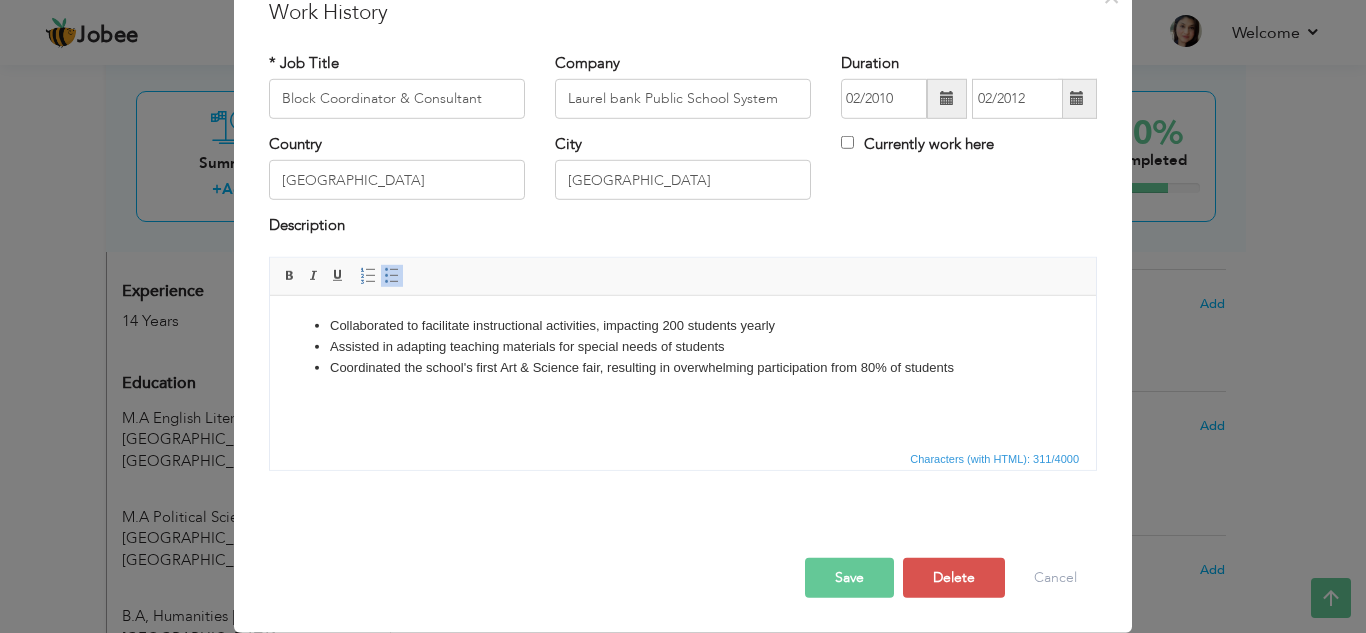 click on "Assisted in adapting teaching materials for special needs of students" at bounding box center [683, 346] 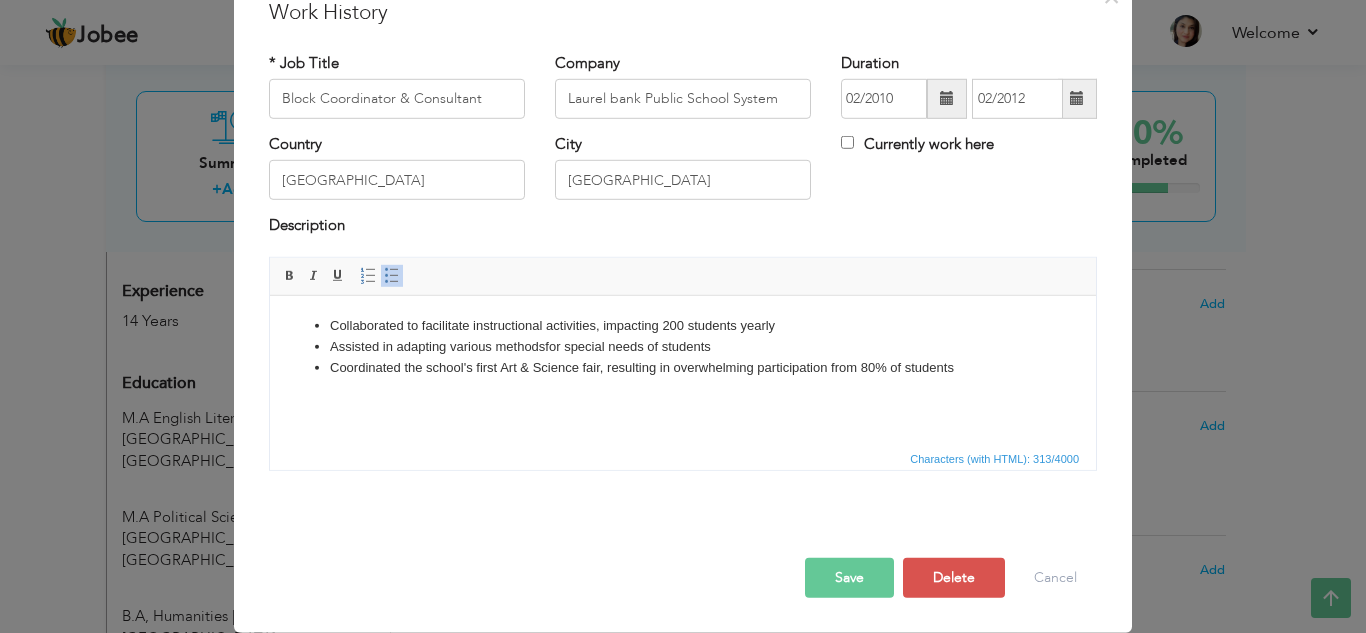click on "Coordinated the school's first Art & Science fair, resulting in overwhelming participation from 80% of students" at bounding box center [683, 367] 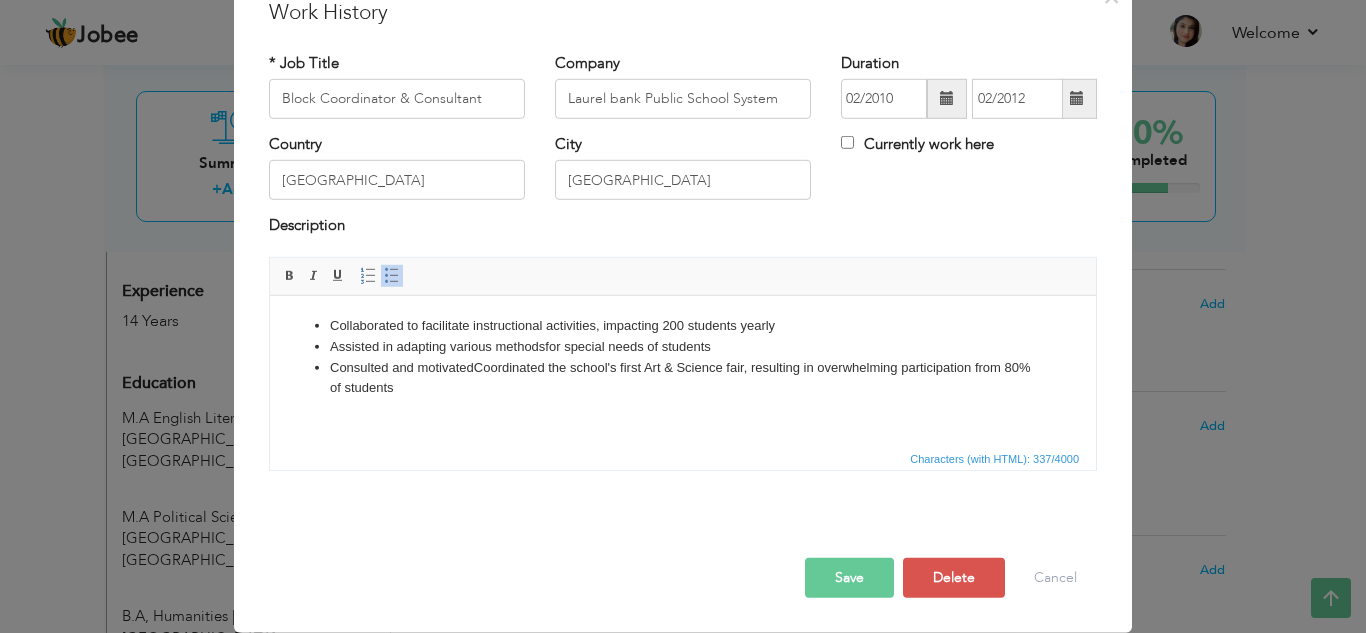 click on "Consulted and motivated  Coordinated the school's first Art & Science fair, resulting in overwhelming participation from 80% of students" at bounding box center [683, 378] 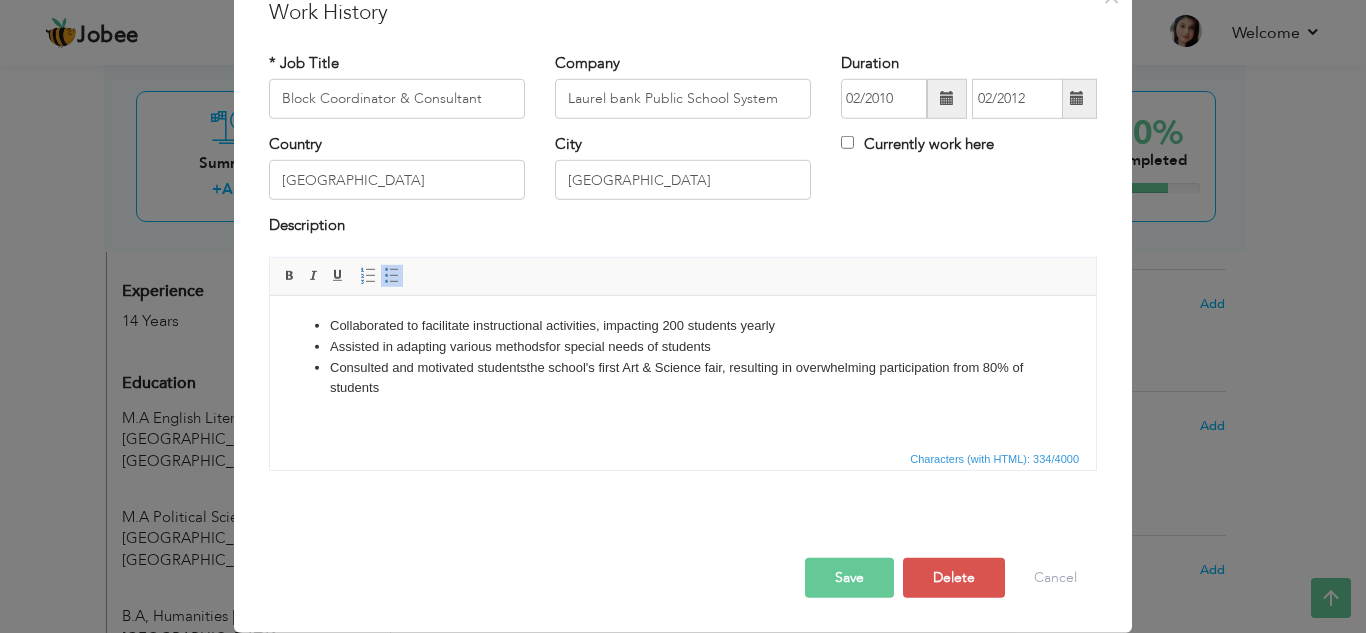 click on "Consulted and motivated students  the school's first Art & Science fair, resulting in overwhelming participation from 80% of students" at bounding box center [683, 378] 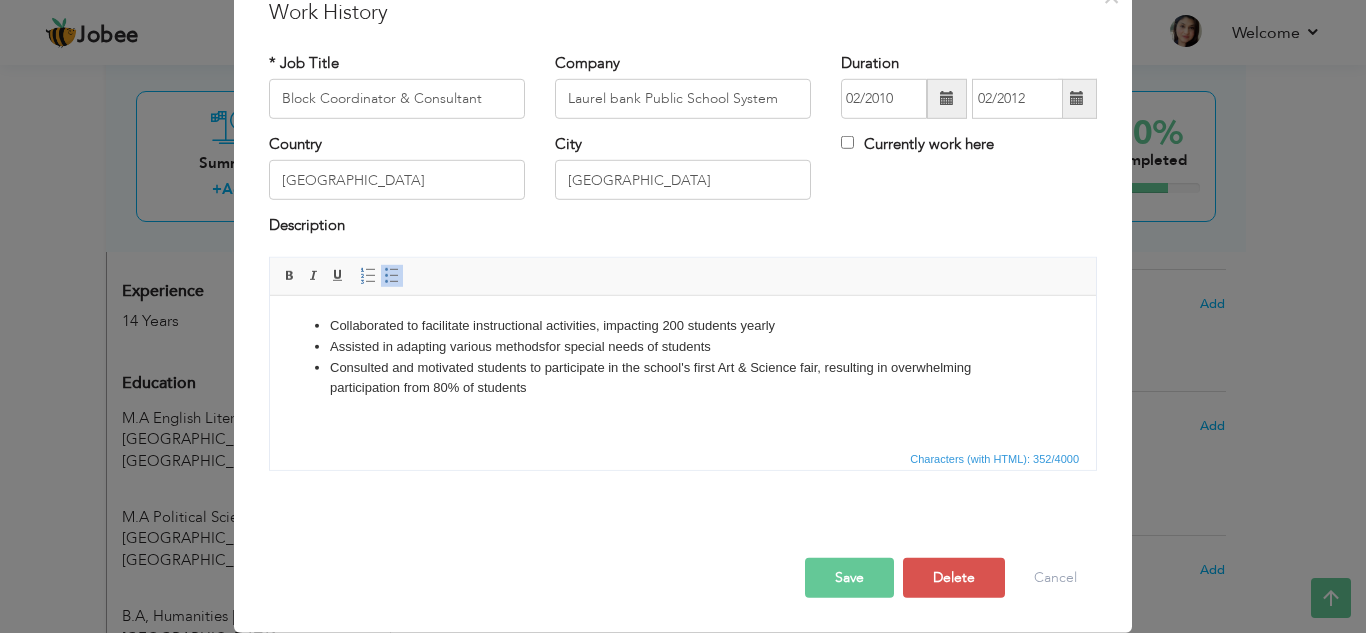 click at bounding box center [683, 537] 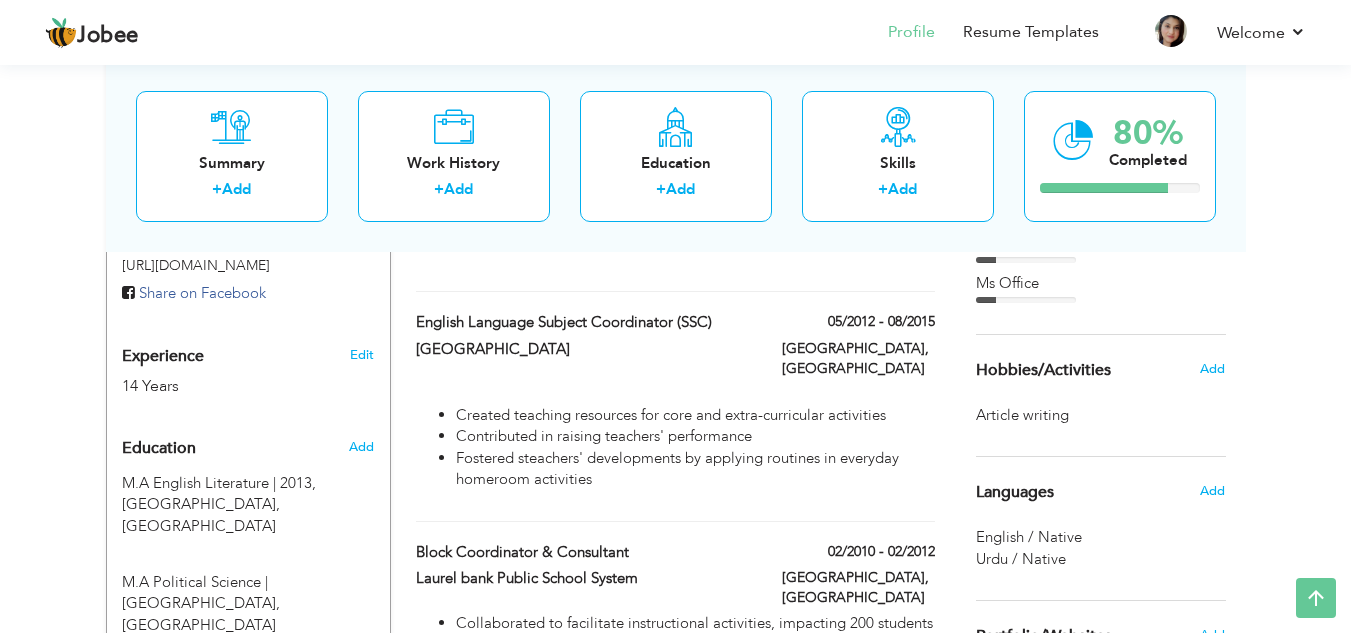scroll, scrollTop: 739, scrollLeft: 0, axis: vertical 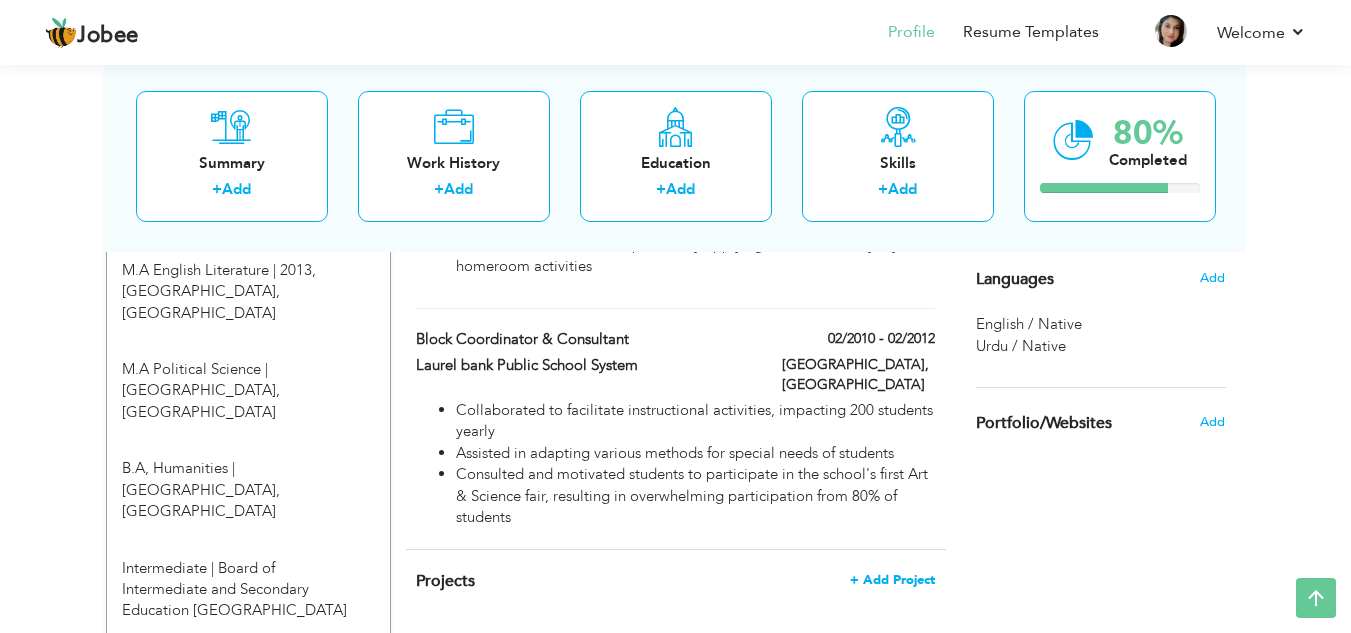 click on "+ Add Project" at bounding box center [892, 580] 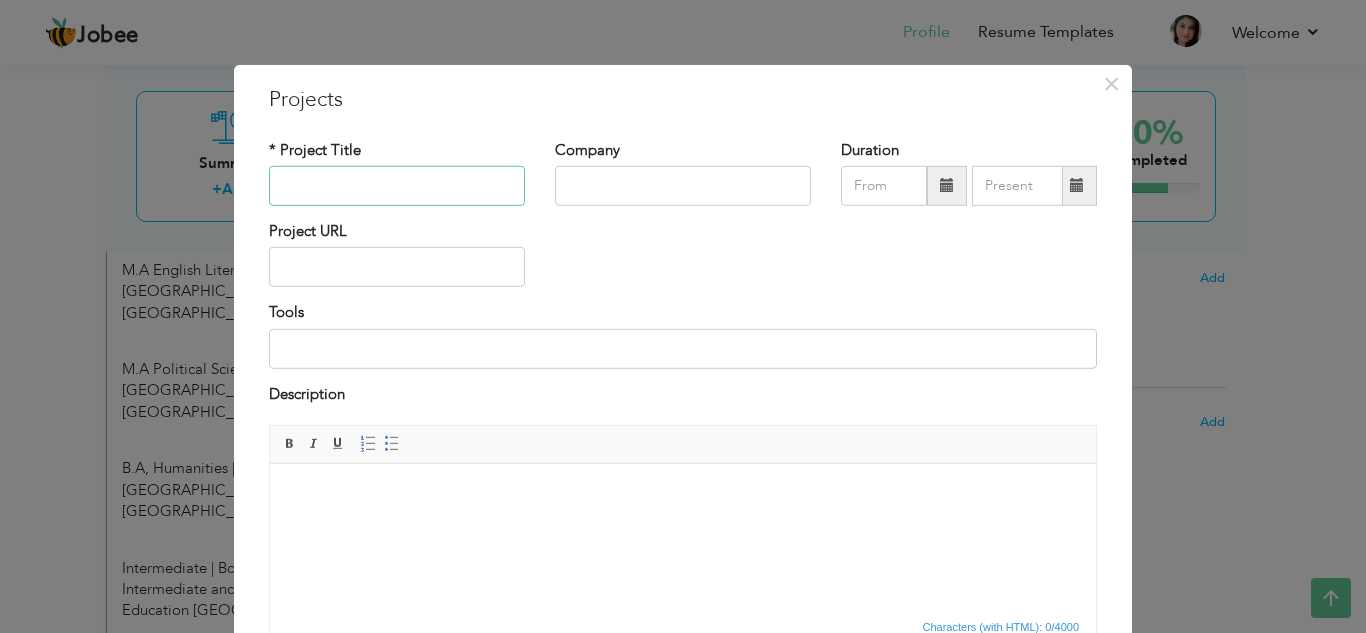 click at bounding box center [397, 186] 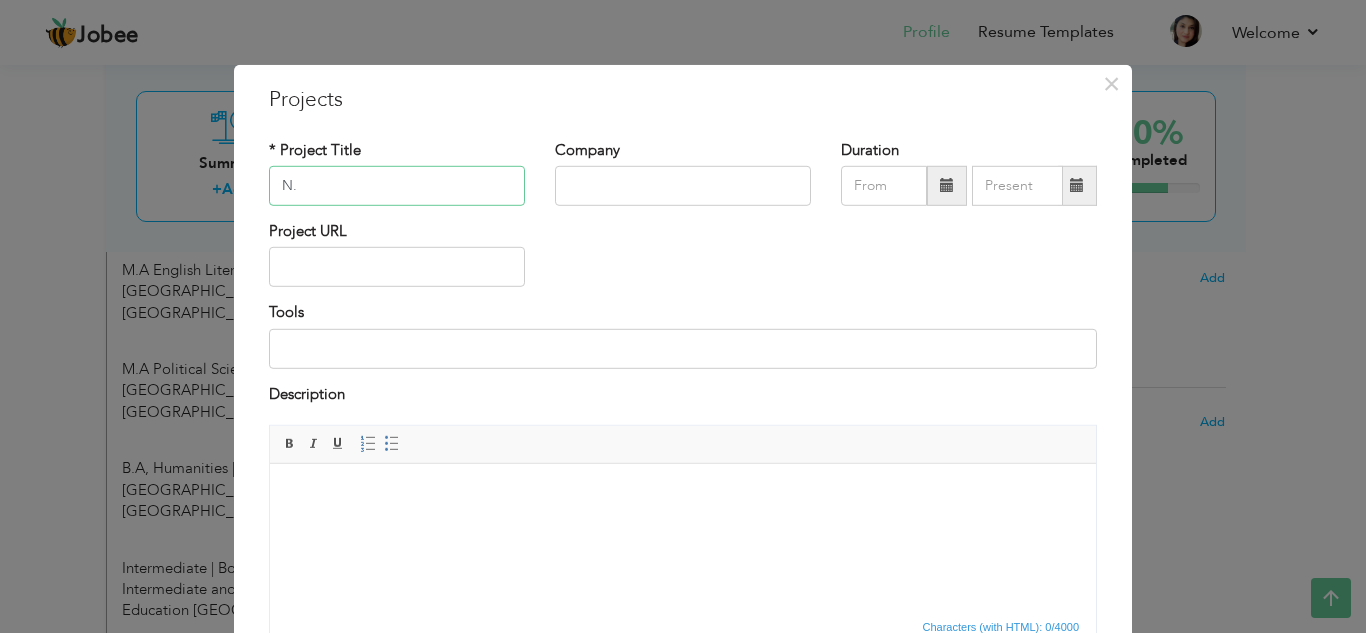 type on "N" 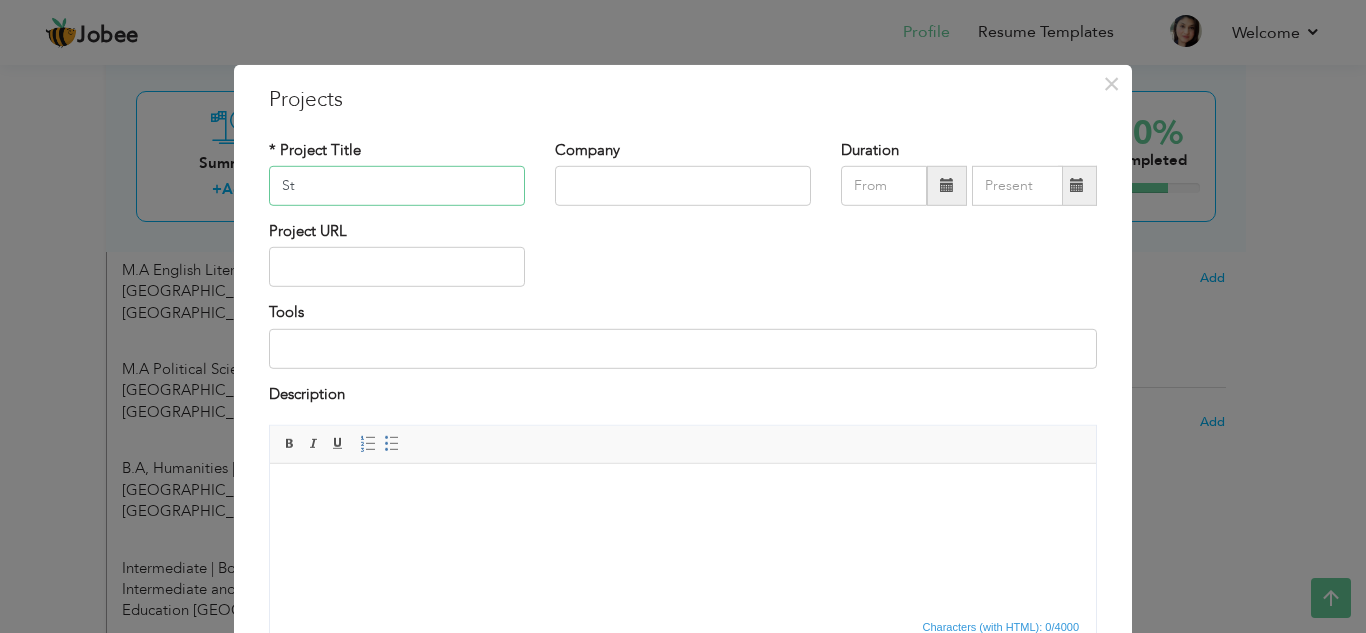 type on "S" 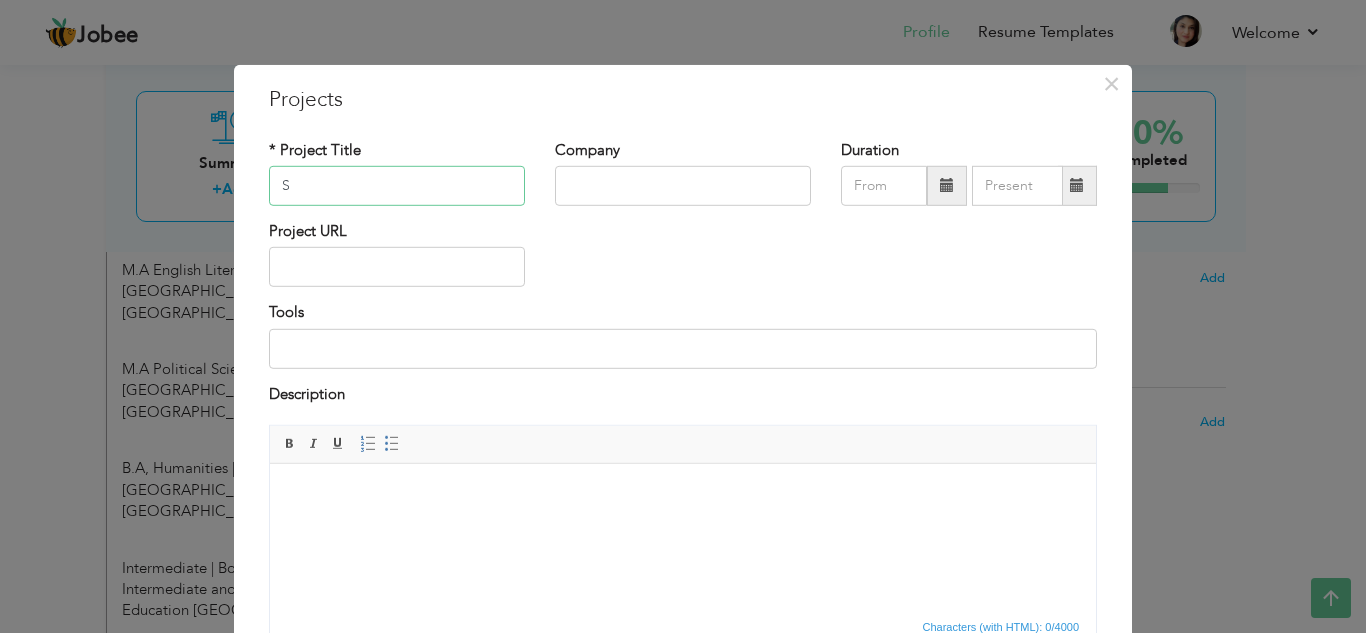 type 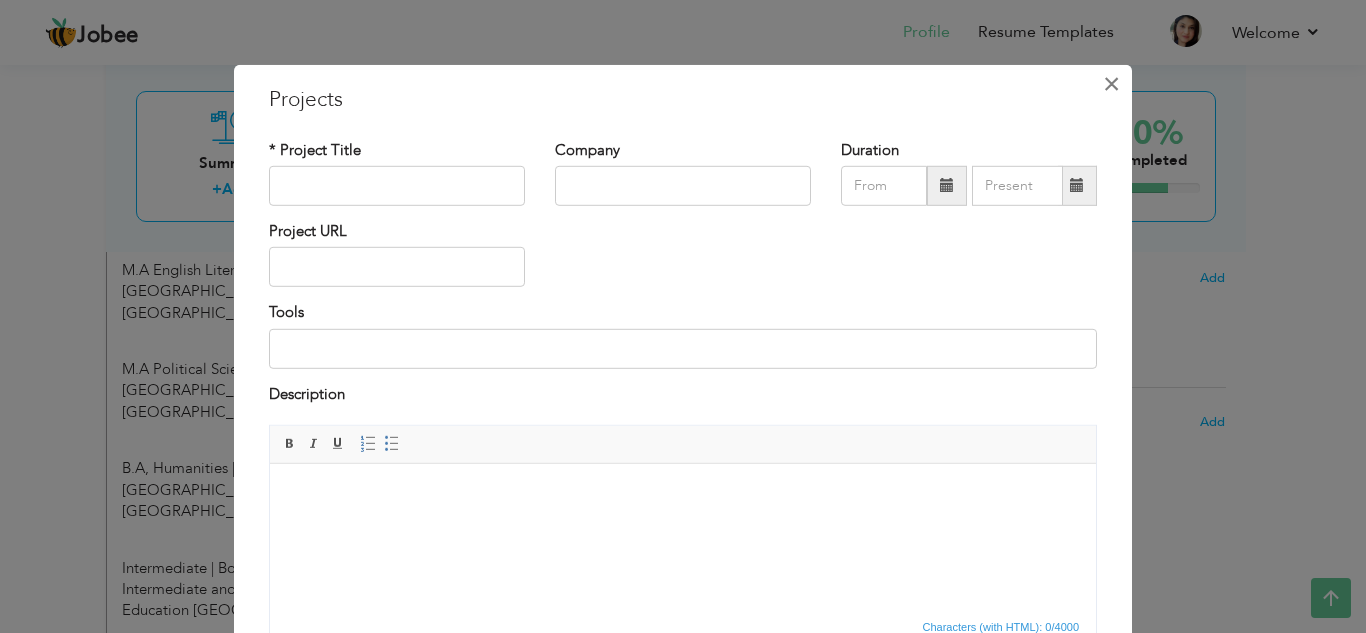 click on "×" at bounding box center [1111, 83] 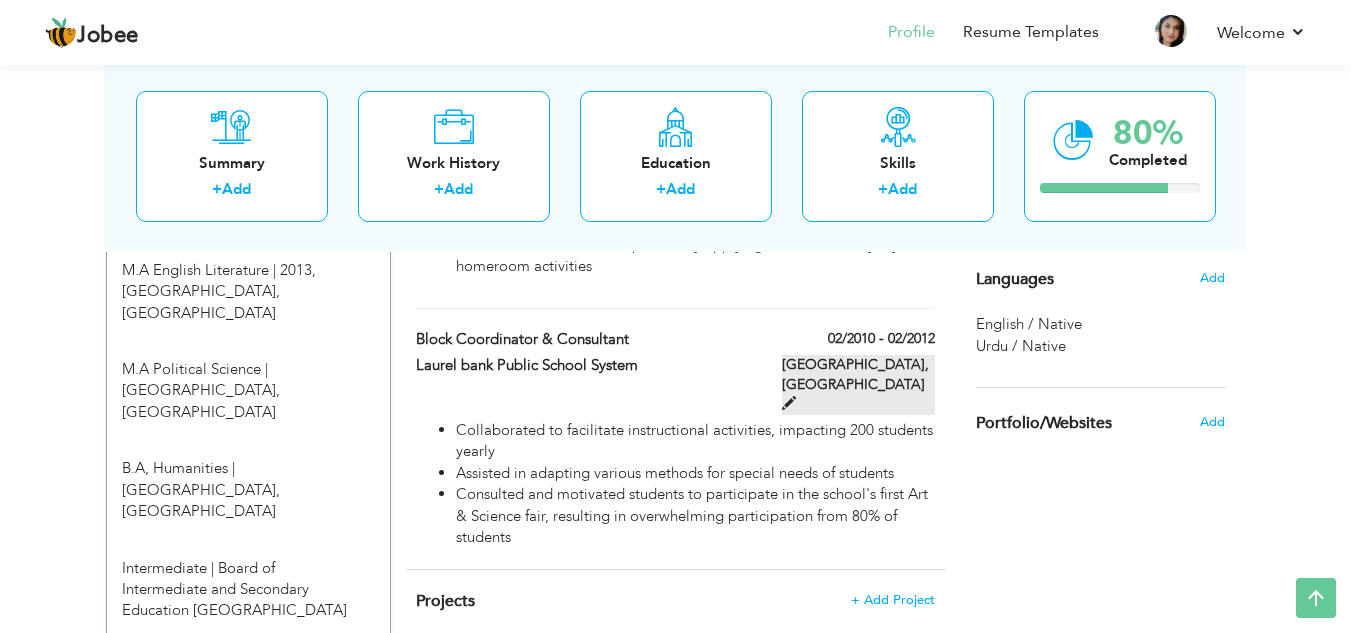 click at bounding box center (789, 403) 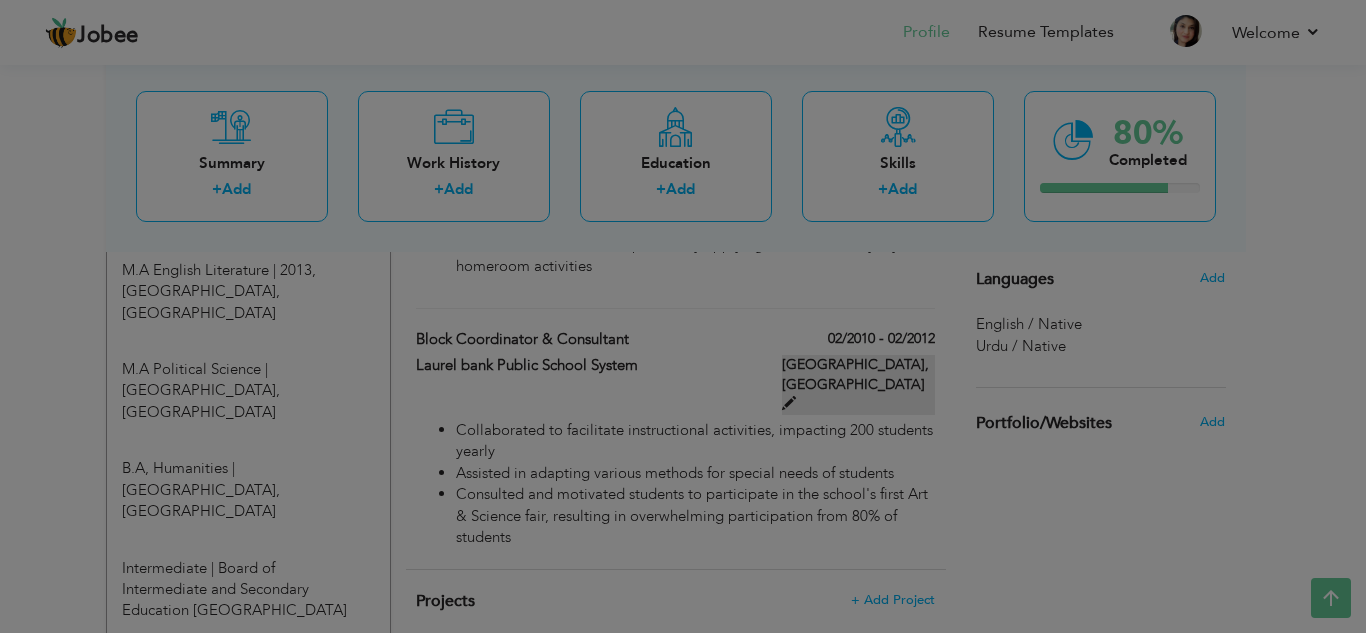 scroll, scrollTop: 0, scrollLeft: 0, axis: both 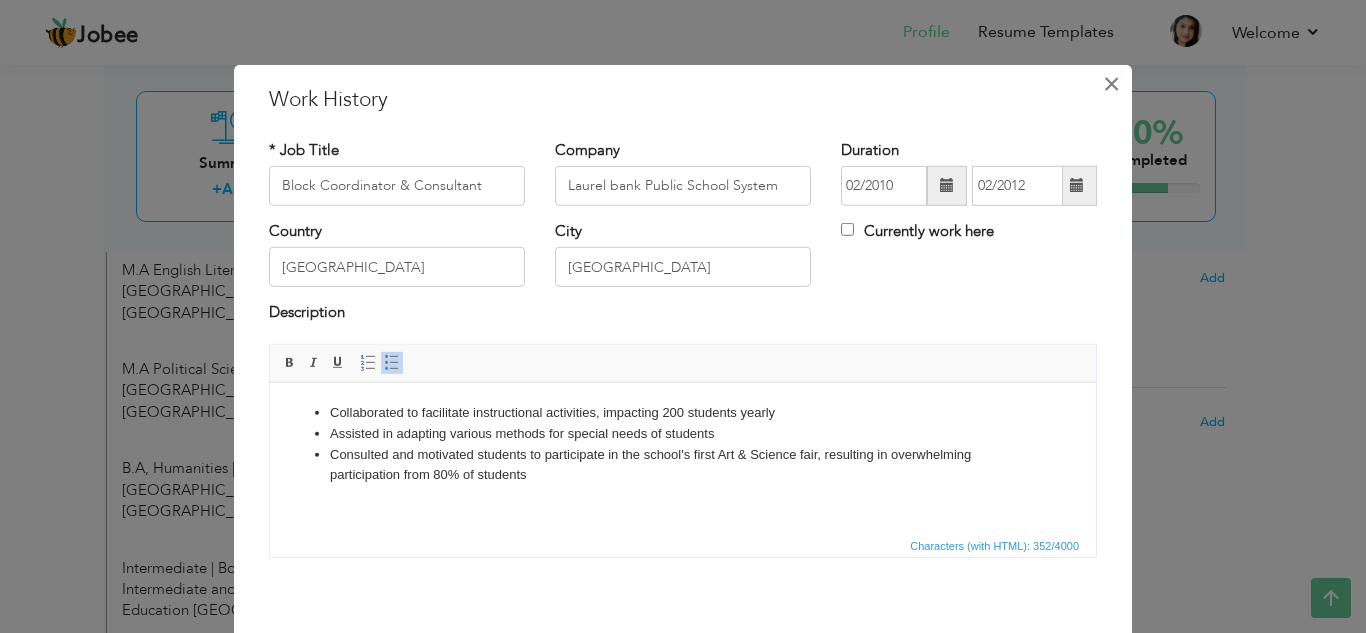 click on "×" at bounding box center (1111, 83) 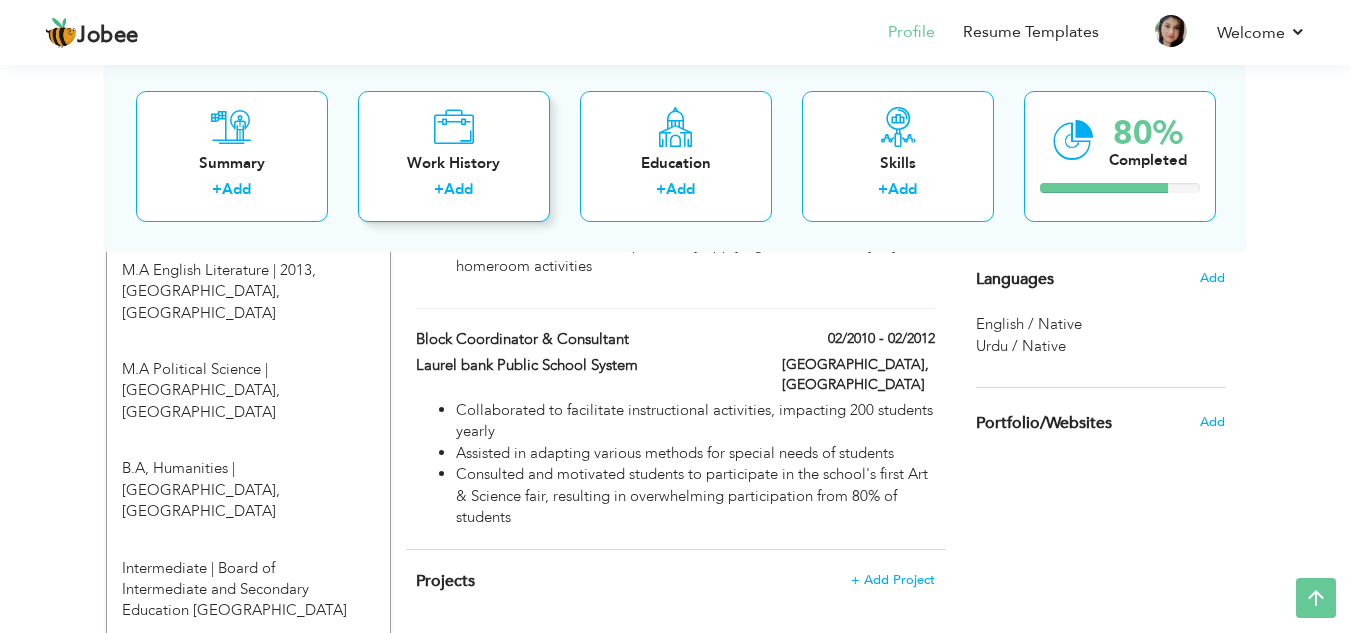 click on "Work History" at bounding box center (454, 162) 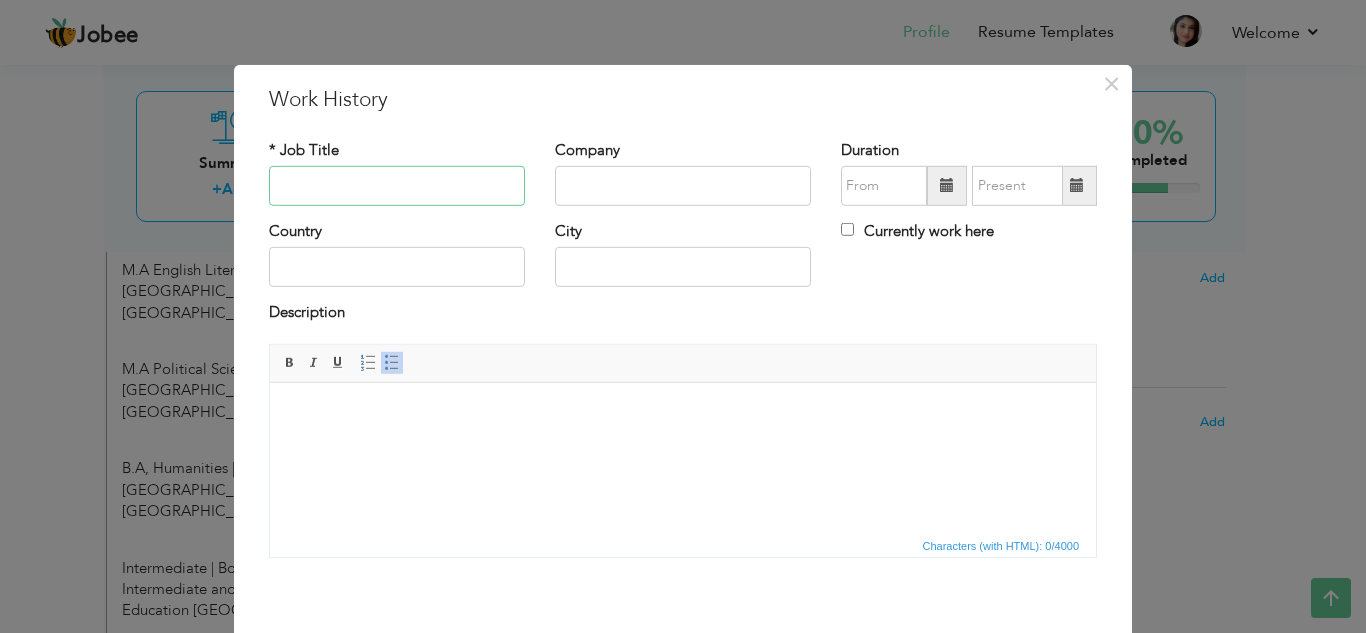 click at bounding box center [397, 186] 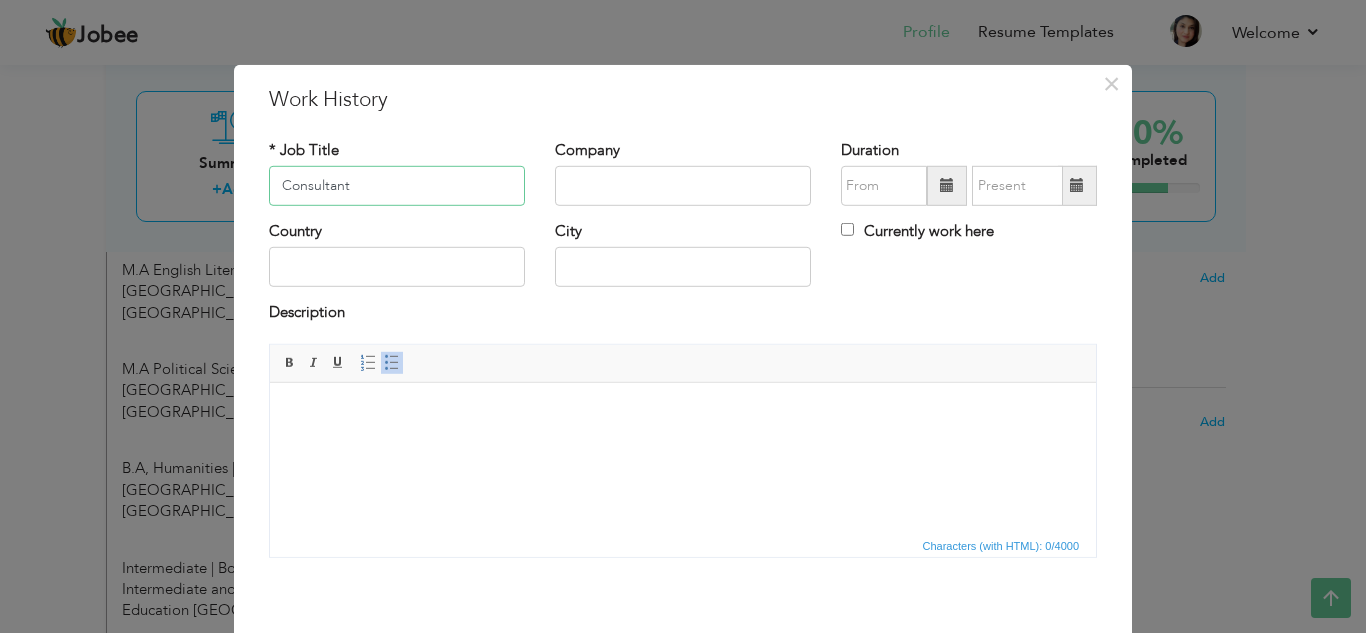 type on "Consultant" 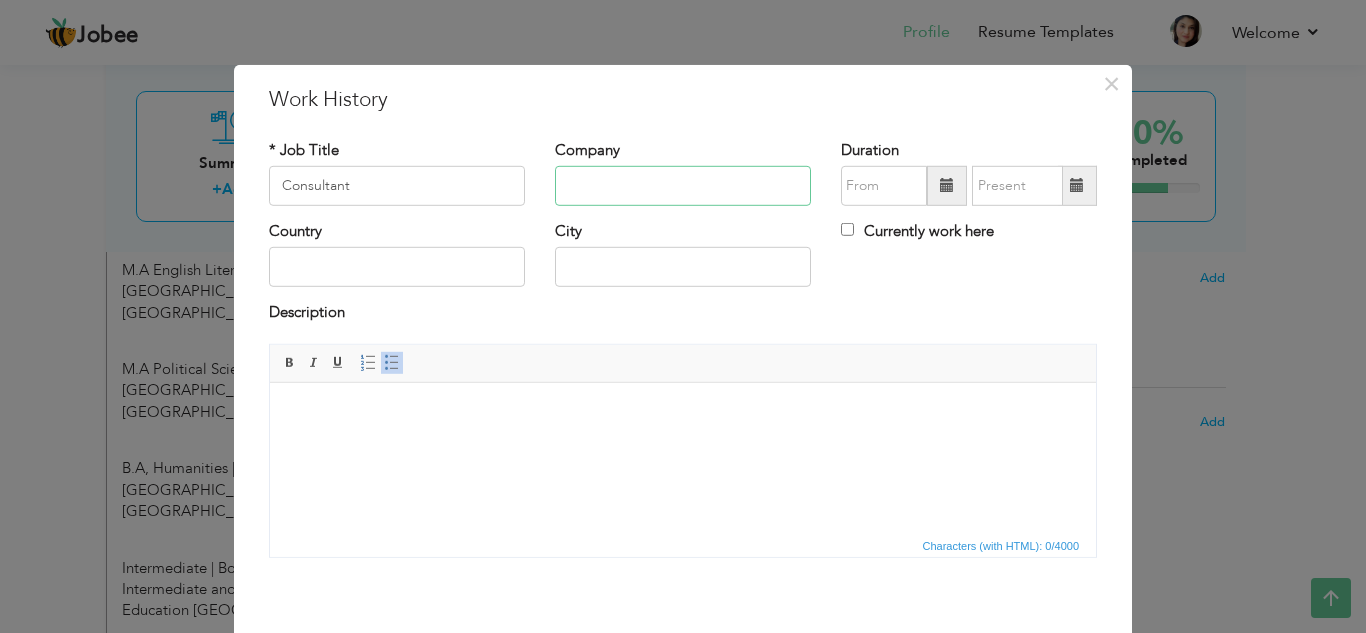 click at bounding box center (683, 186) 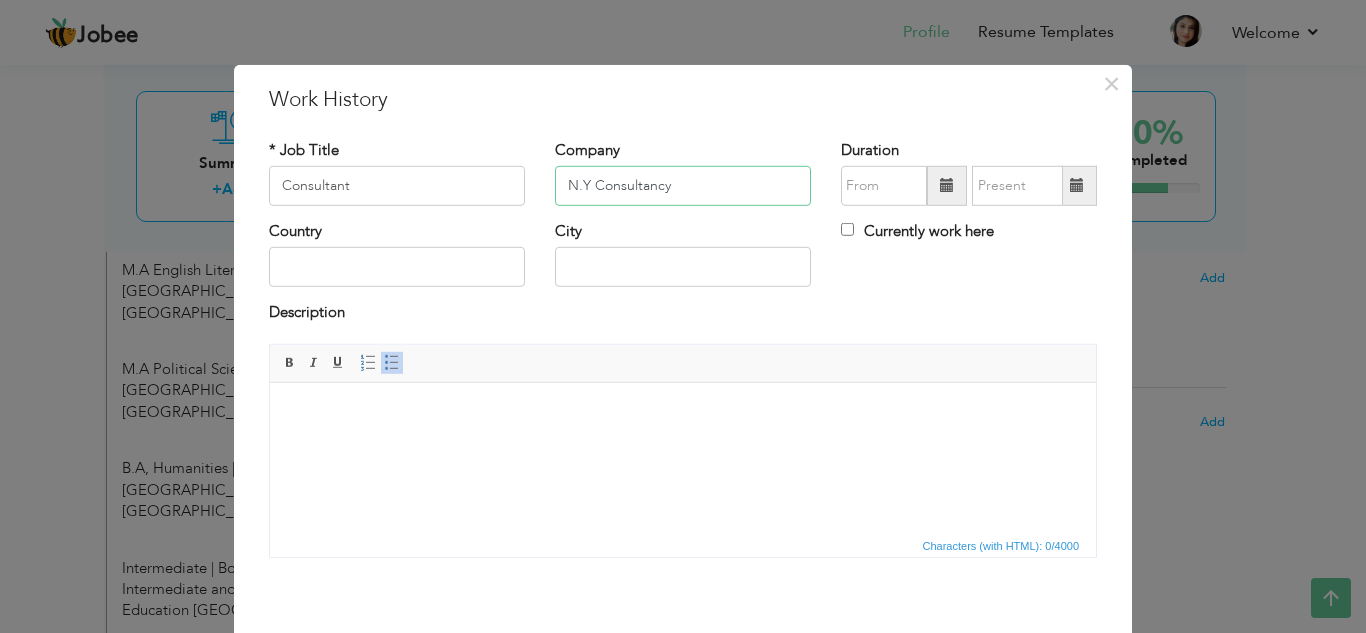 type on "N.Y Consultancy" 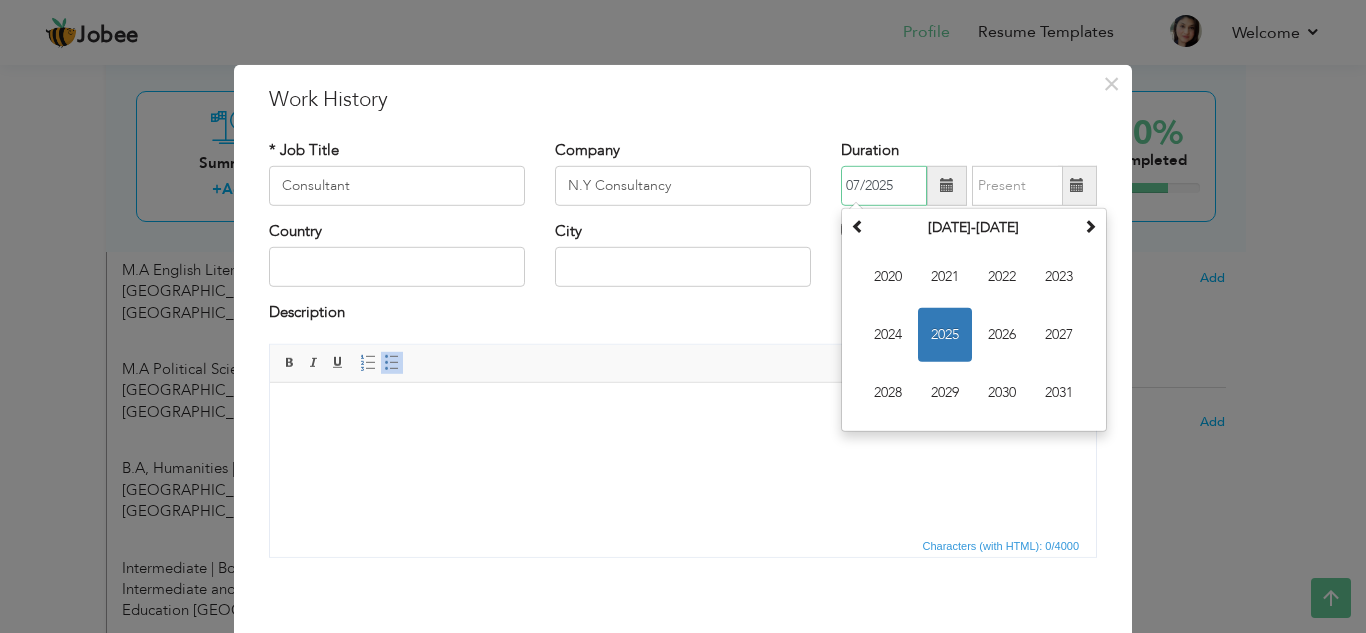 click on "07/2025" at bounding box center (884, 186) 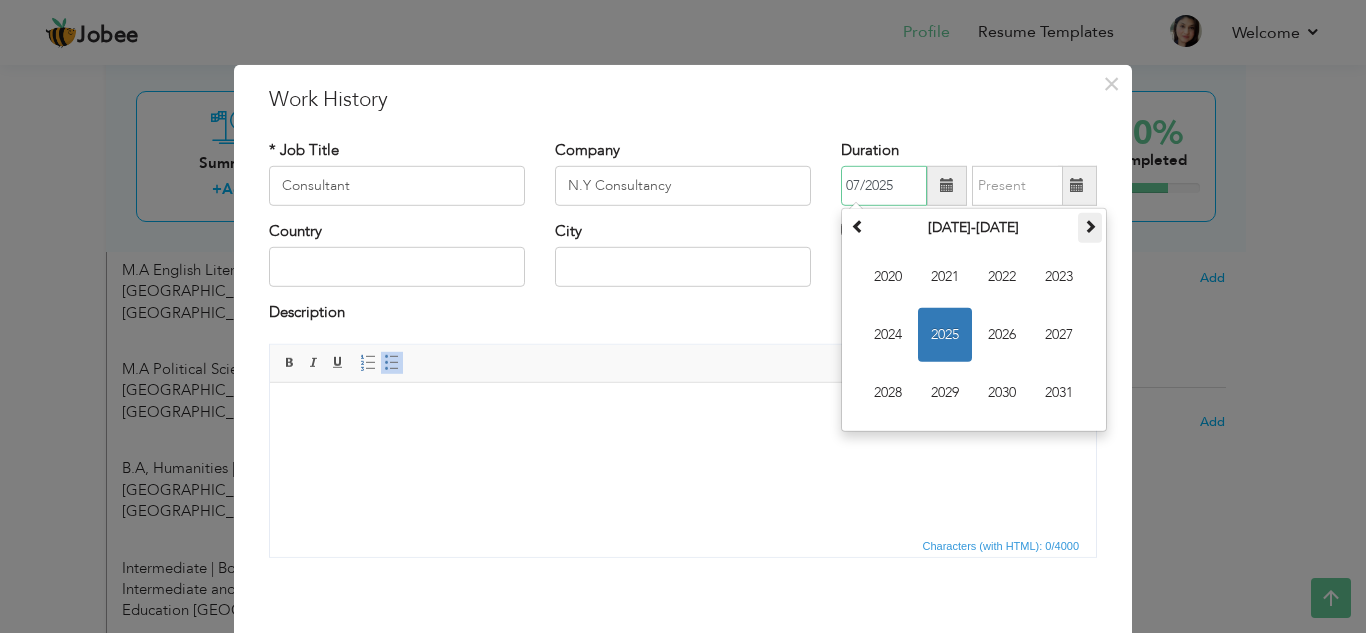 click at bounding box center [1090, 226] 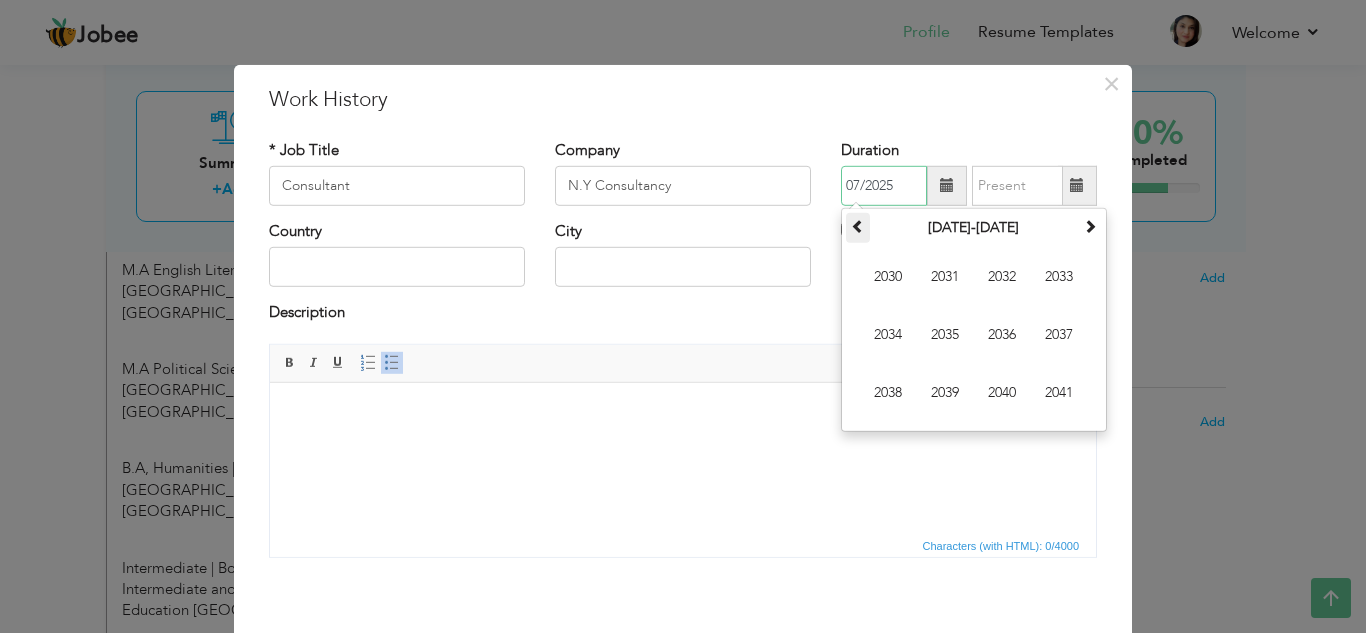 click at bounding box center [858, 226] 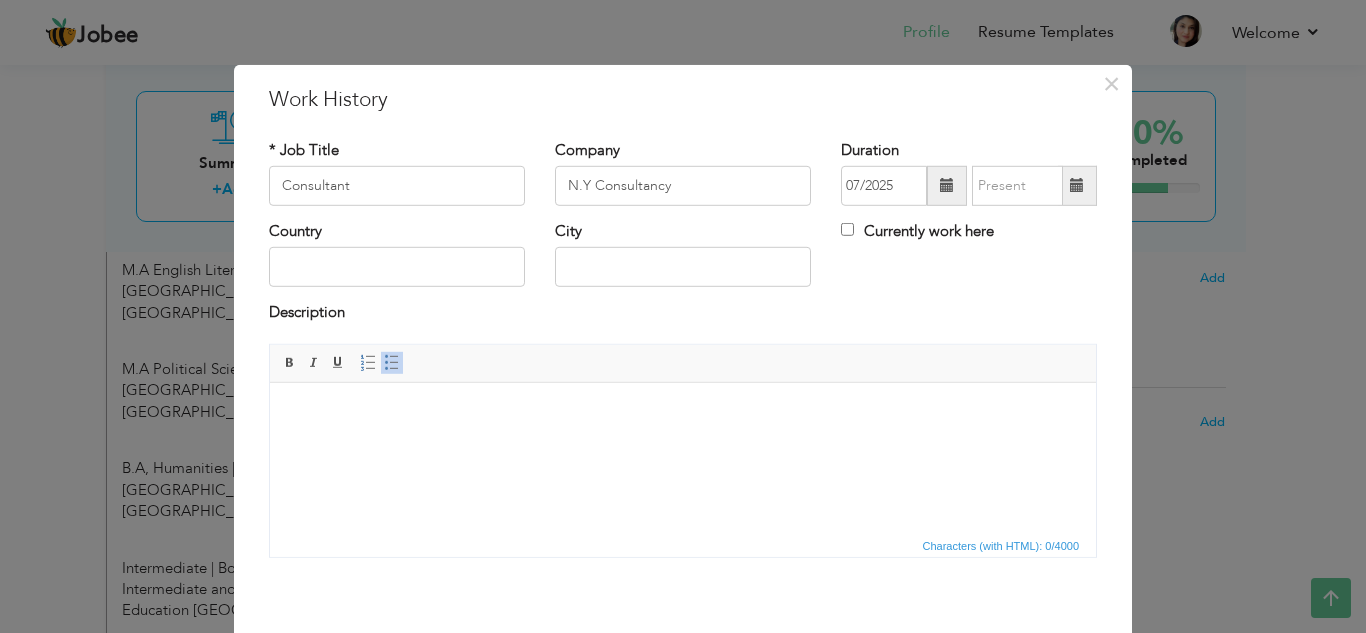 click at bounding box center [947, 185] 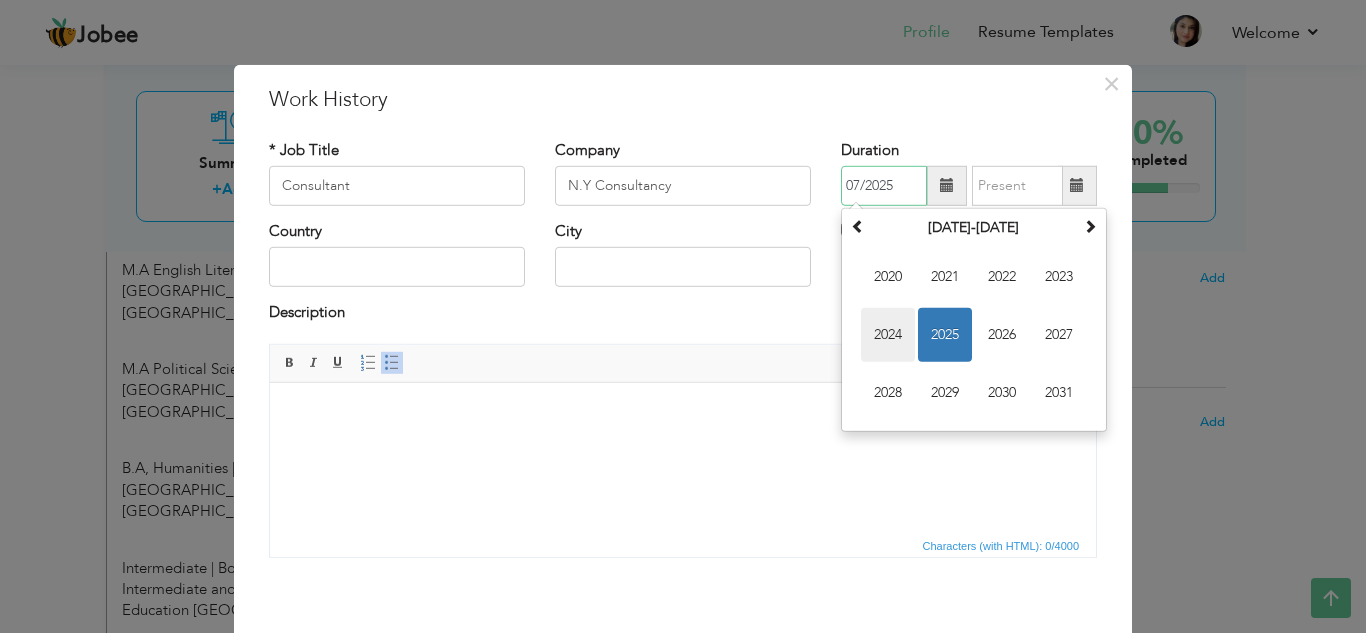 click on "2024" at bounding box center (888, 335) 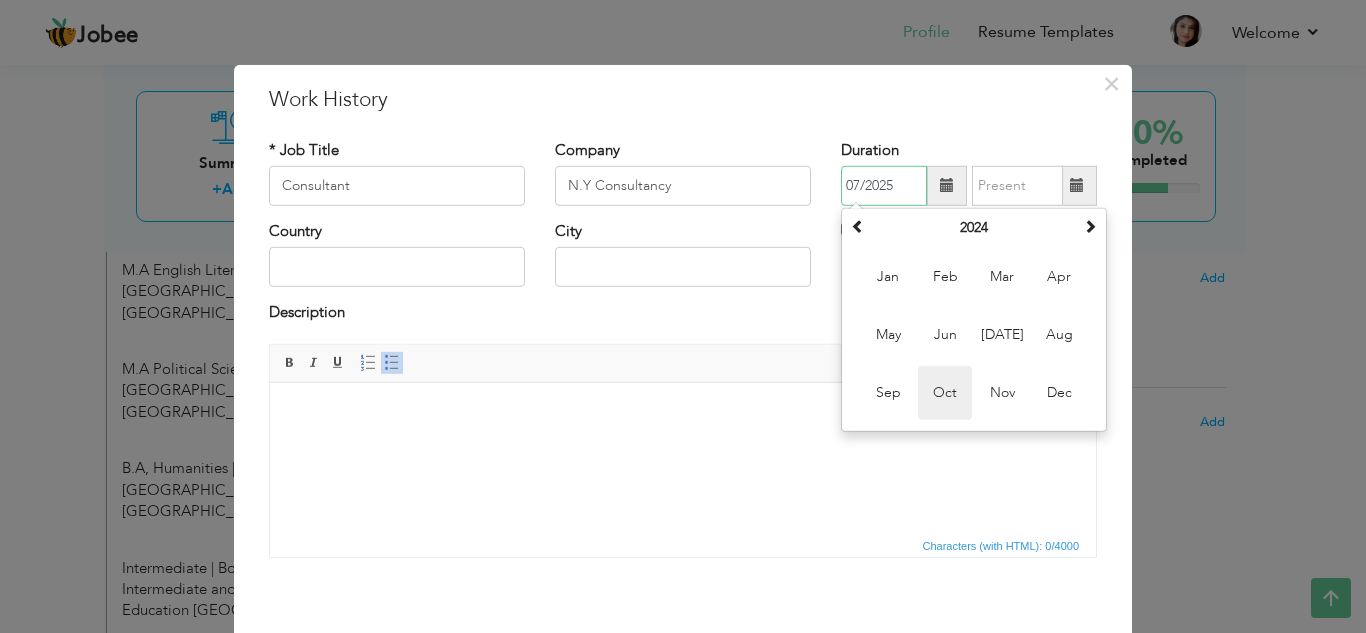 click on "Oct" at bounding box center (945, 393) 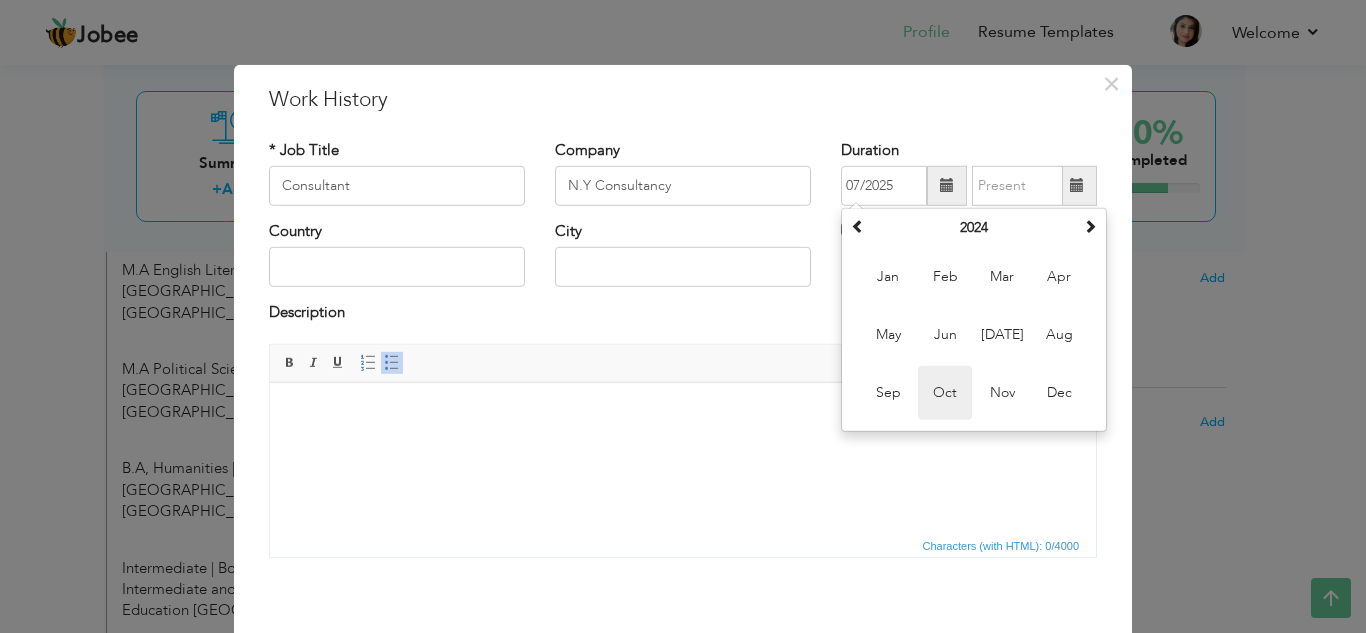 type on "10/2024" 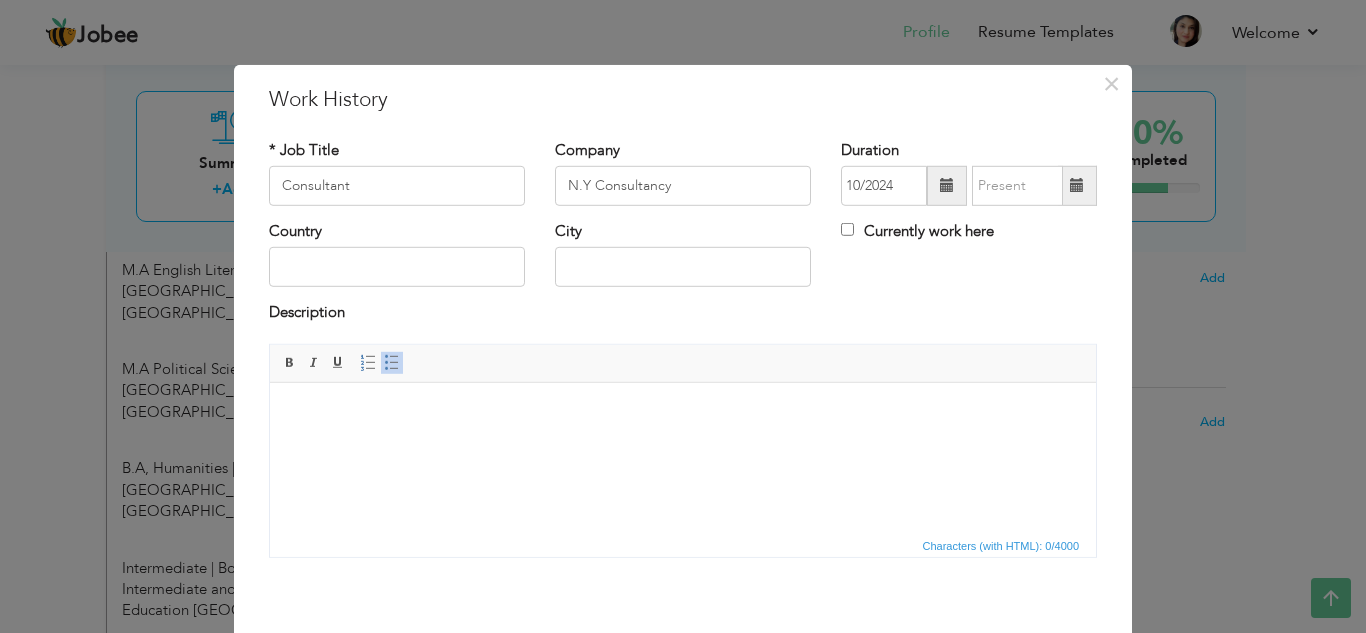 click at bounding box center [1077, 185] 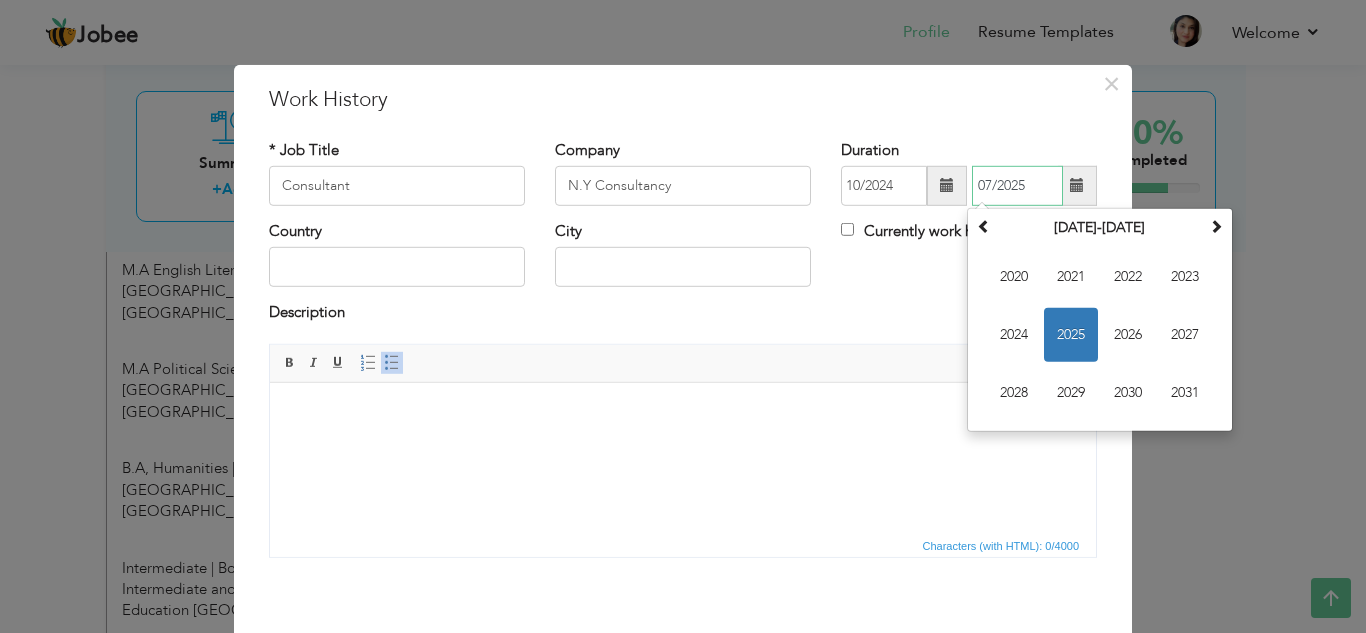 click on "07/2025" at bounding box center [1017, 186] 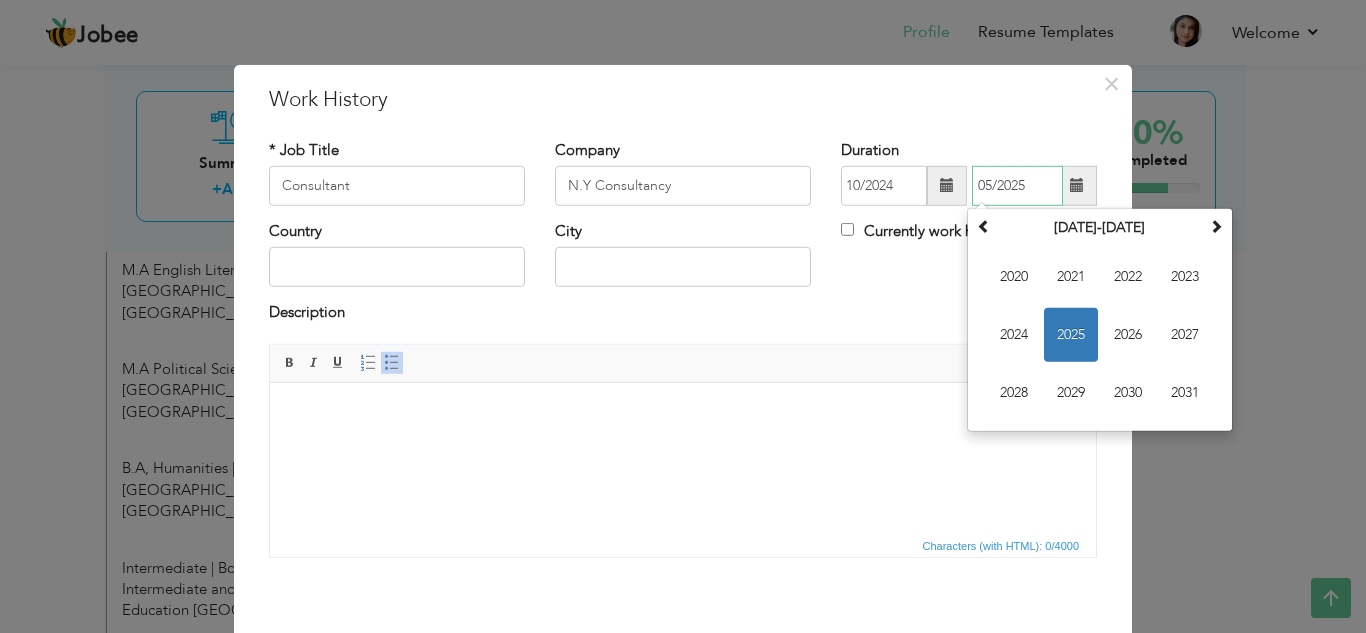 type on "05/2025" 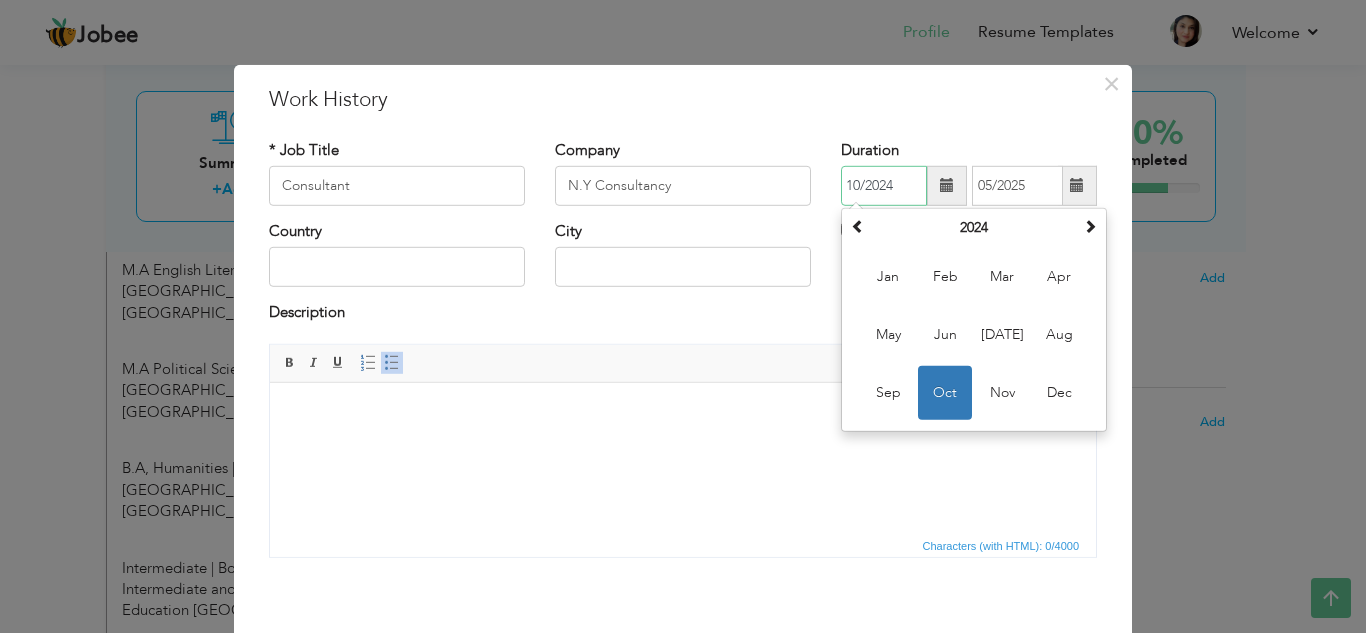 click on "10/2024" at bounding box center (884, 186) 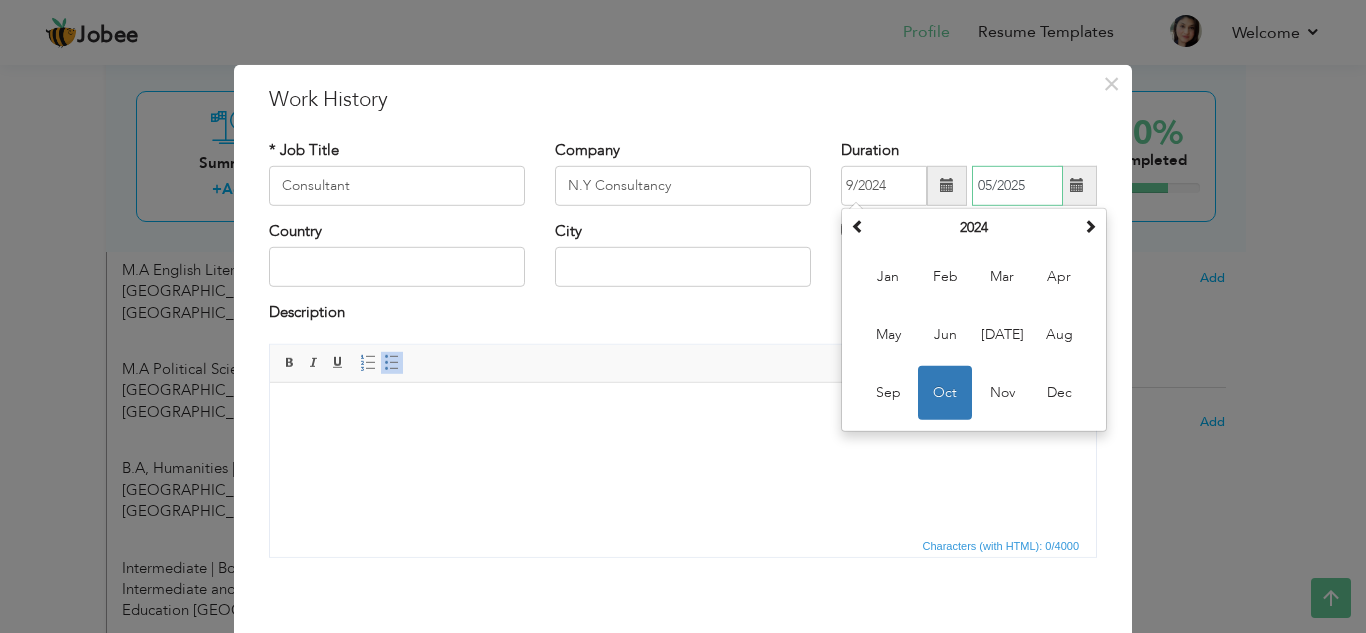 type on "09/2024" 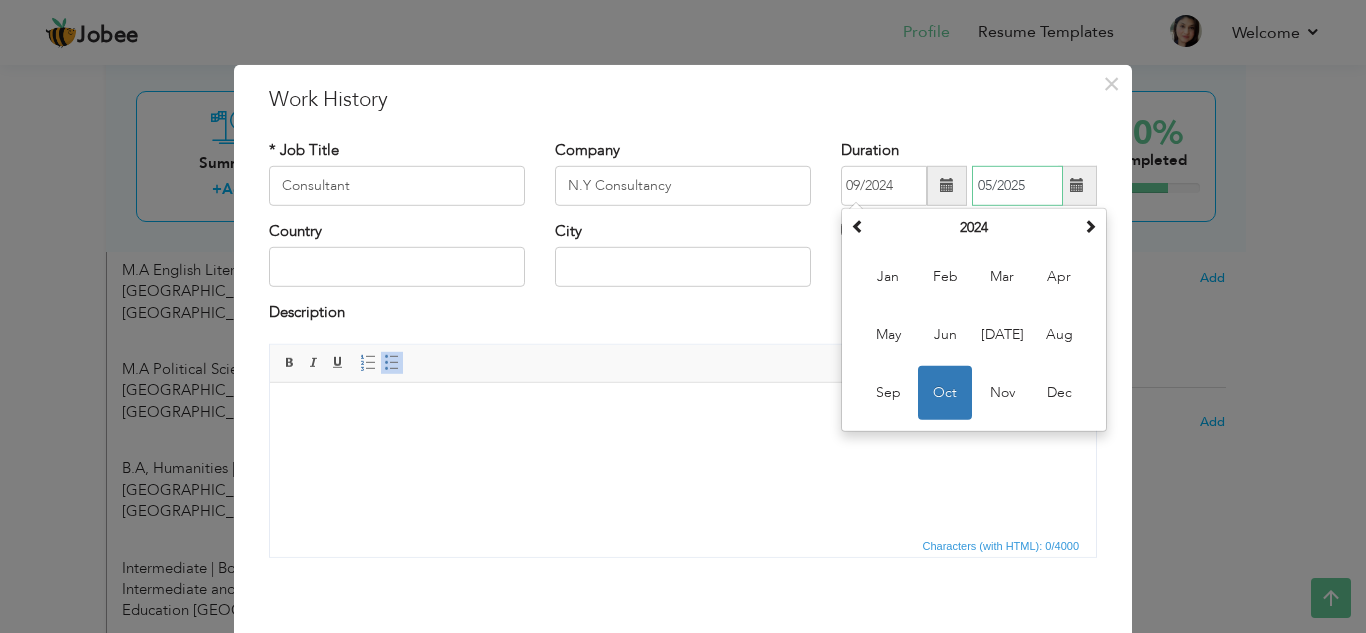 click on "05/2025" at bounding box center (1017, 186) 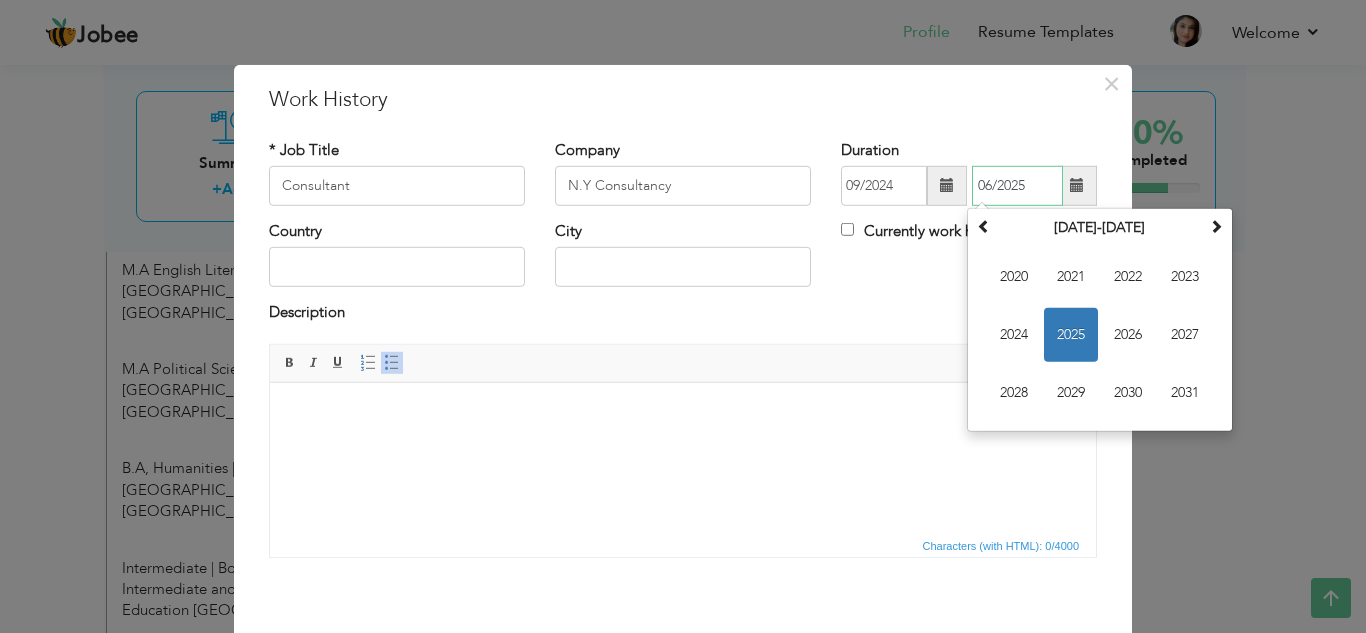 type on "06/2025" 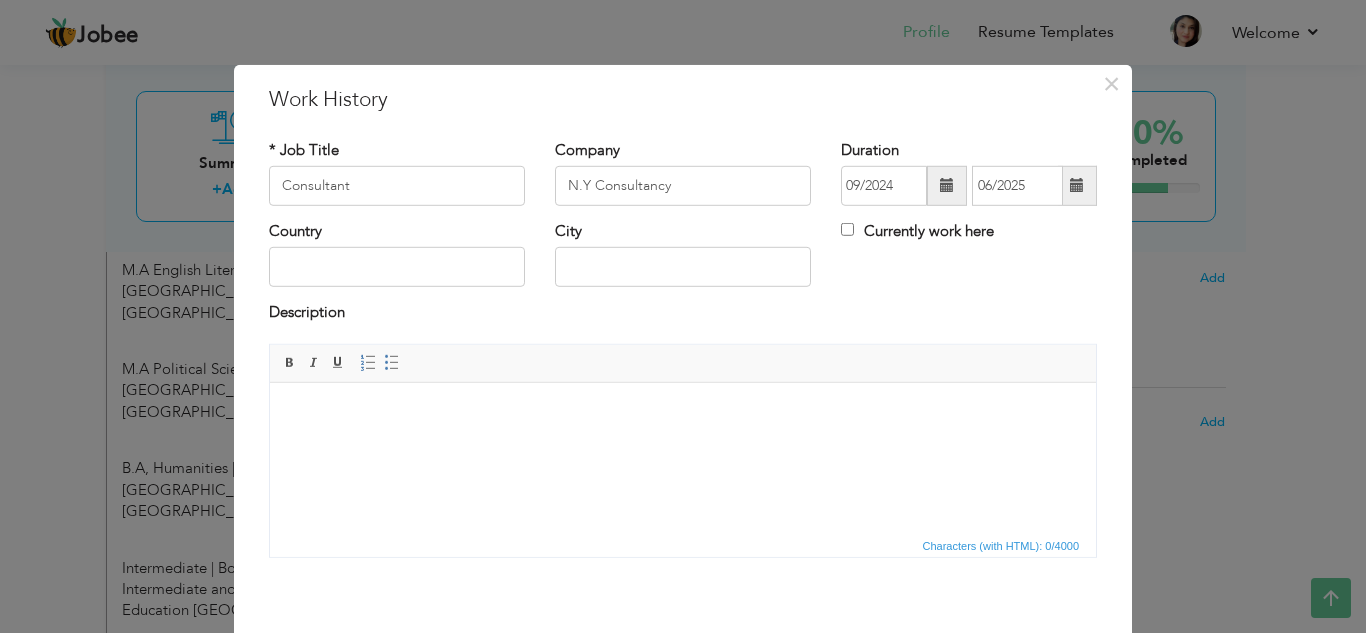 click at bounding box center [683, 412] 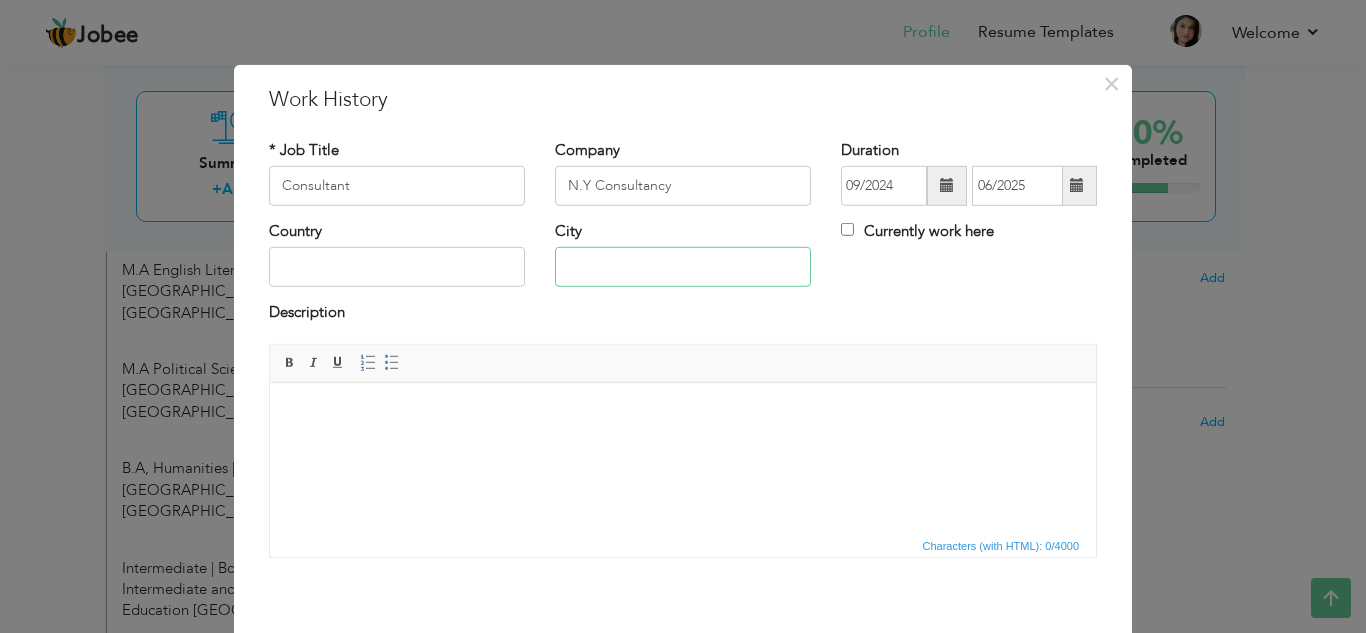 click at bounding box center (683, 267) 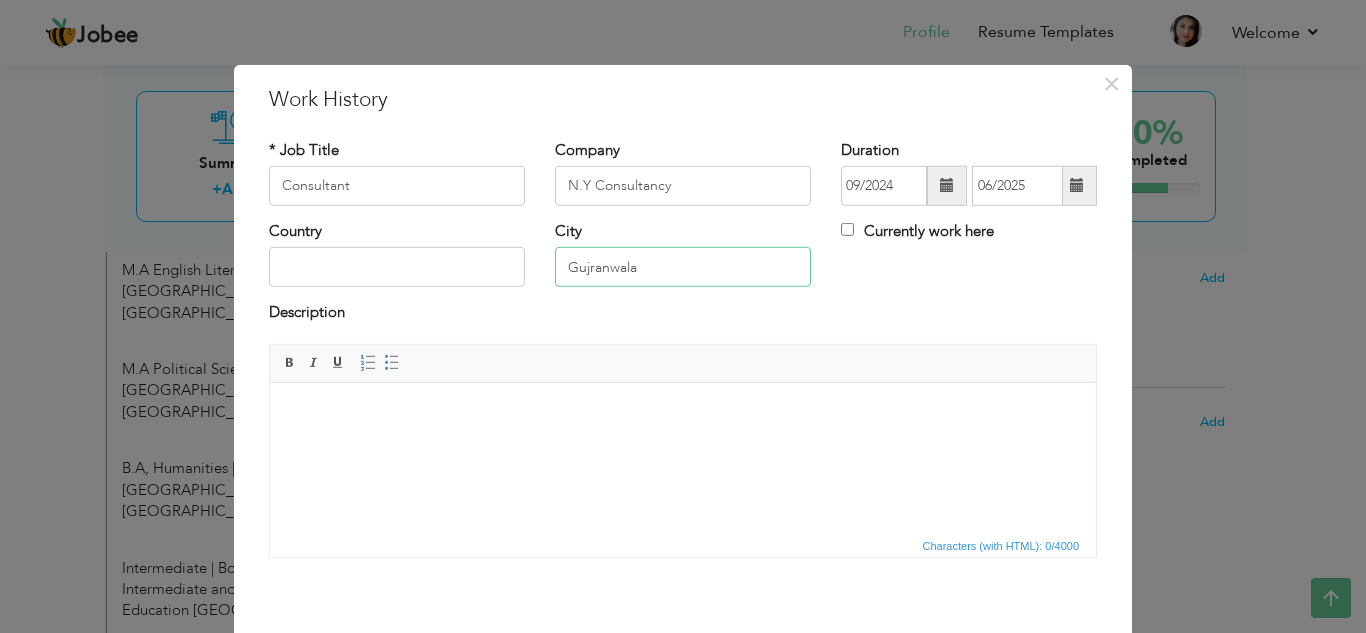type on "Gujranwala" 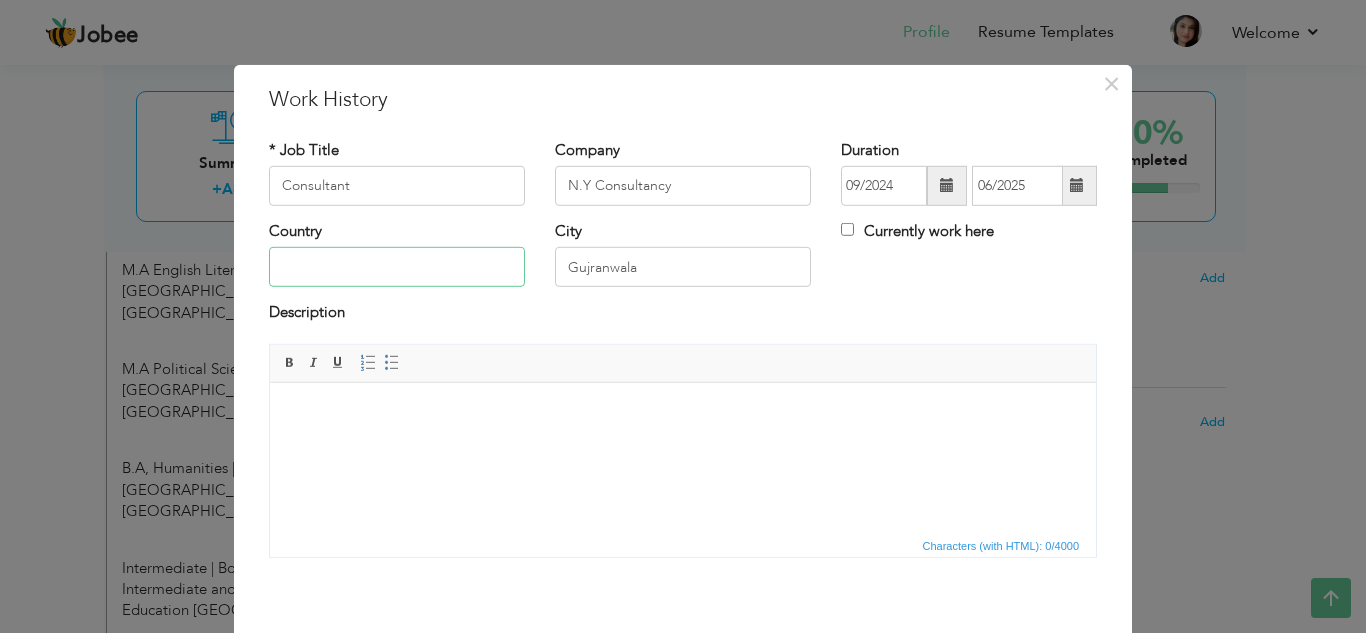 click at bounding box center [397, 267] 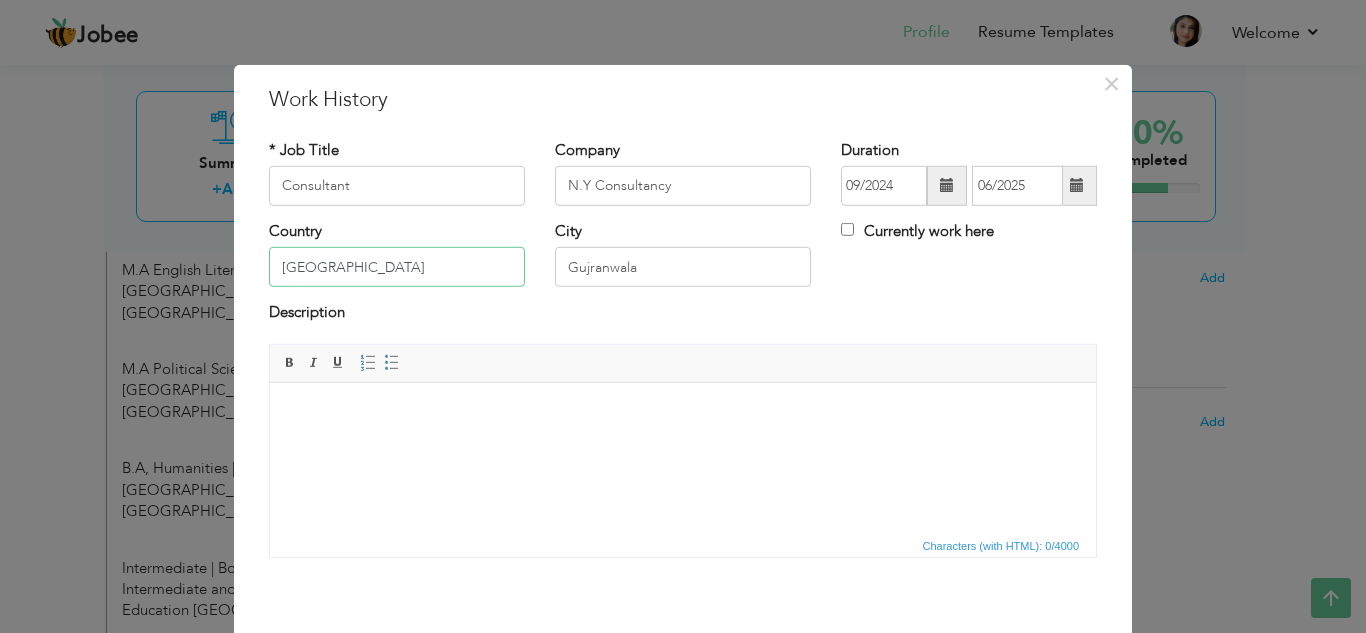 type on "[GEOGRAPHIC_DATA]" 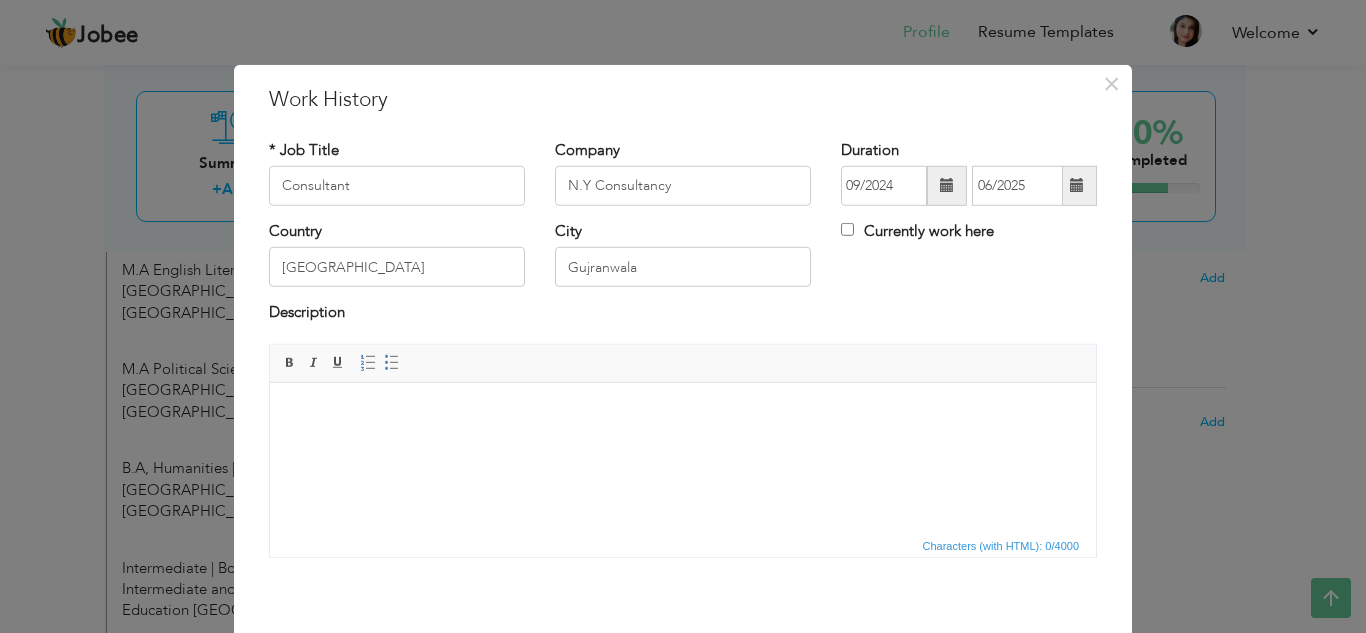 click at bounding box center [683, 412] 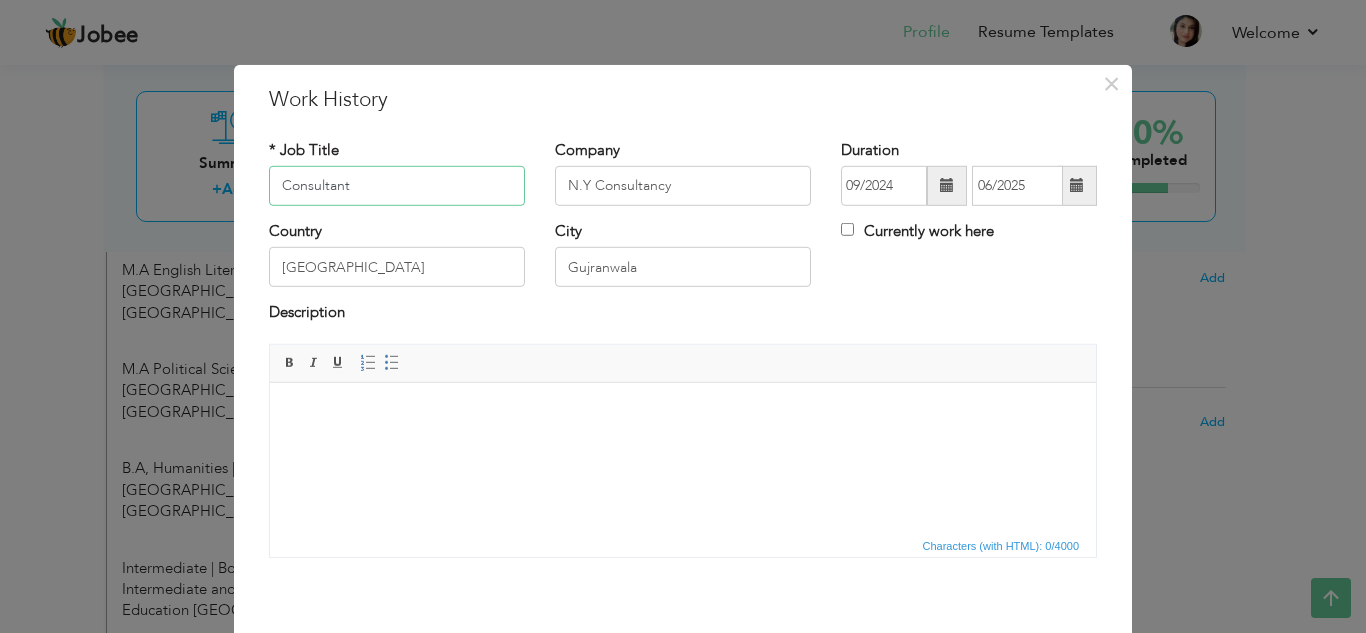 click on "Consultant" at bounding box center [397, 186] 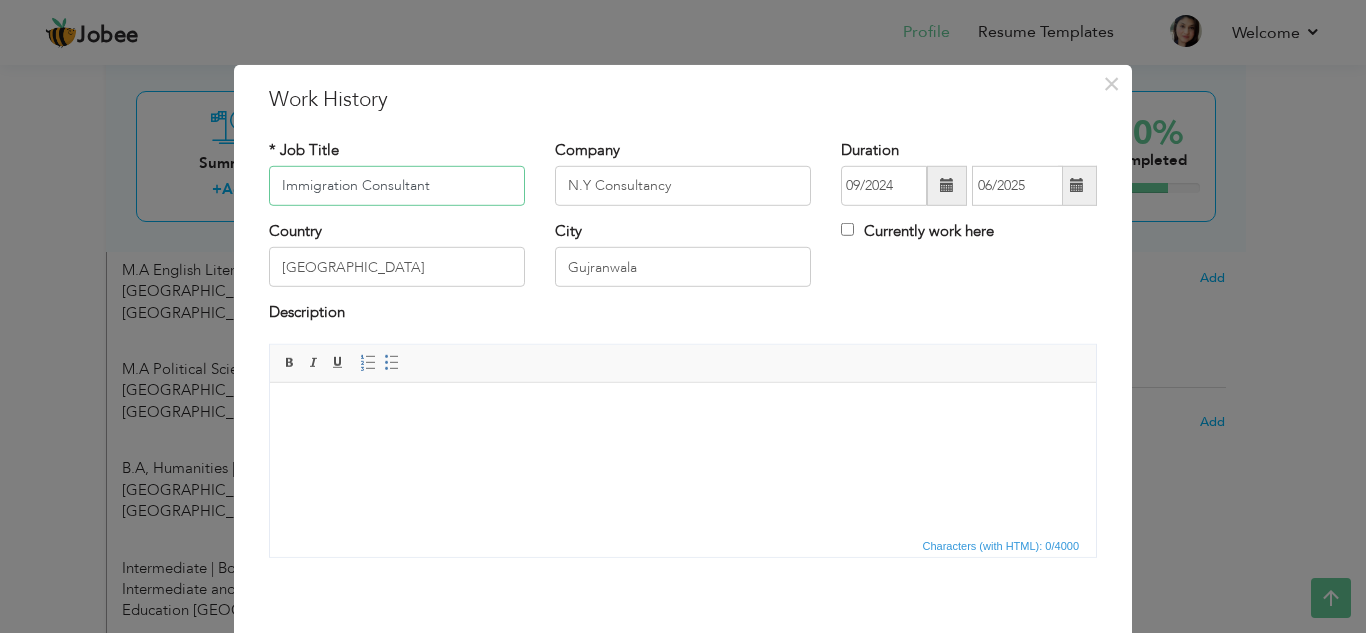 type on "Immigration Consultant" 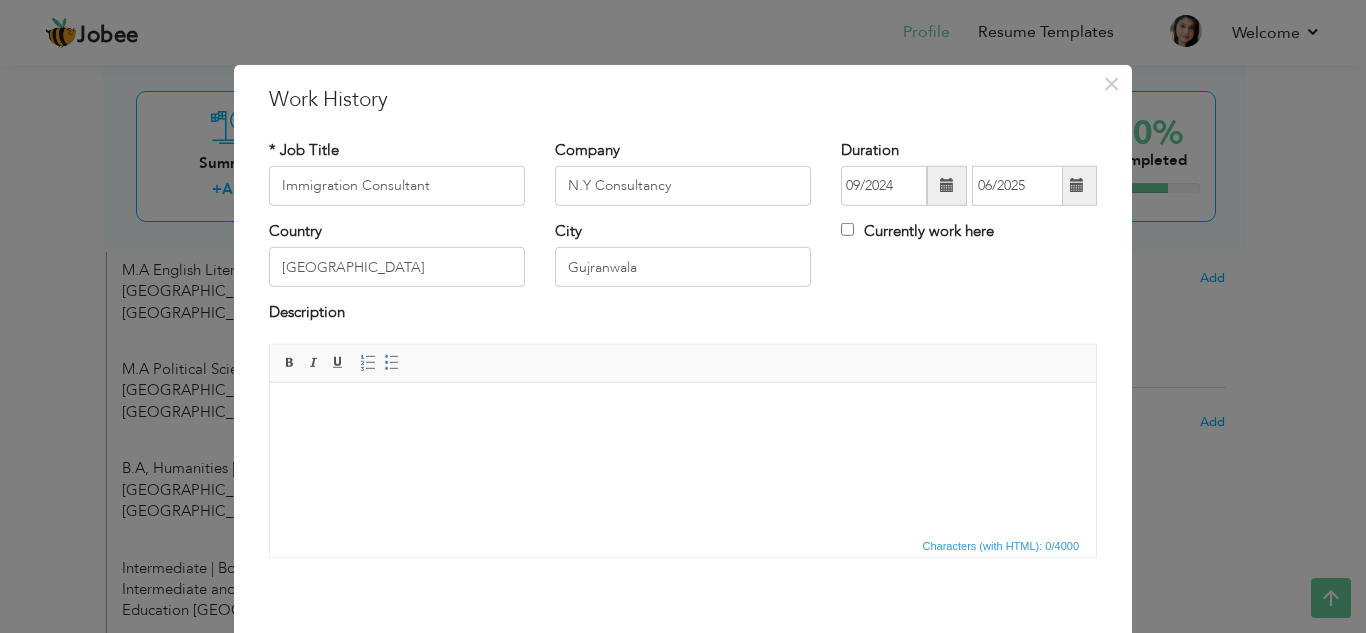 click at bounding box center [683, 412] 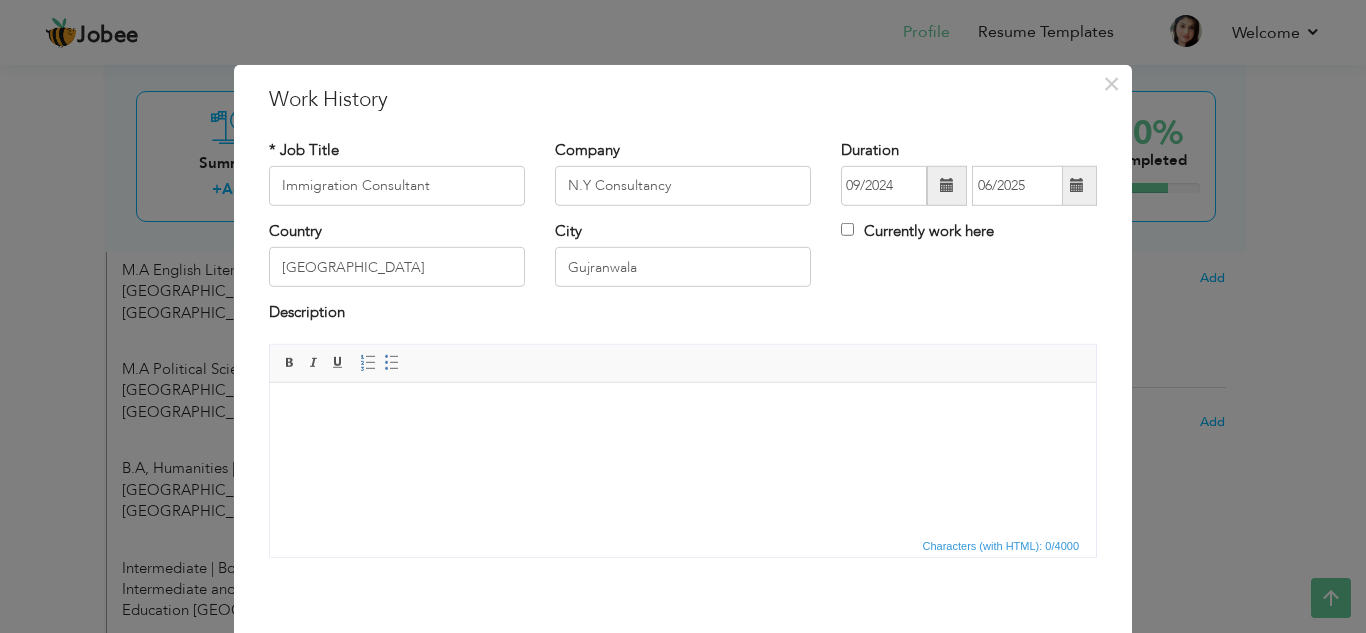 type 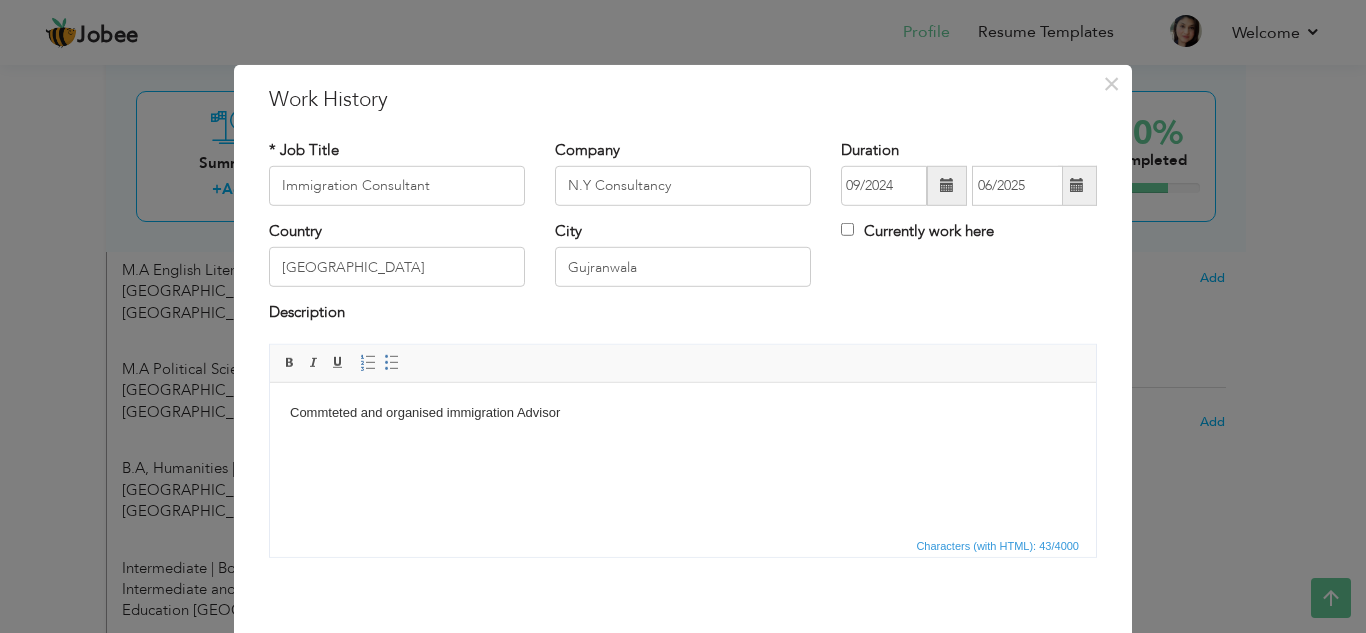 click on "Commteted and organised immigration Advisor" at bounding box center [683, 412] 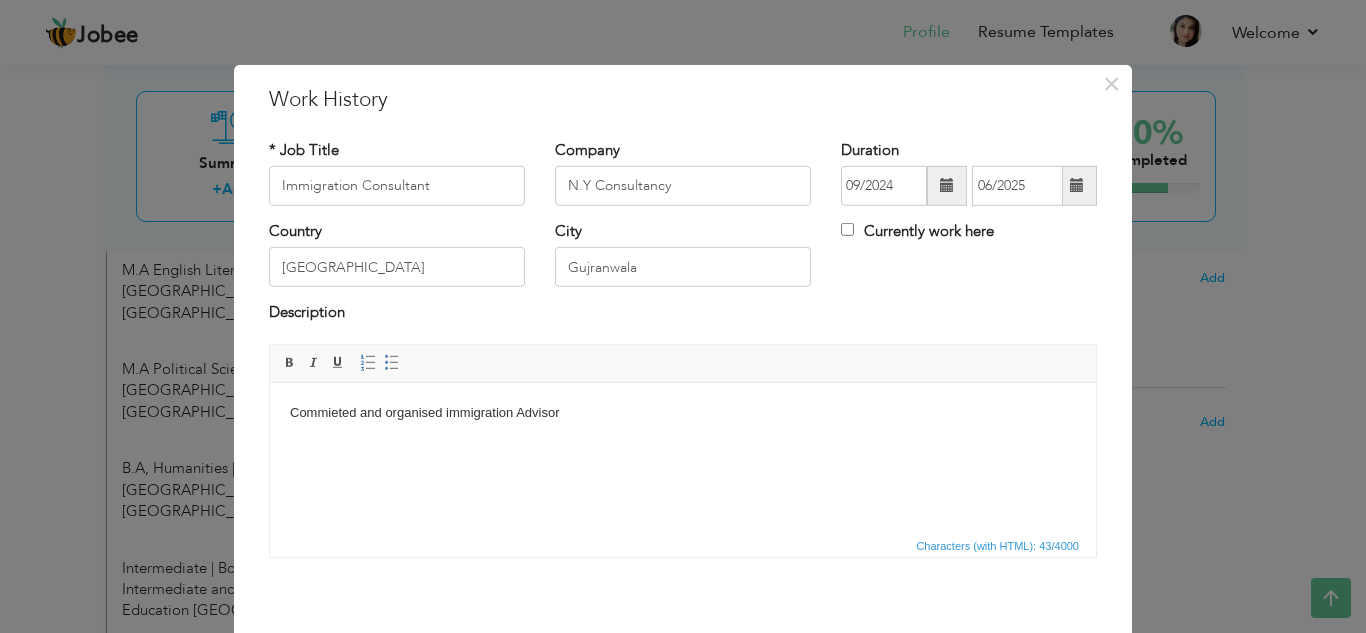 click on "Commieted and organised immigration Advisor" at bounding box center (683, 412) 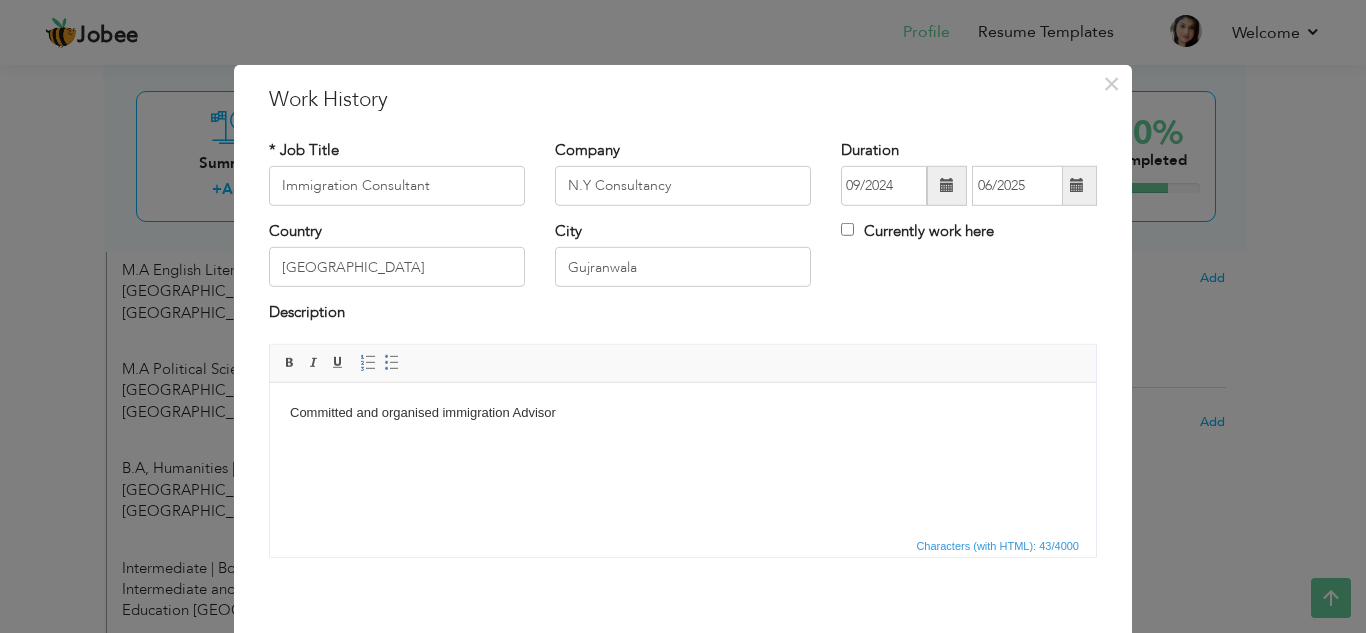 click on "Committed and organised immigration Advisor" at bounding box center (683, 412) 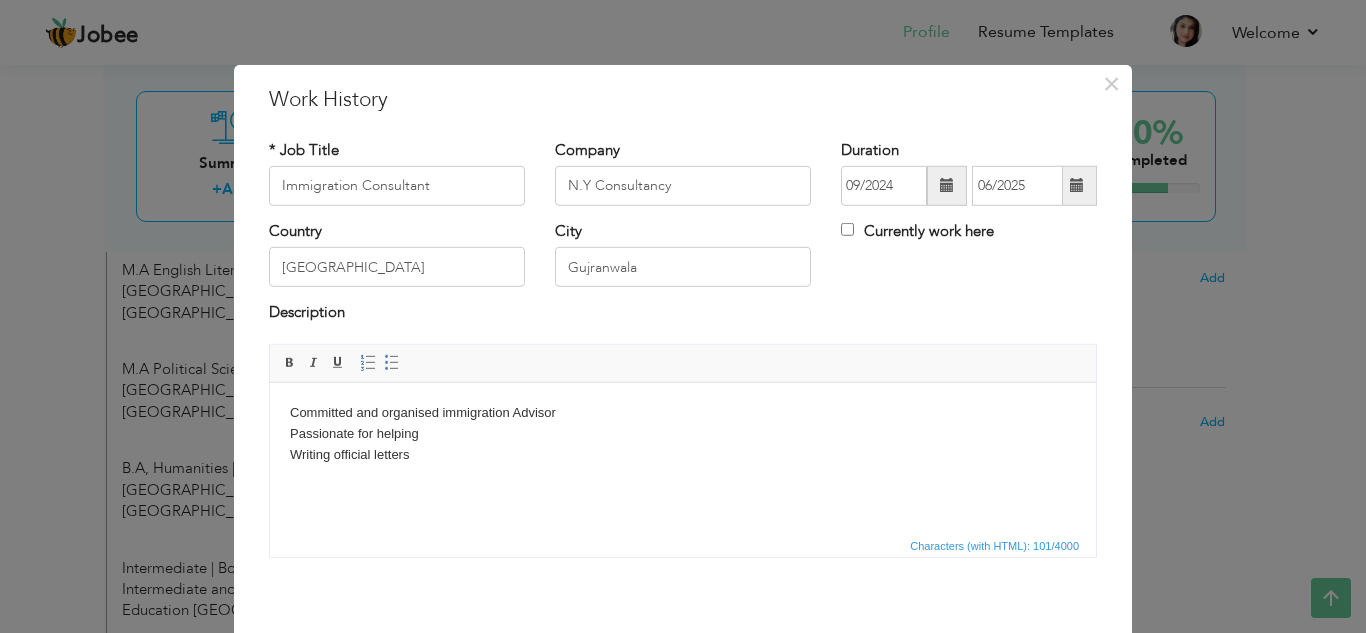 click on "Committed and organised immigration Advisor Passionate for helping ​​​​​​​Writing official letters" at bounding box center (683, 433) 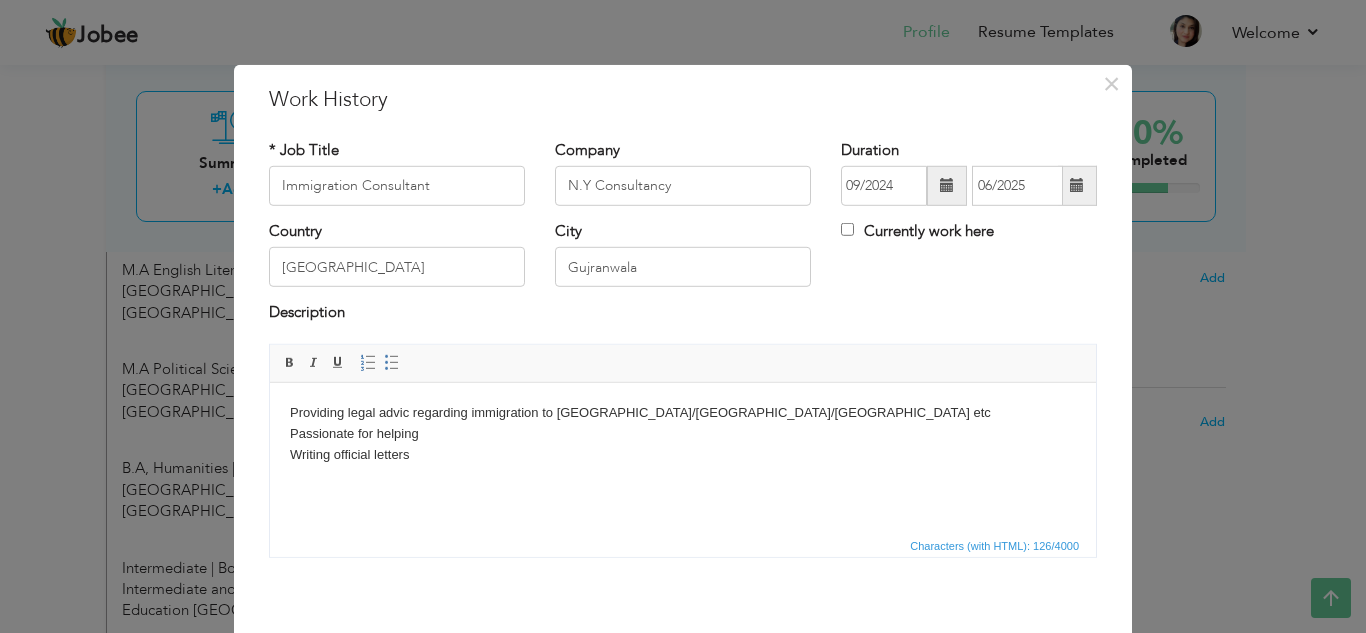 click on "Providing legal advic regarding immigration to UK/Finland/Syprus etc Passionate for helping Writing official letters" at bounding box center [683, 433] 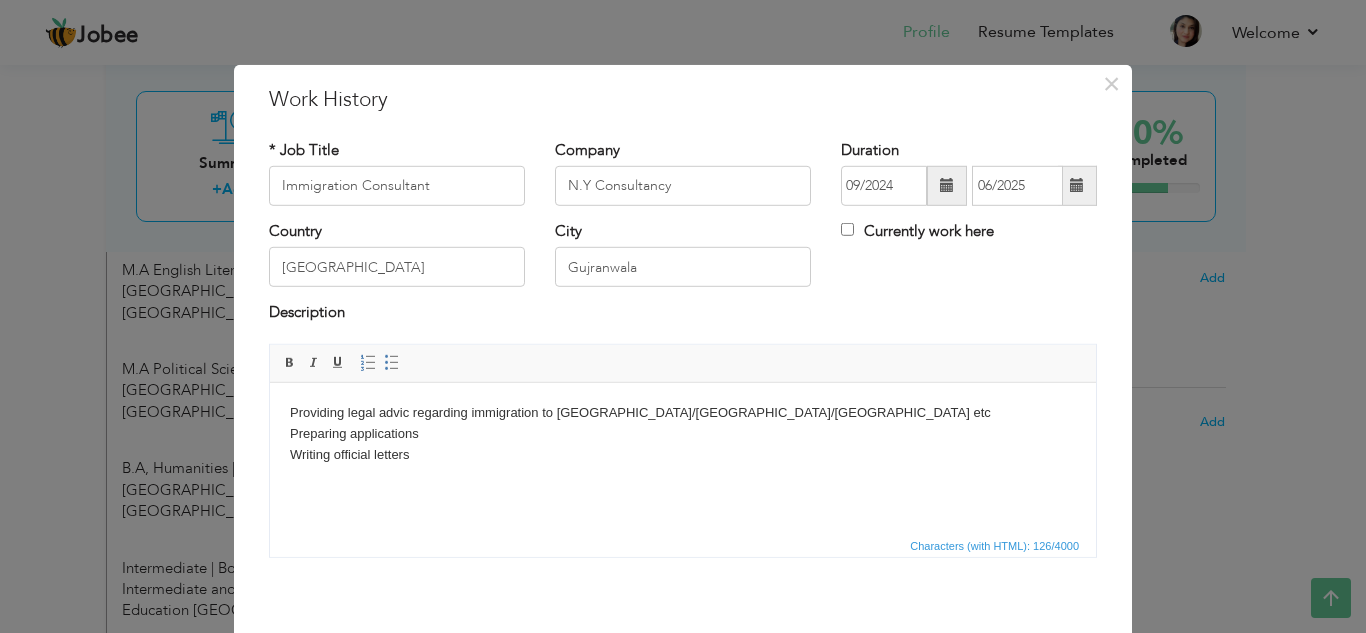 click on "Providing legal advic regarding immigration to UK/Finland/Syprus etc Preparing applications Writing official letters" at bounding box center (683, 433) 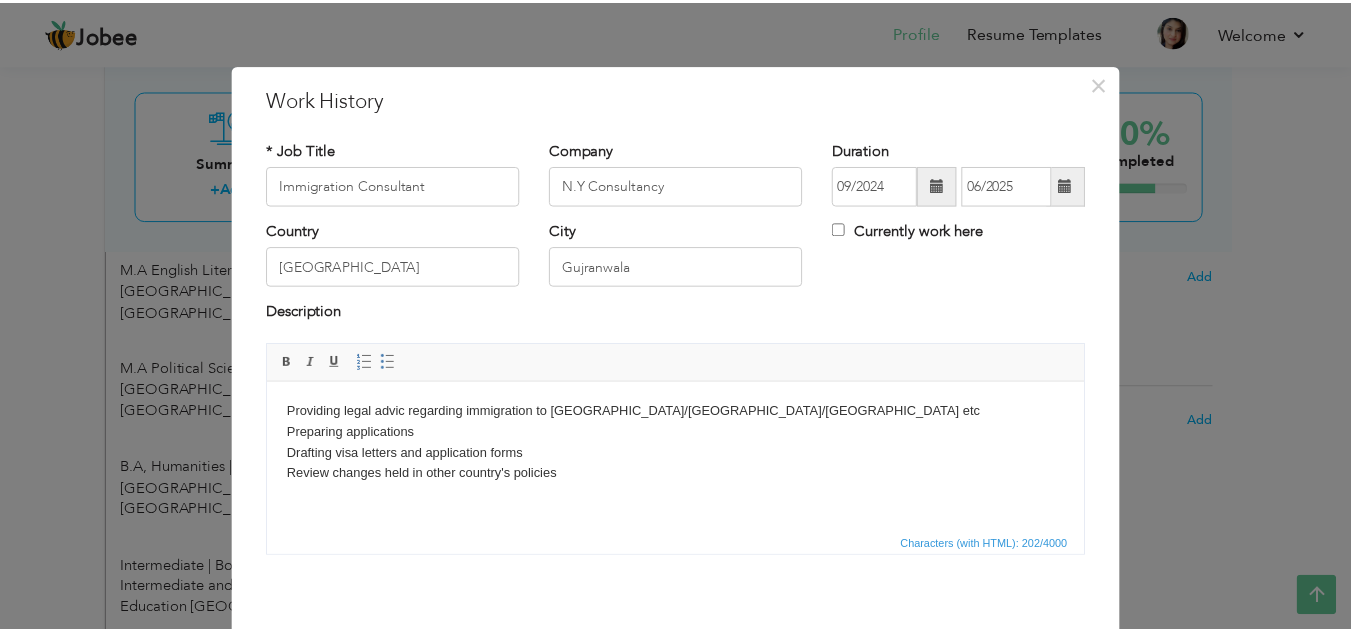 scroll, scrollTop: 87, scrollLeft: 0, axis: vertical 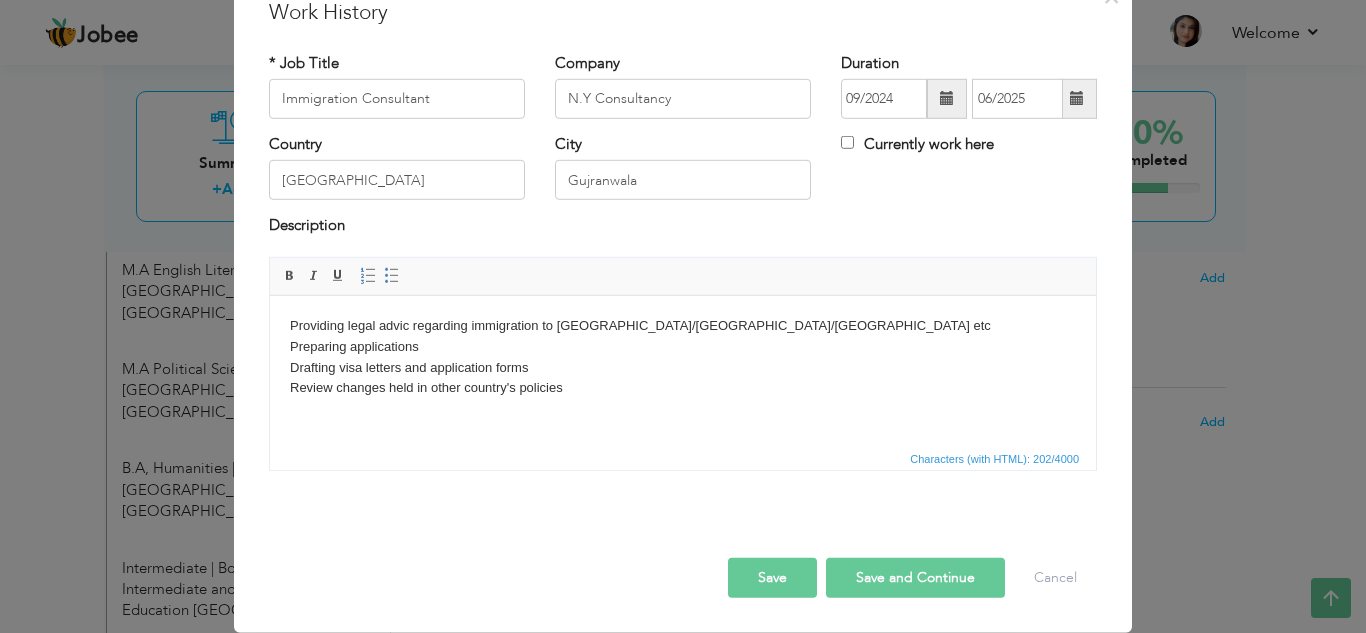 click on "Save" at bounding box center [772, 578] 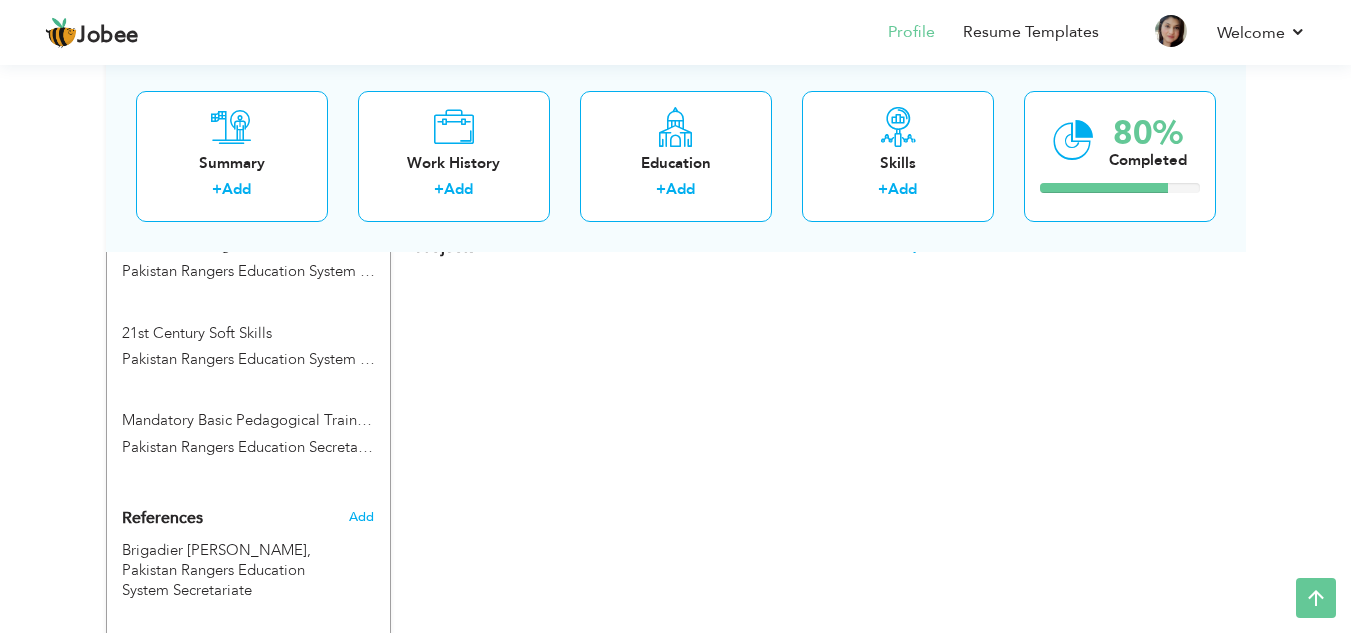 scroll, scrollTop: 1767, scrollLeft: 0, axis: vertical 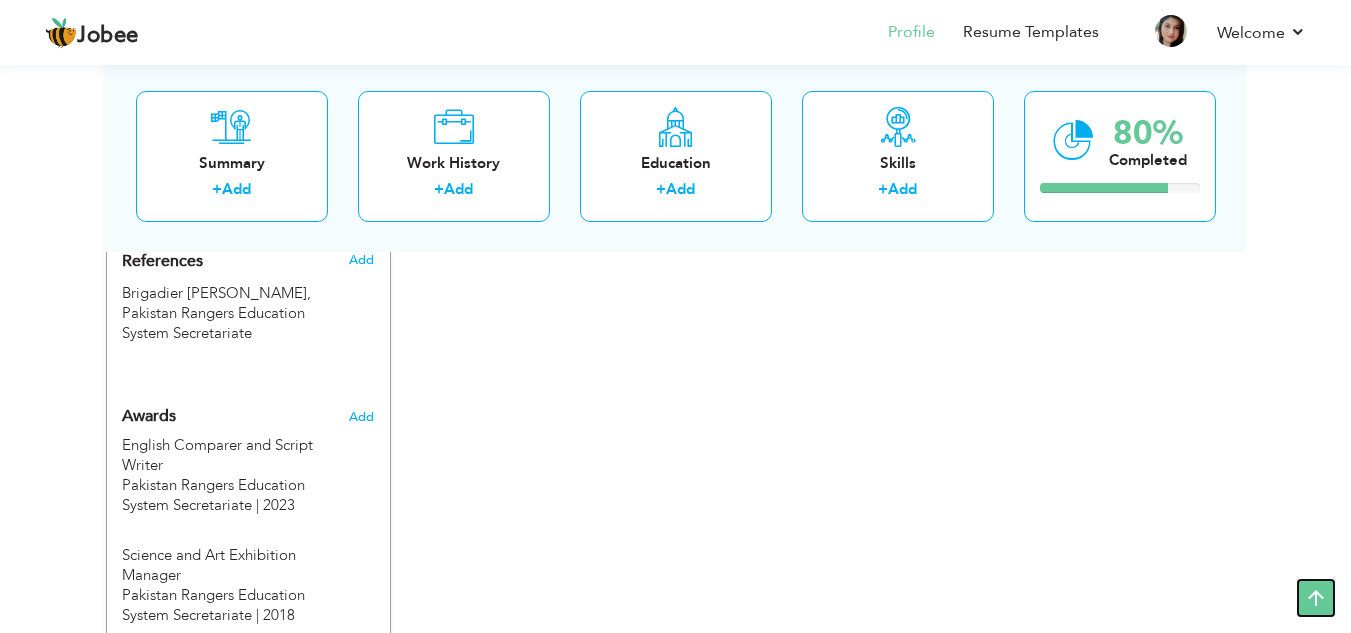 click at bounding box center (1316, 598) 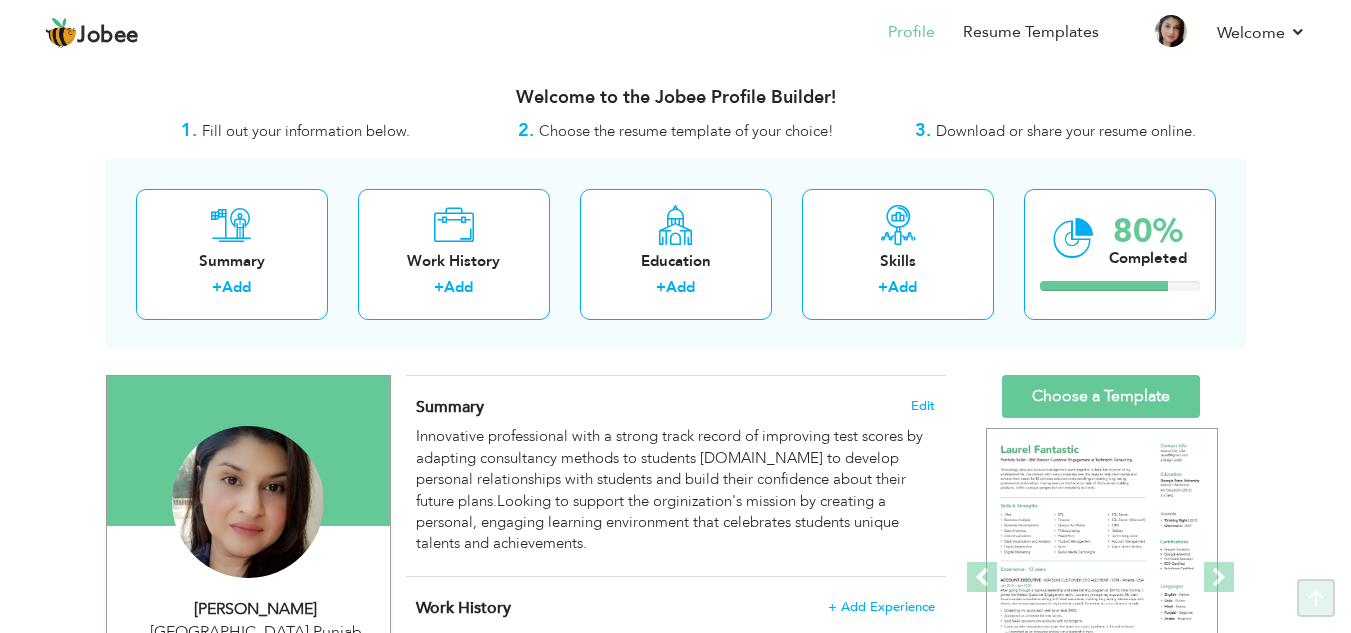 scroll, scrollTop: 0, scrollLeft: 0, axis: both 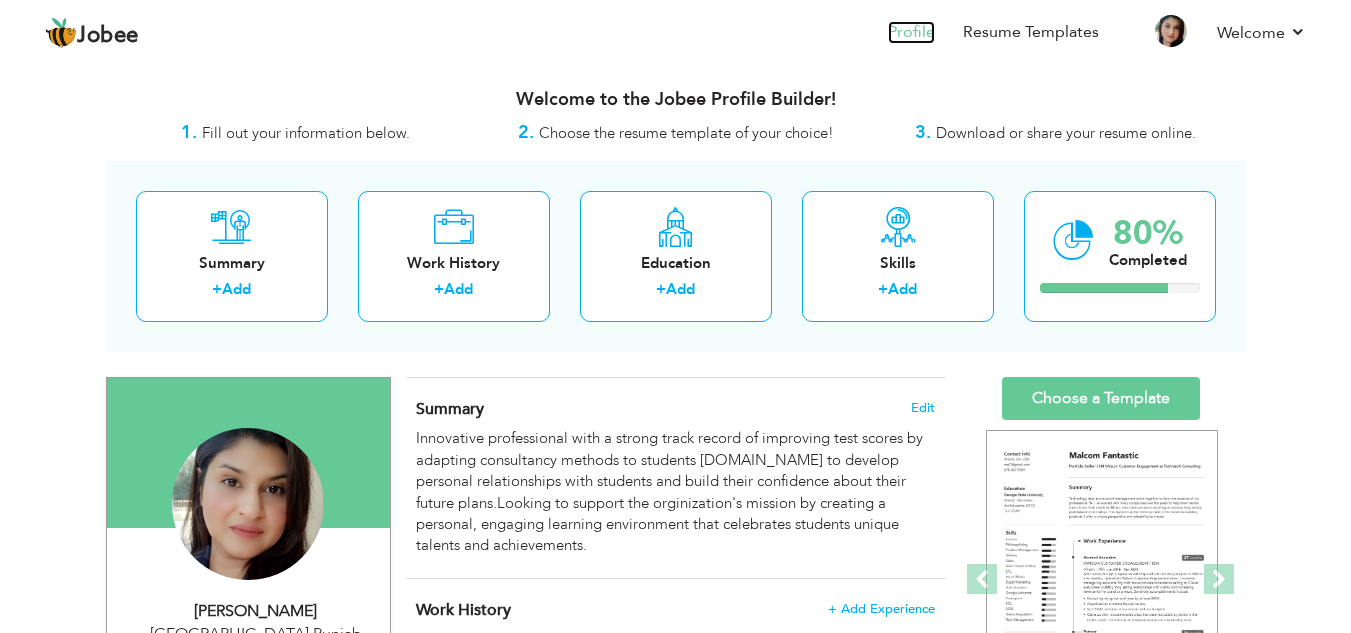 click on "Profile" at bounding box center (911, 32) 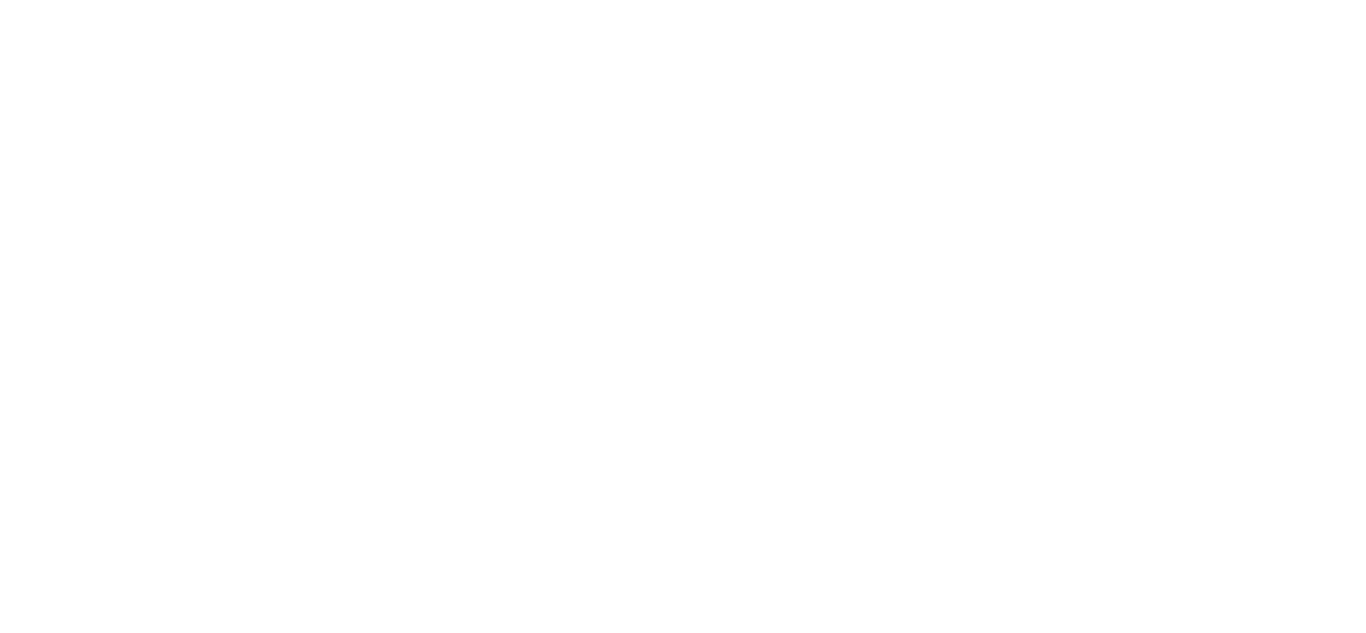 scroll, scrollTop: 0, scrollLeft: 0, axis: both 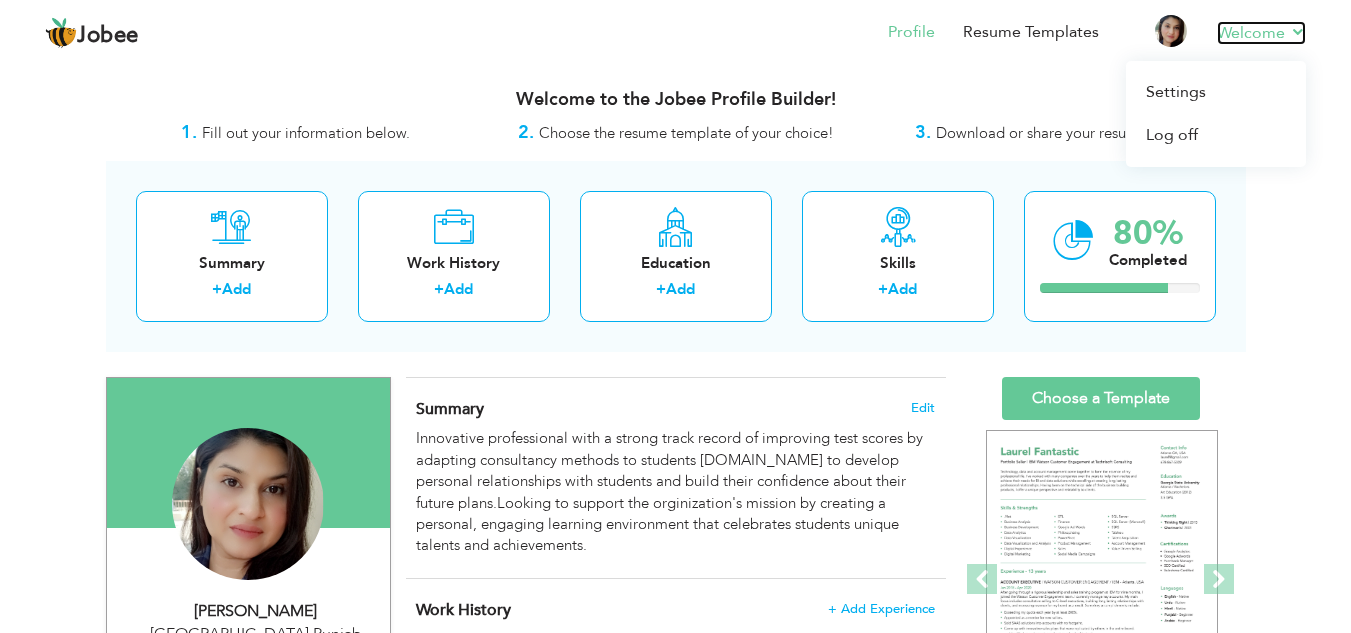 click on "Welcome" at bounding box center (1261, 33) 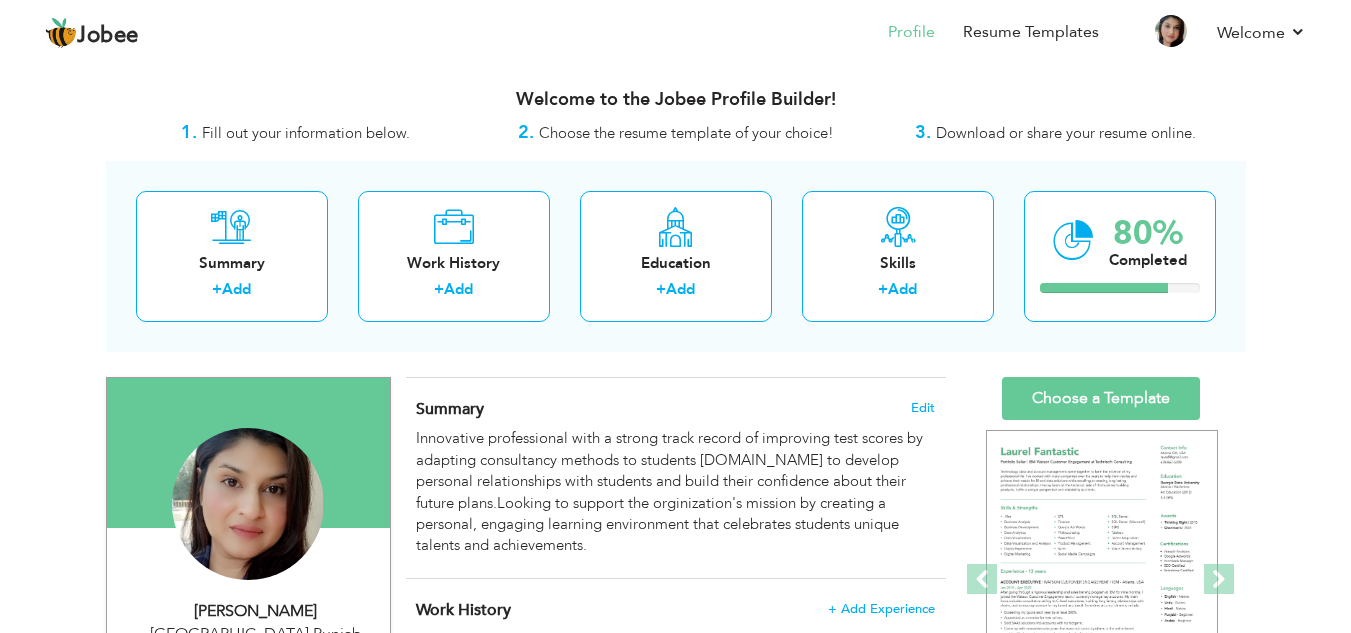 click on "Welcome to the Jobee Profile Builder!" at bounding box center (676, 95) 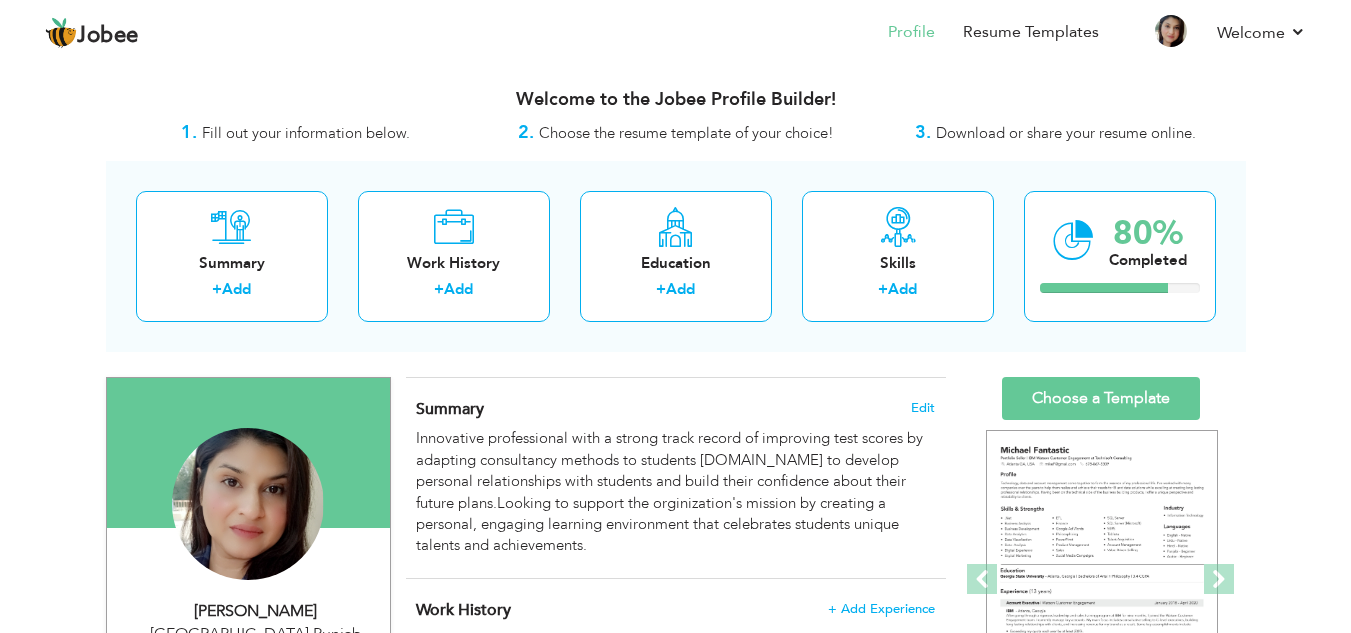 drag, startPoint x: 800, startPoint y: 0, endPoint x: 779, endPoint y: 8, distance: 22.472204 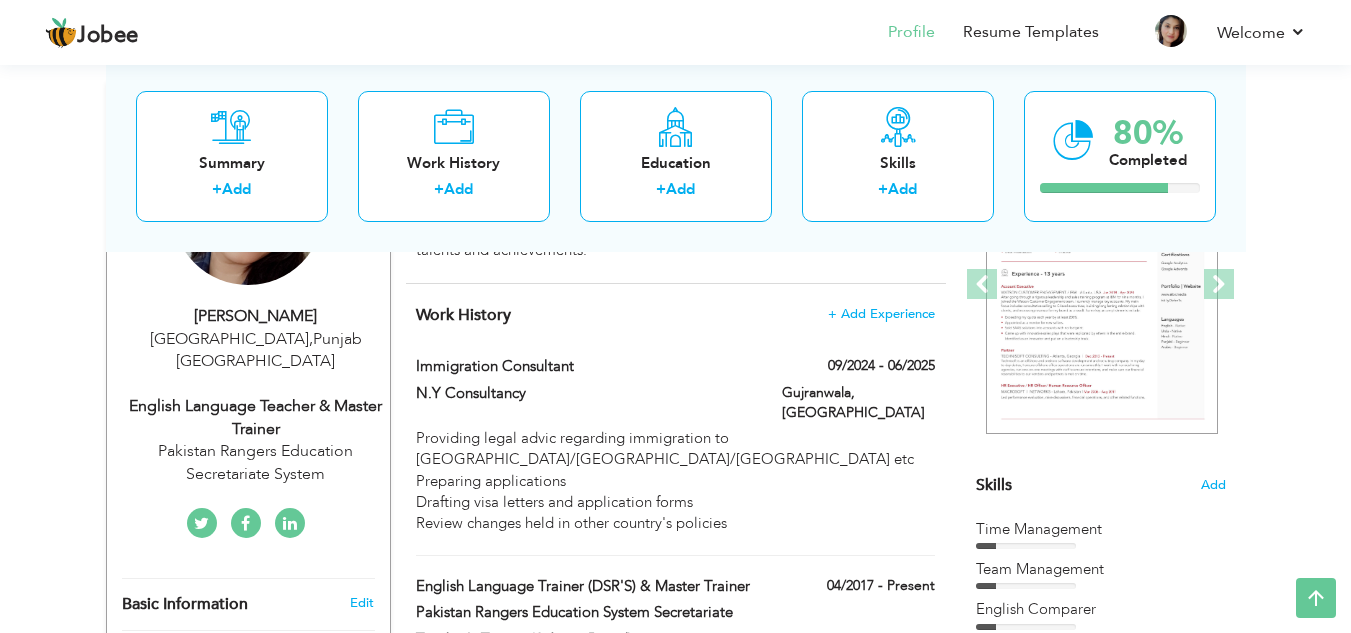 scroll, scrollTop: 543, scrollLeft: 0, axis: vertical 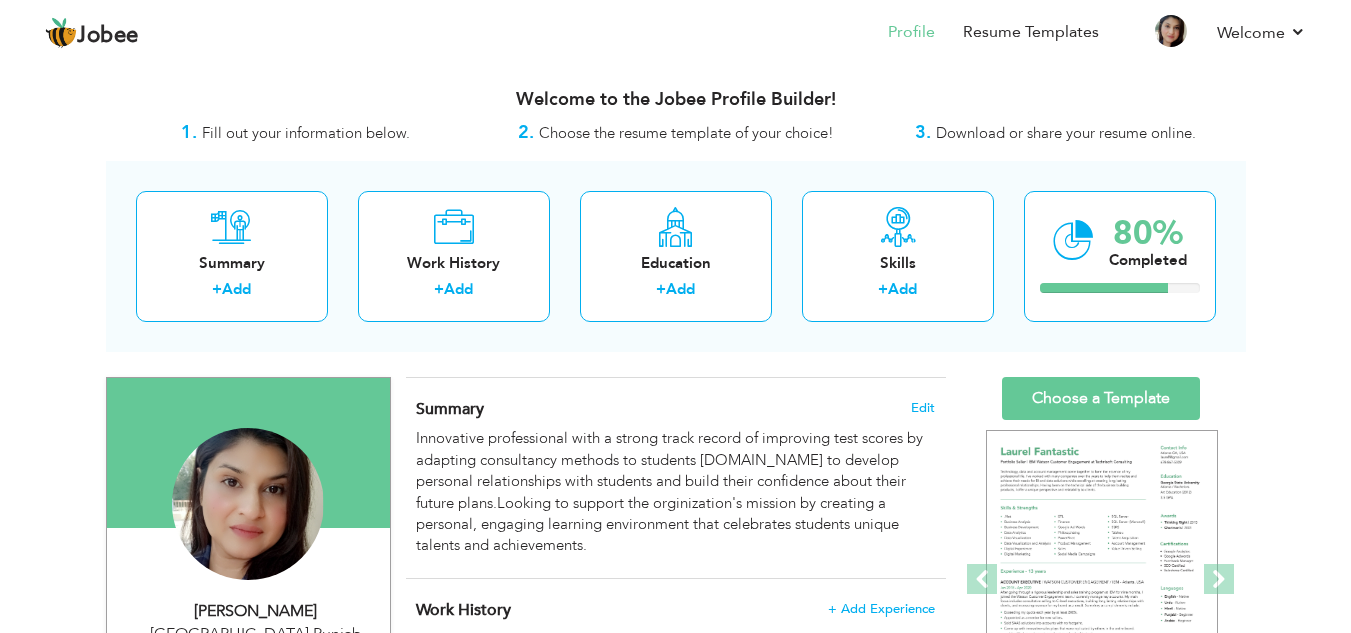 click on "Download or share your resume online." at bounding box center (1066, 133) 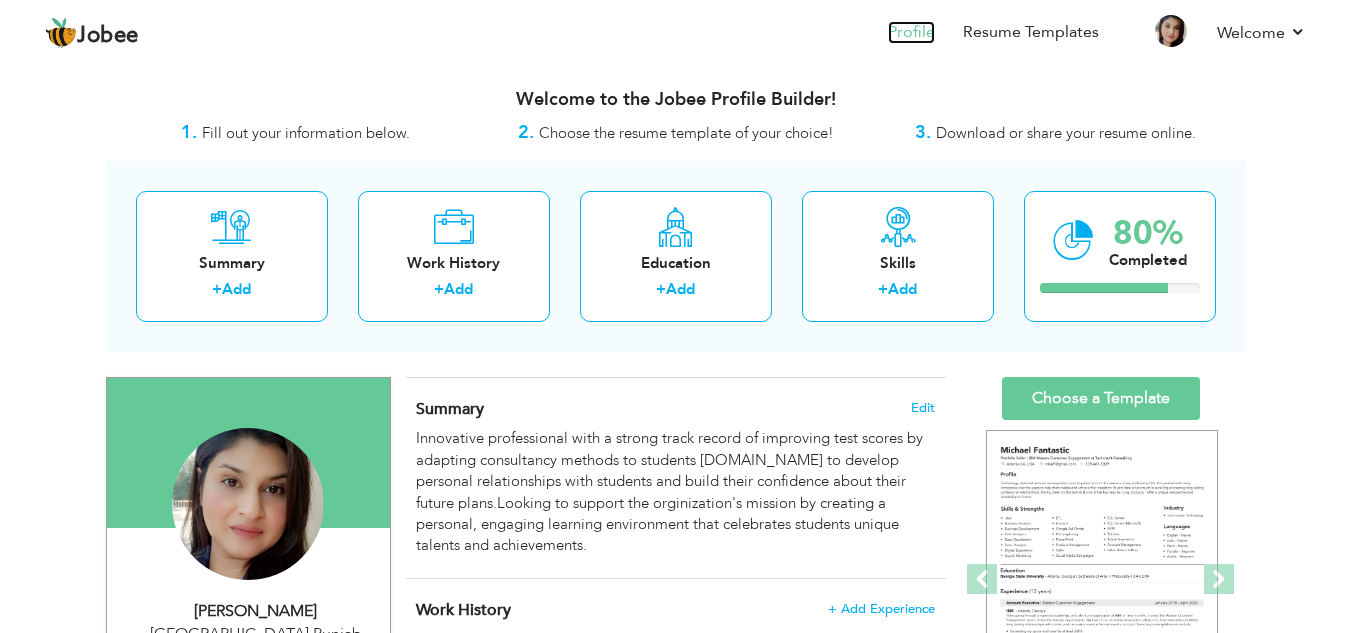 click on "Profile" at bounding box center [911, 32] 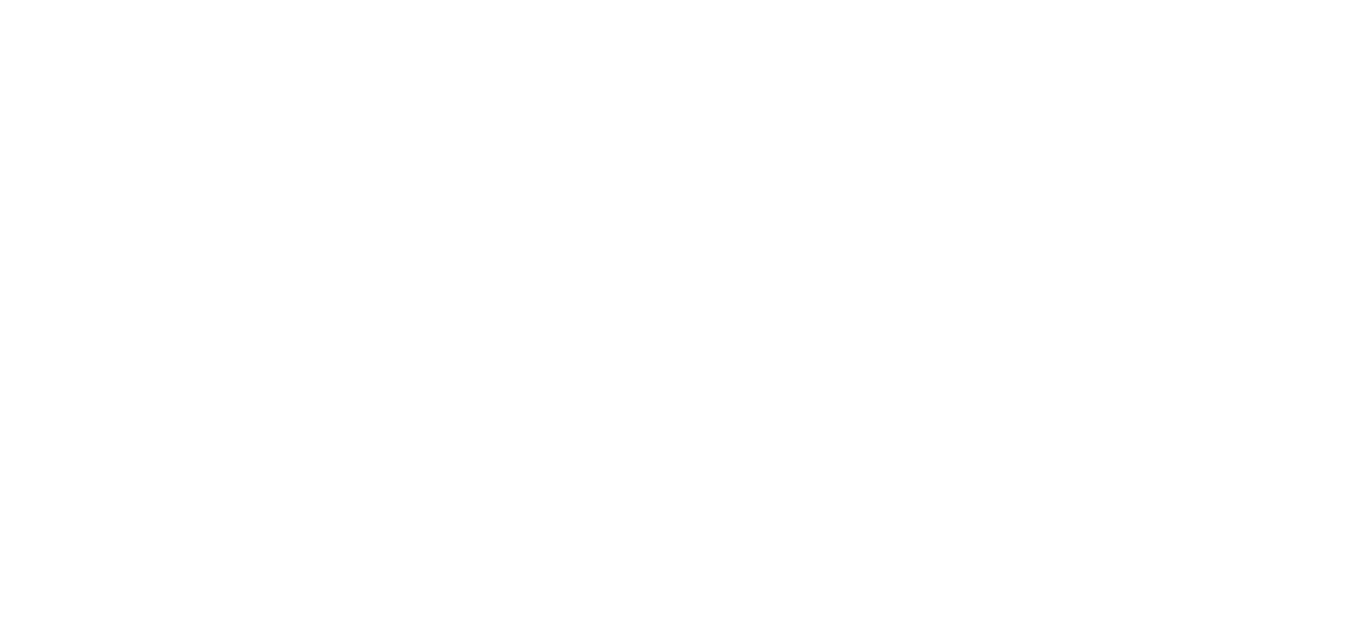 scroll, scrollTop: 0, scrollLeft: 0, axis: both 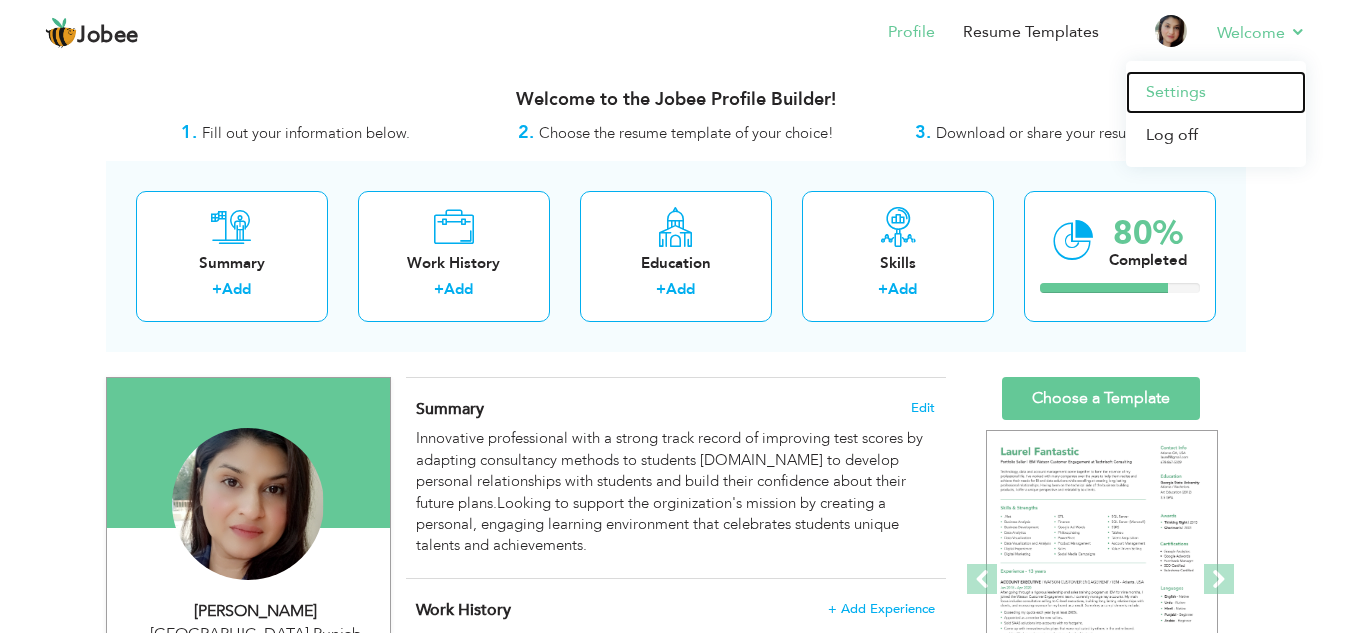 click on "Settings" at bounding box center (1216, 92) 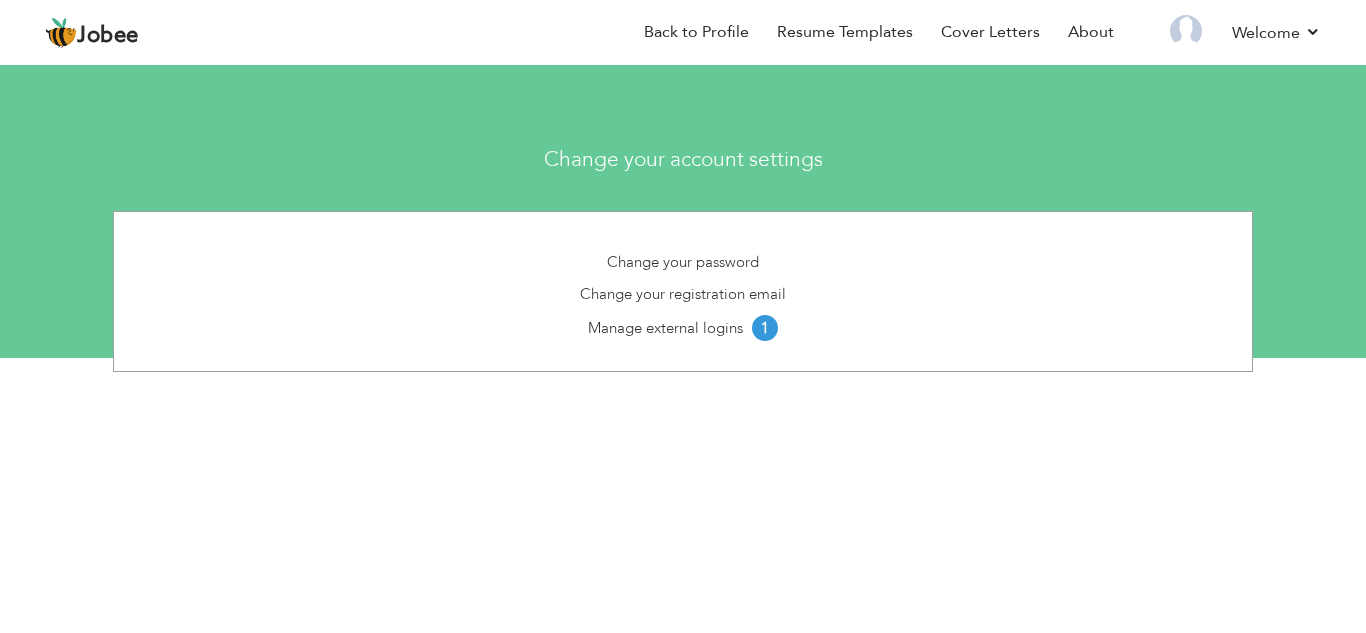 scroll, scrollTop: 0, scrollLeft: 0, axis: both 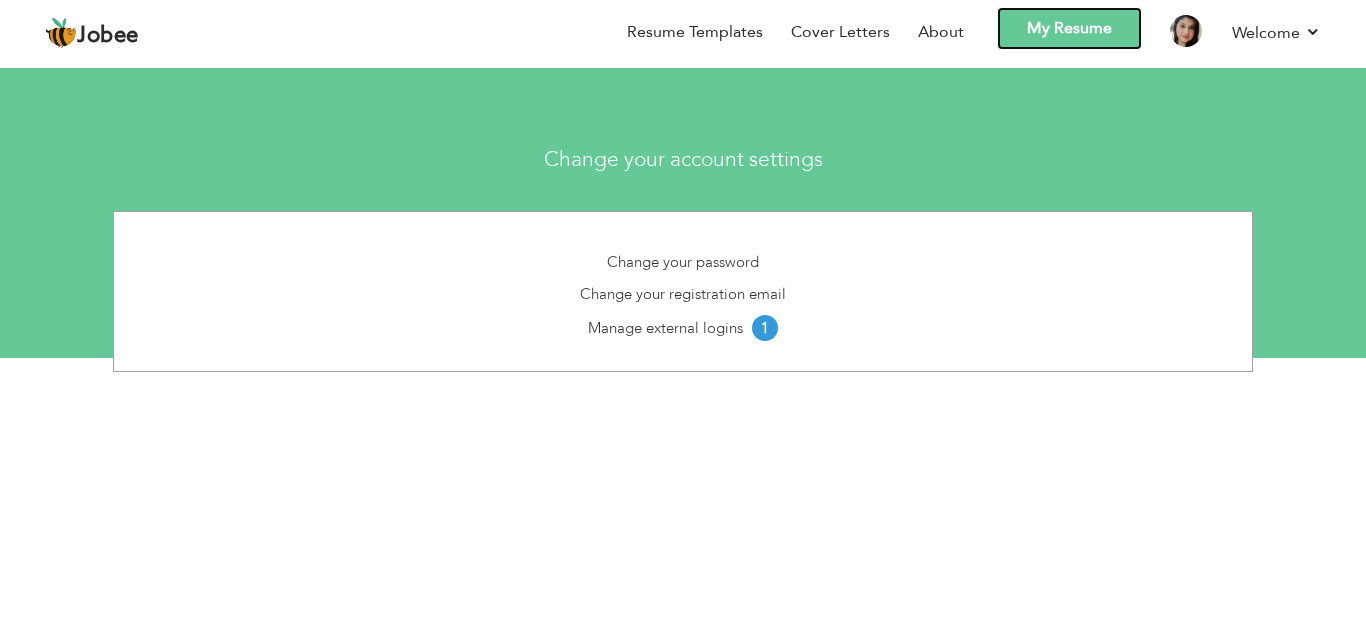 click on "My Resume" at bounding box center [1069, 28] 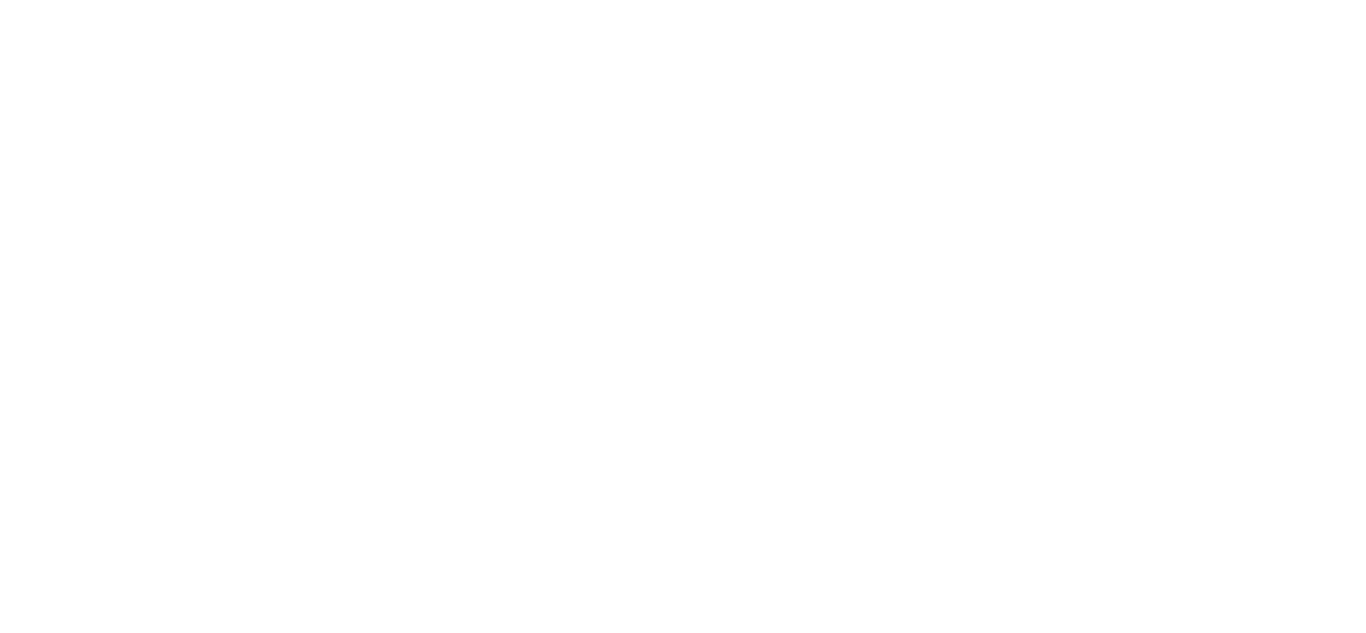 scroll, scrollTop: 0, scrollLeft: 0, axis: both 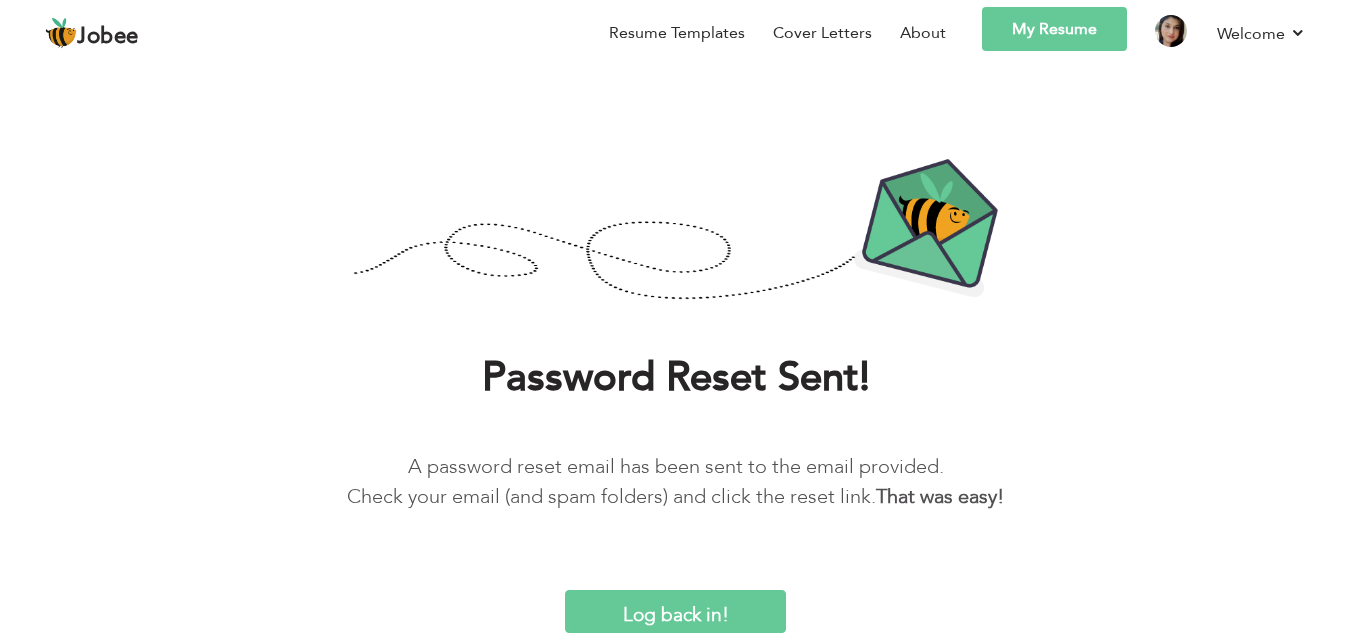 click on "Log back in!" at bounding box center [675, 611] 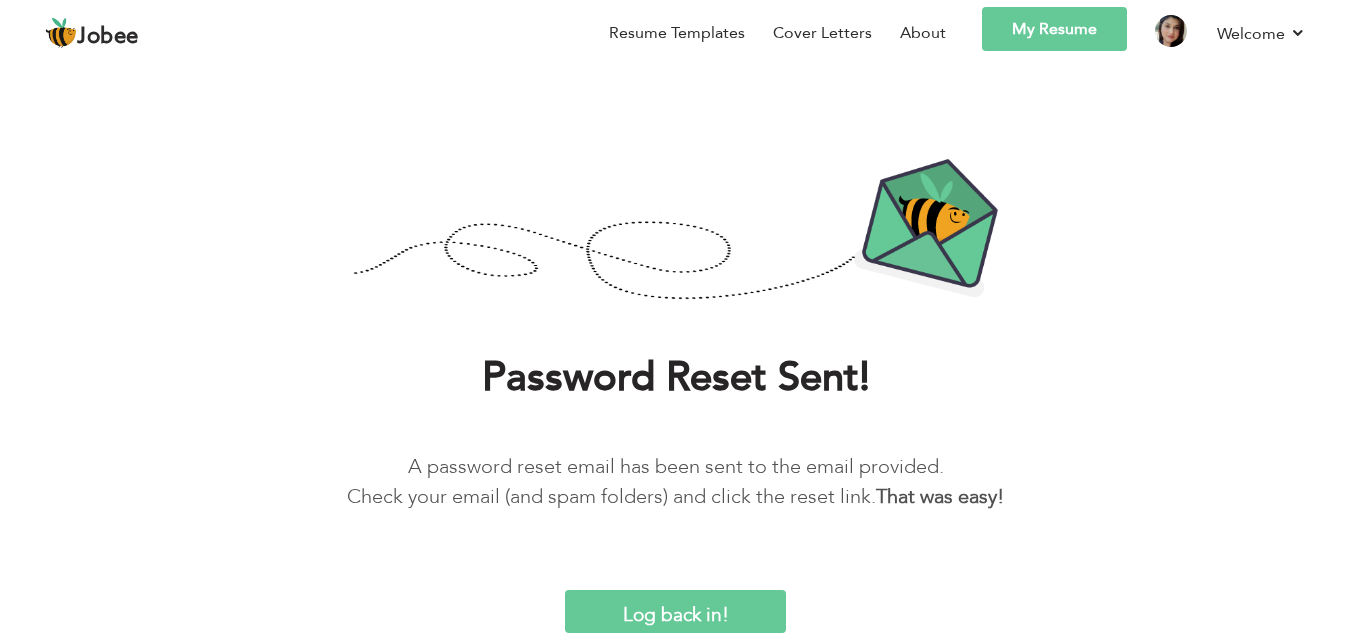 click on "My Resume" at bounding box center (1054, 29) 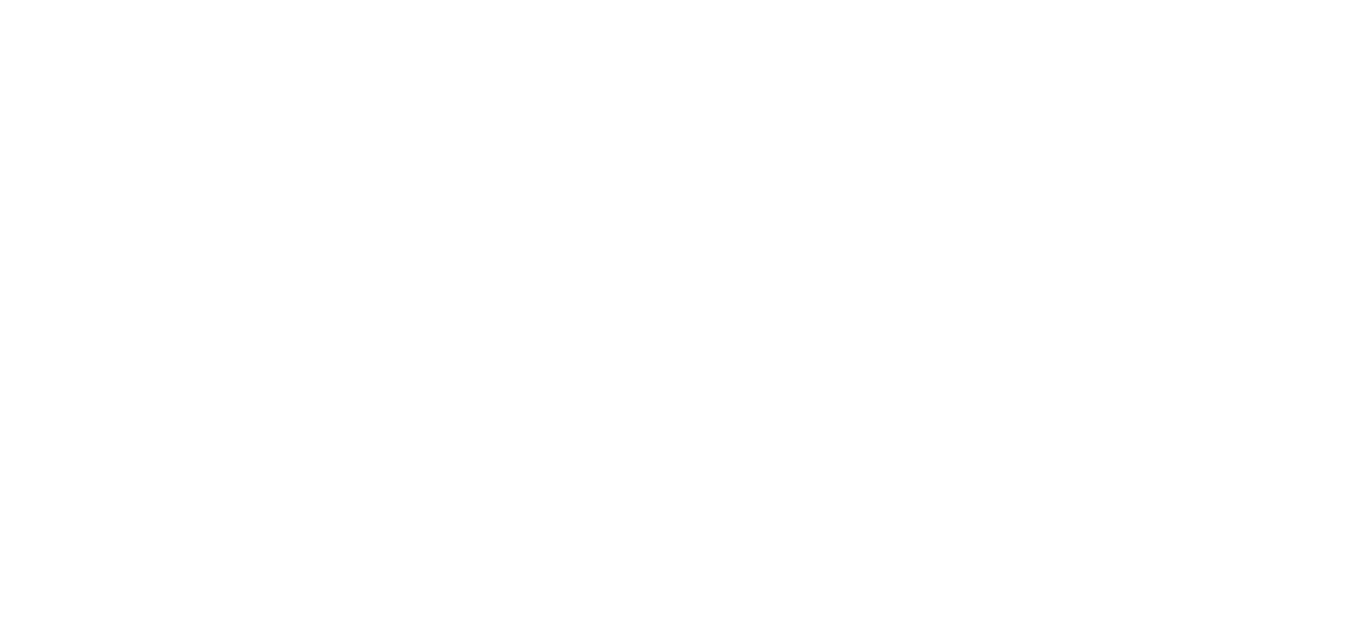 scroll, scrollTop: 0, scrollLeft: 0, axis: both 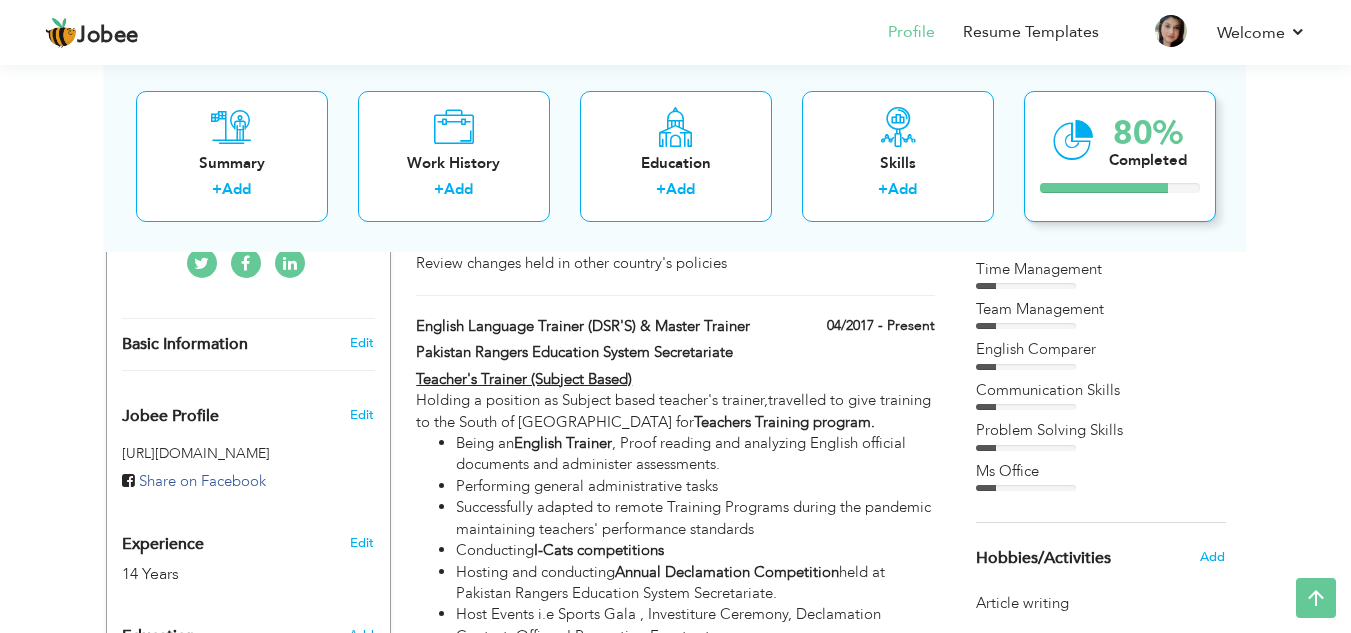 click on "80%
Completed" at bounding box center [1120, 155] 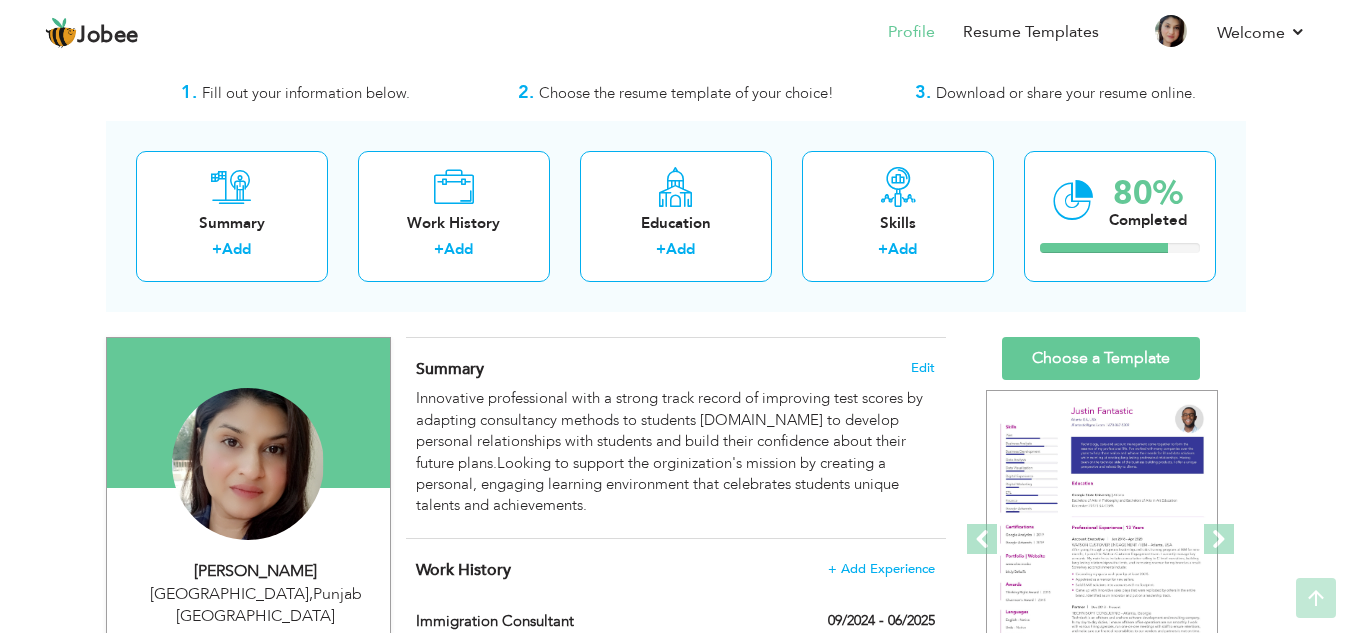 scroll, scrollTop: 36, scrollLeft: 0, axis: vertical 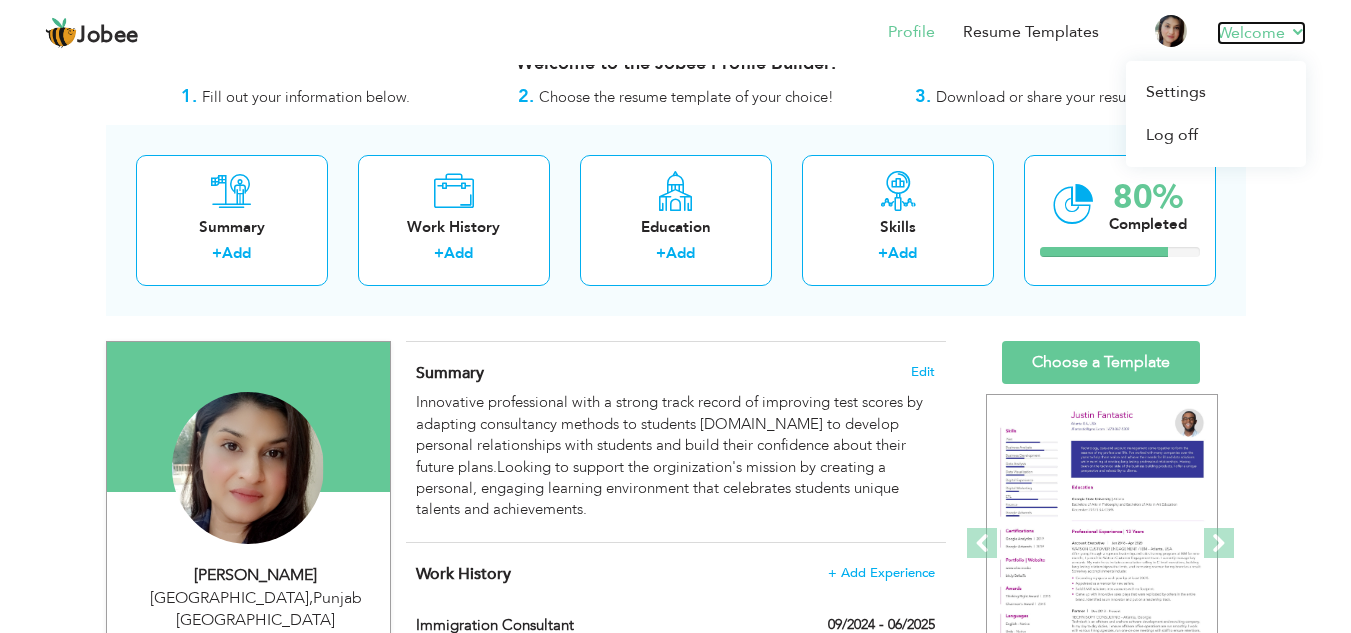 click on "Welcome" at bounding box center (1261, 33) 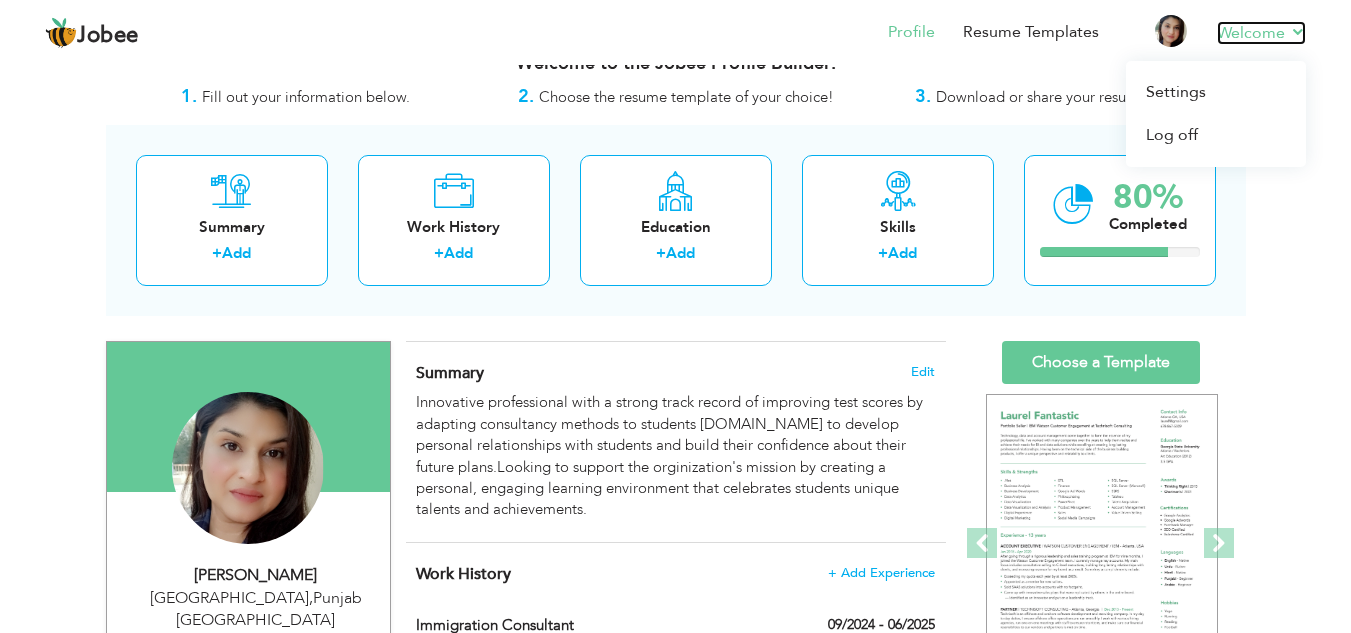click on "Welcome" at bounding box center [1261, 33] 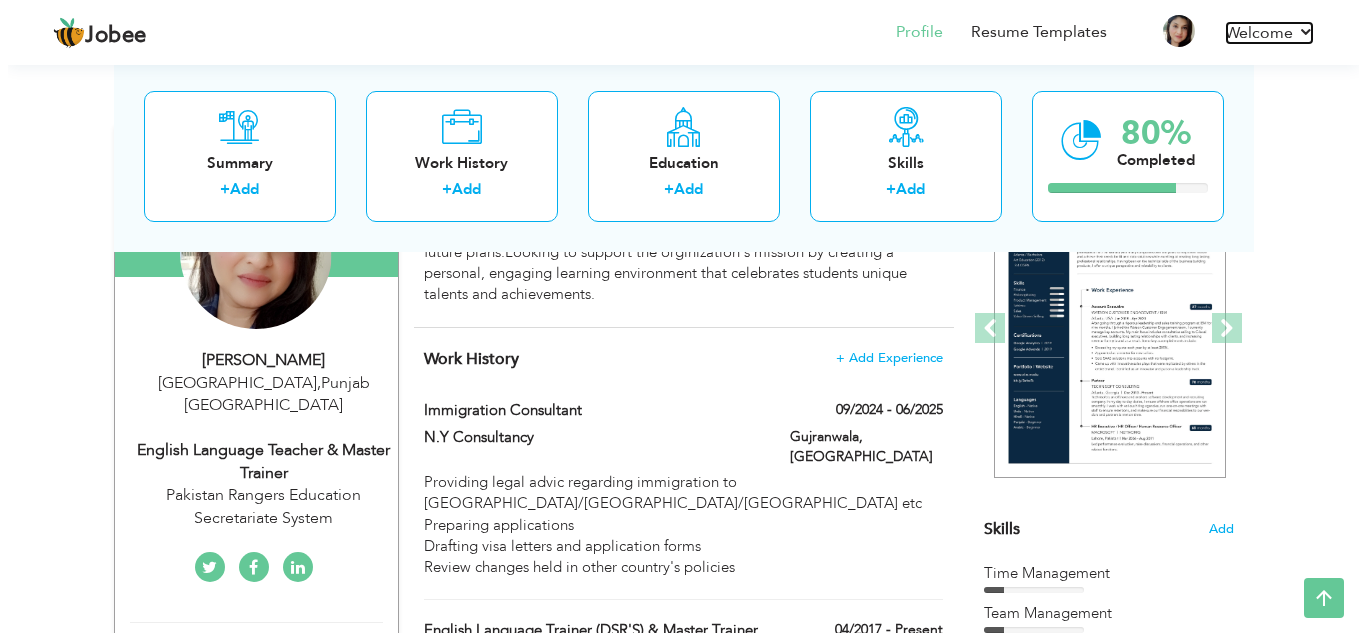 scroll, scrollTop: 247, scrollLeft: 0, axis: vertical 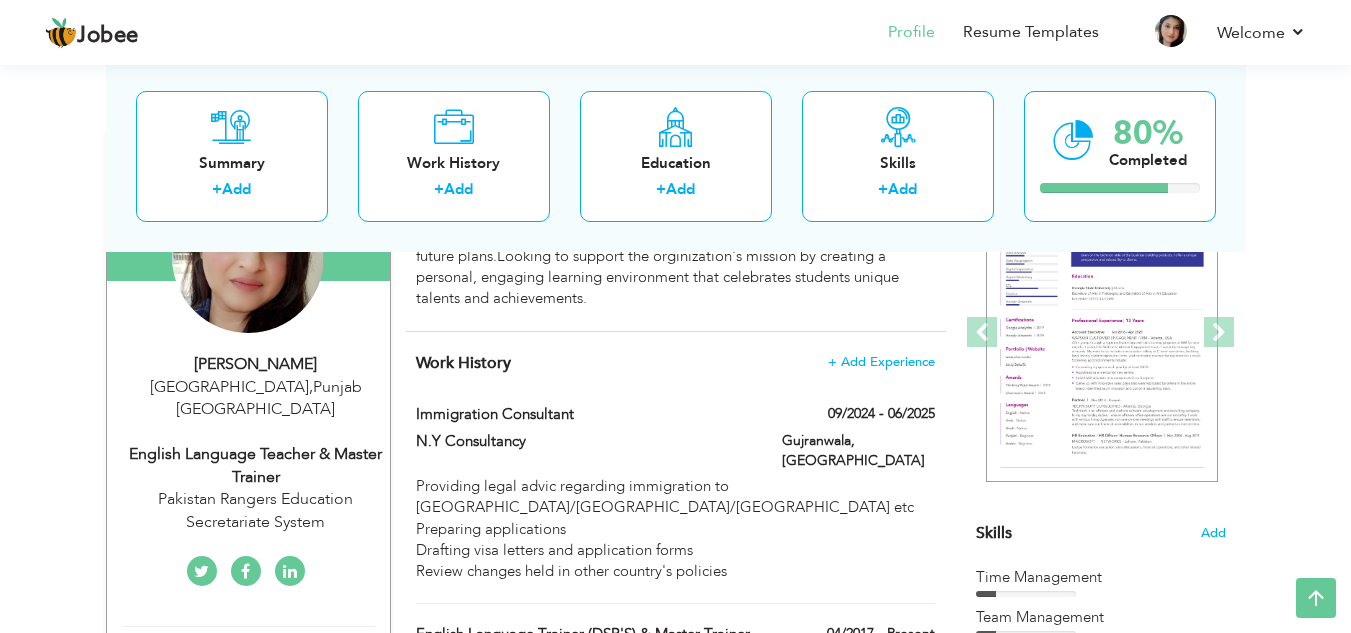 click on "English Language Teacher & Master Trainer" at bounding box center (256, 466) 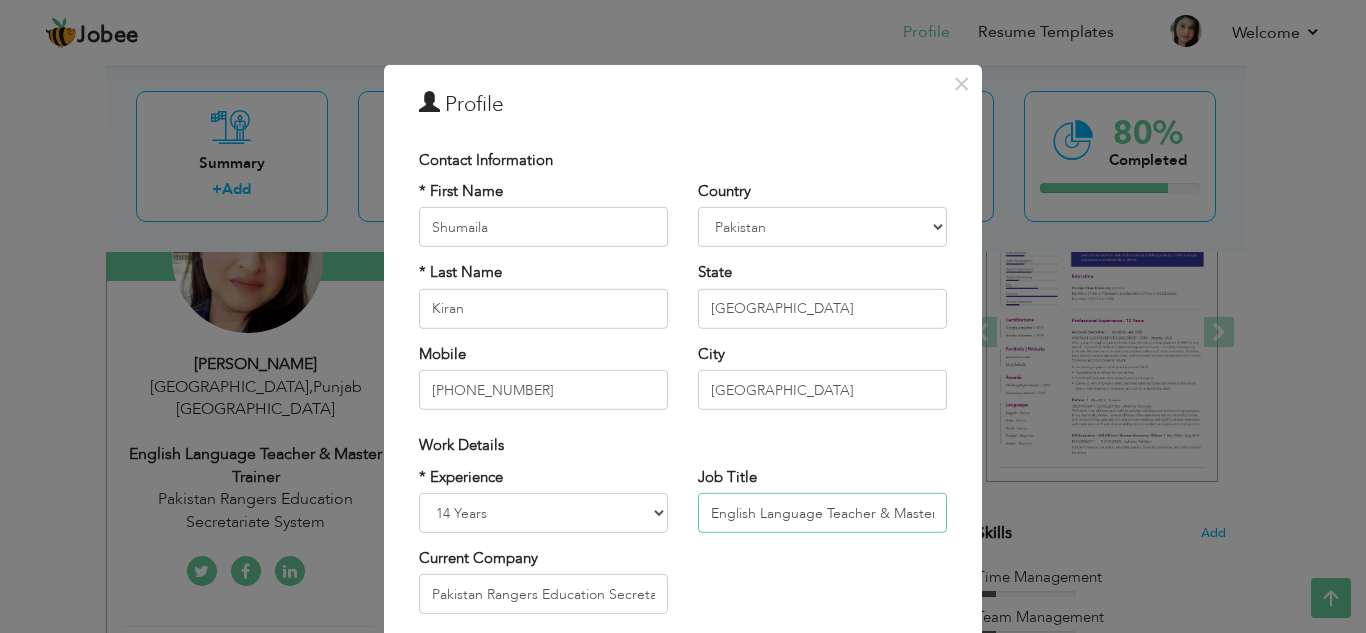 click on "English Language Teacher & Master Trainer" at bounding box center [822, 513] 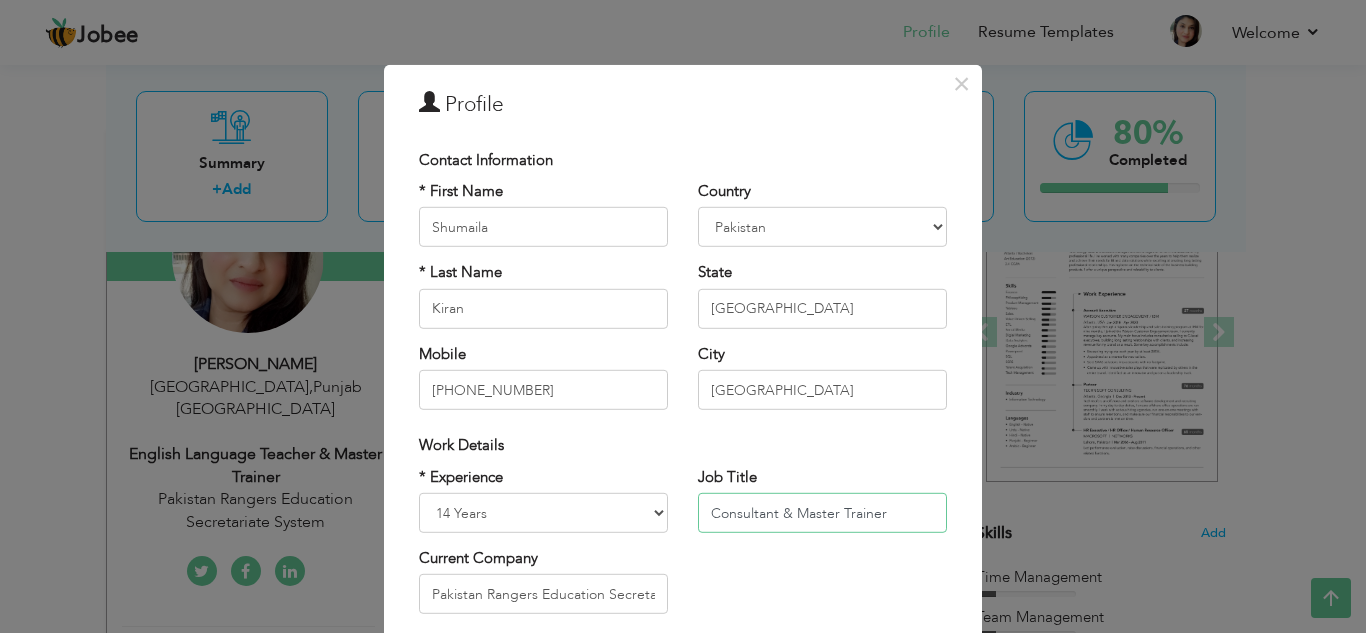 type on "Consultant & Master Trainer" 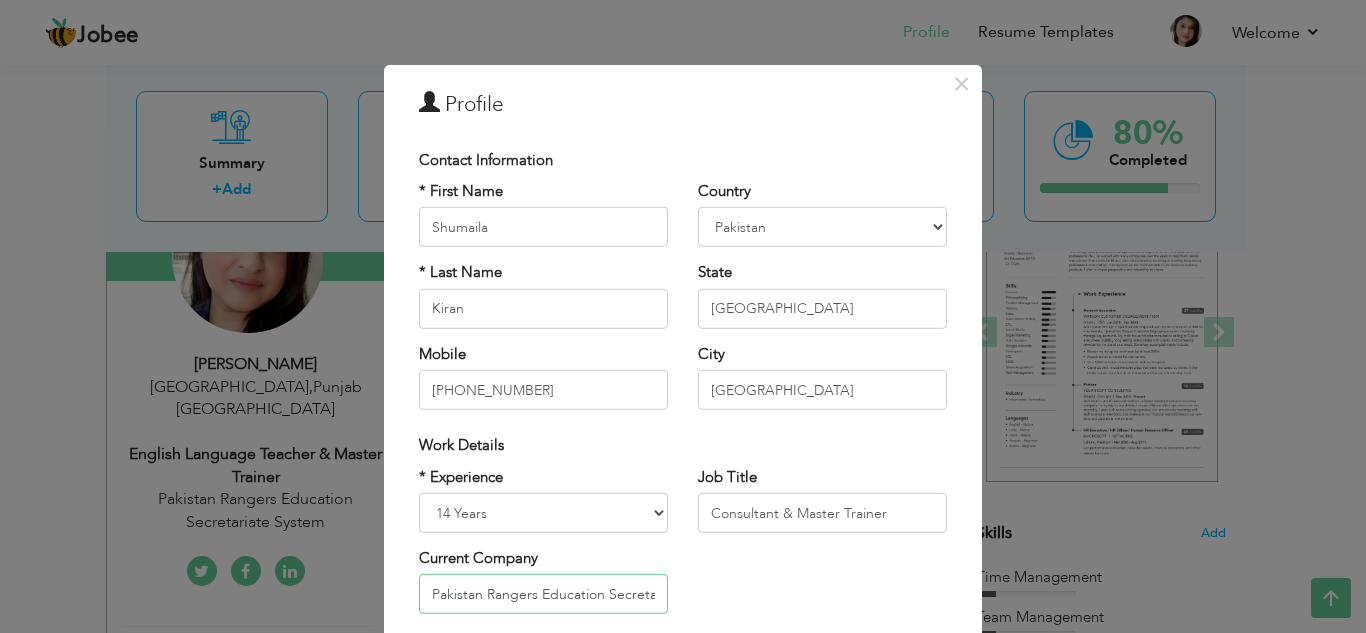 click on "Pakistan Rangers Education Secretariate System" at bounding box center (543, 594) 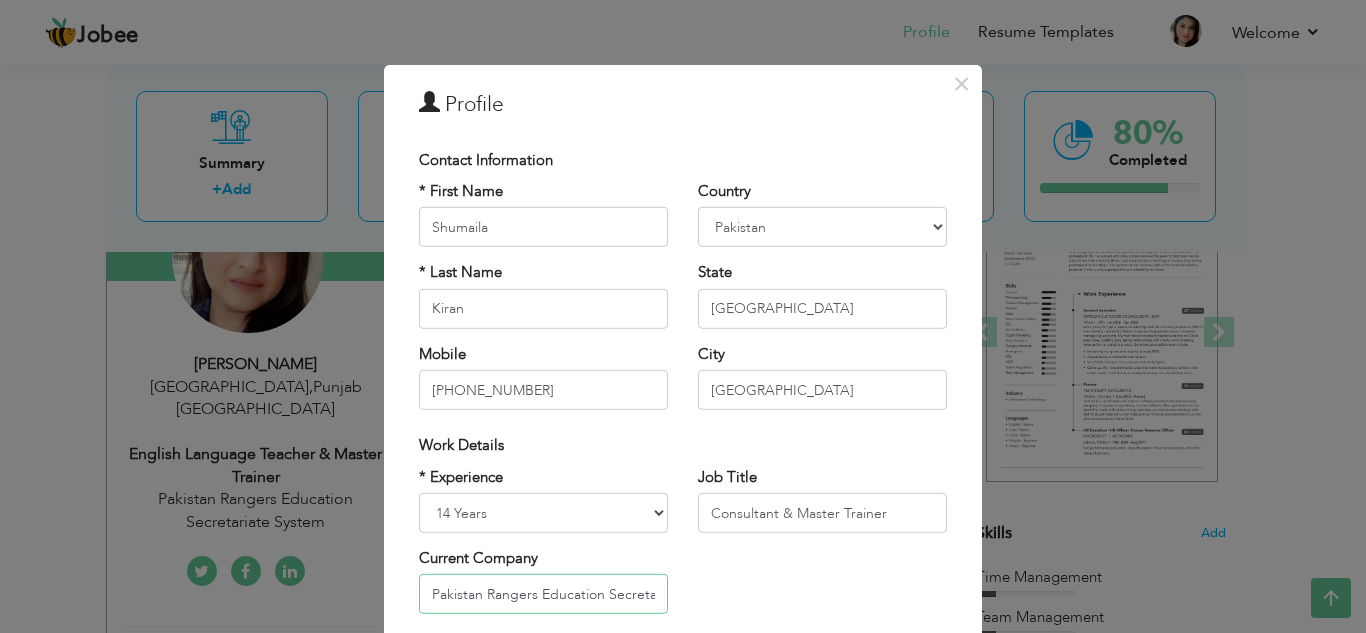 click on "Pakistan Rangers Education Secretariate System" at bounding box center (543, 594) 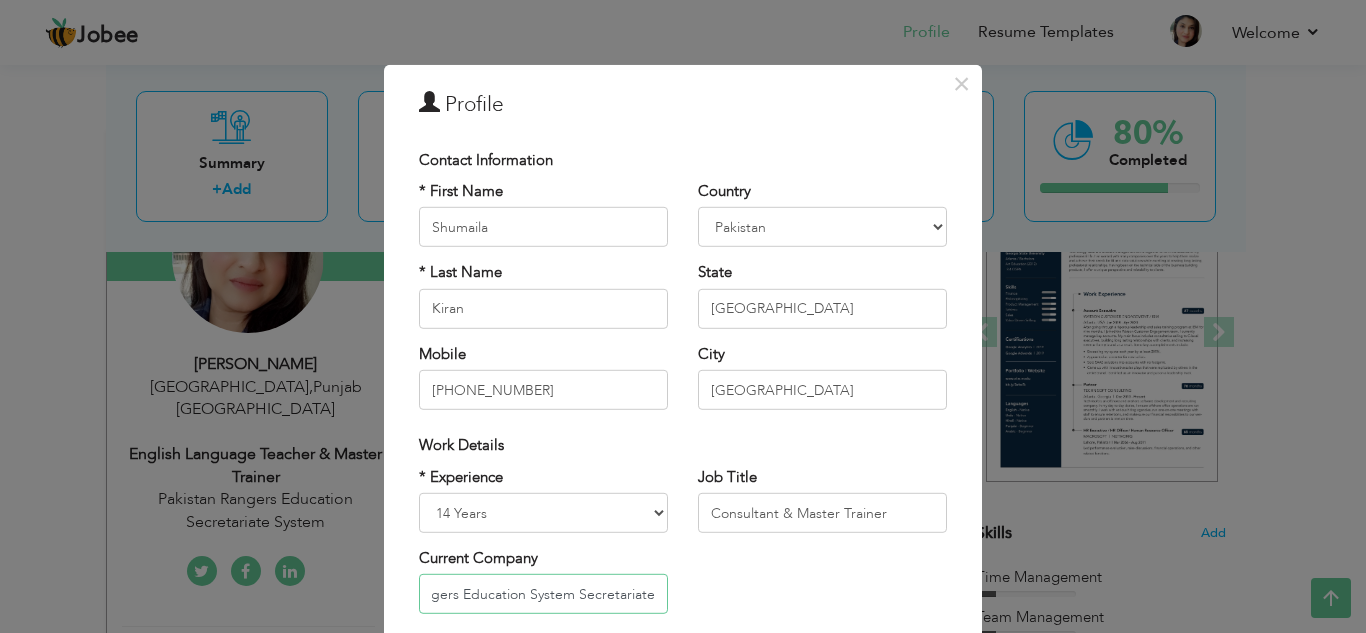 scroll, scrollTop: 0, scrollLeft: 78, axis: horizontal 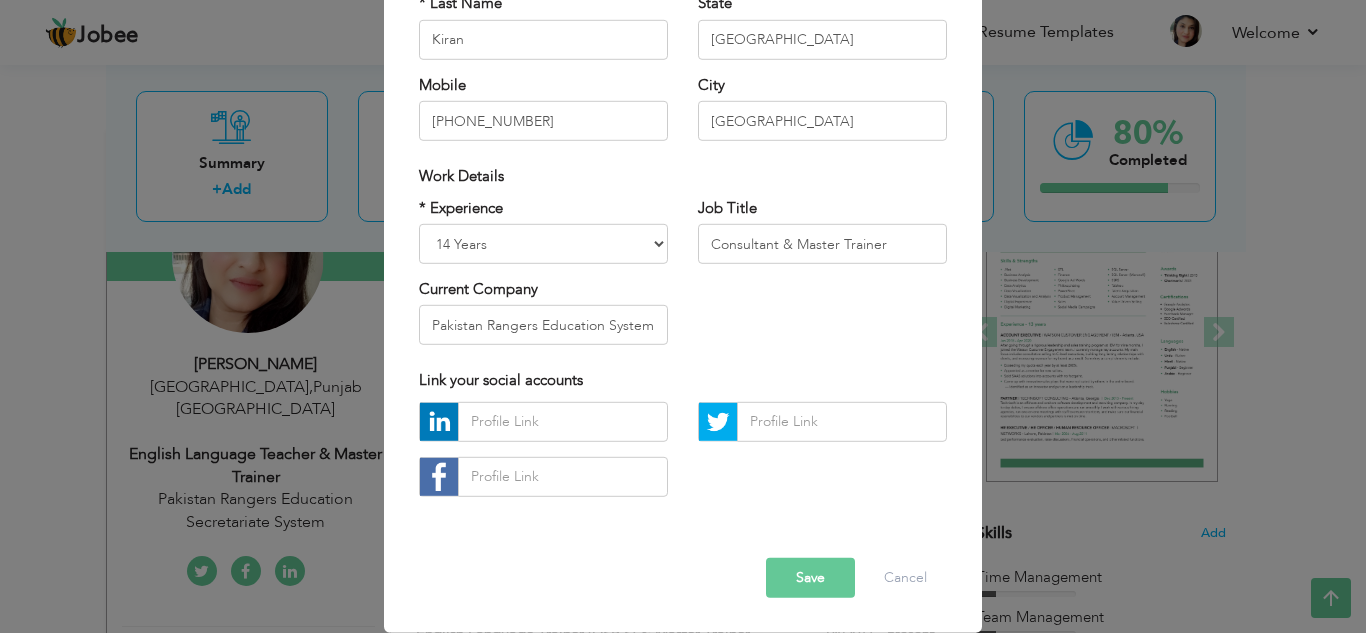 click on "Save" at bounding box center (810, 578) 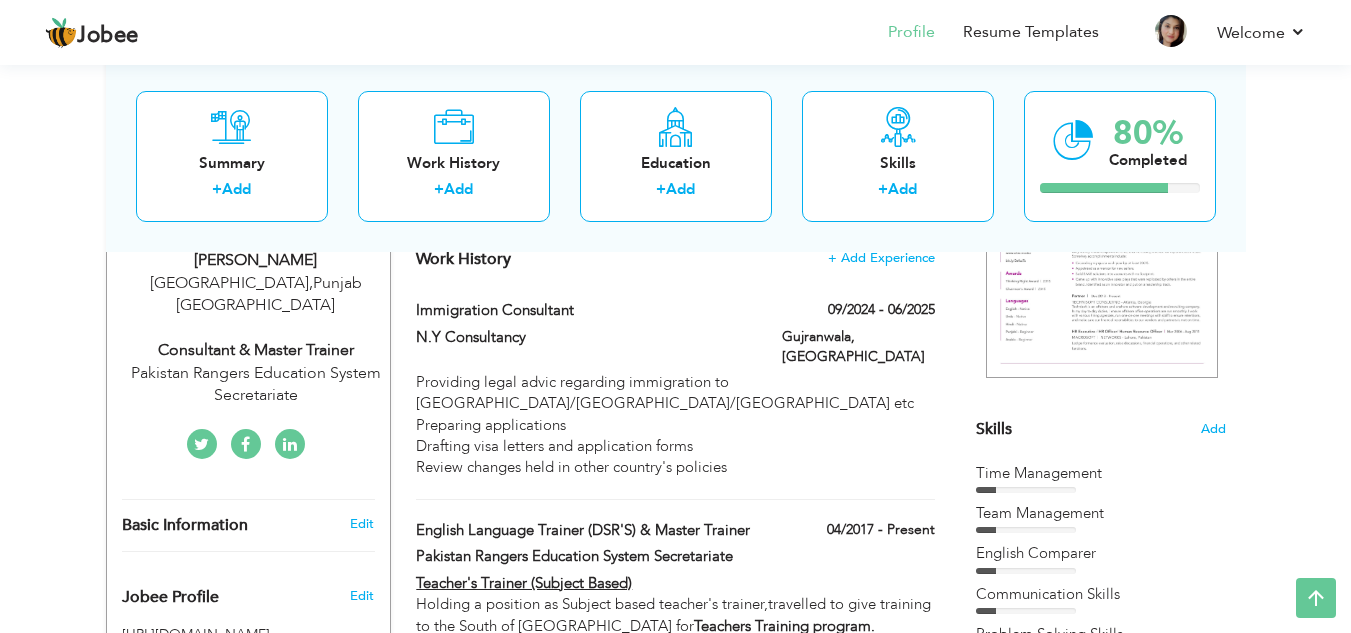 scroll, scrollTop: 355, scrollLeft: 0, axis: vertical 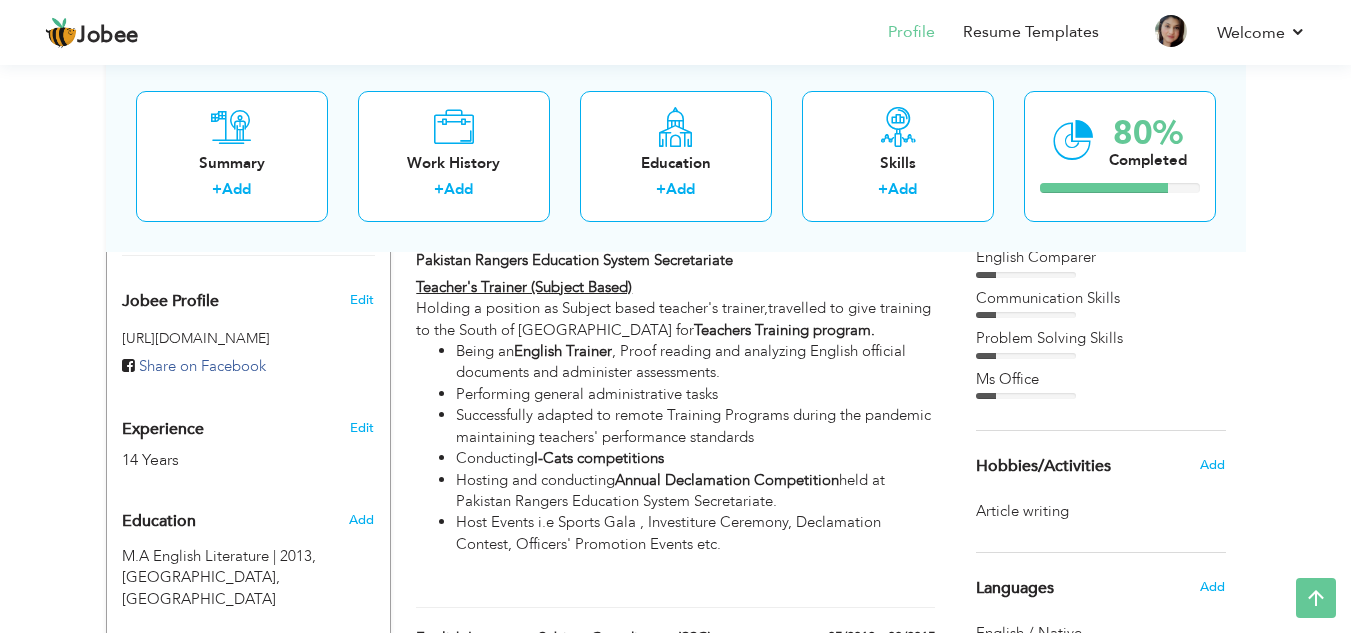 click on "View Resume
Export PDF
Profile
Summary
Public Link
Experience
Education
Awards
Work Histroy
Projects
Certifications
Skills
Preferred Job City" at bounding box center (675, 588) 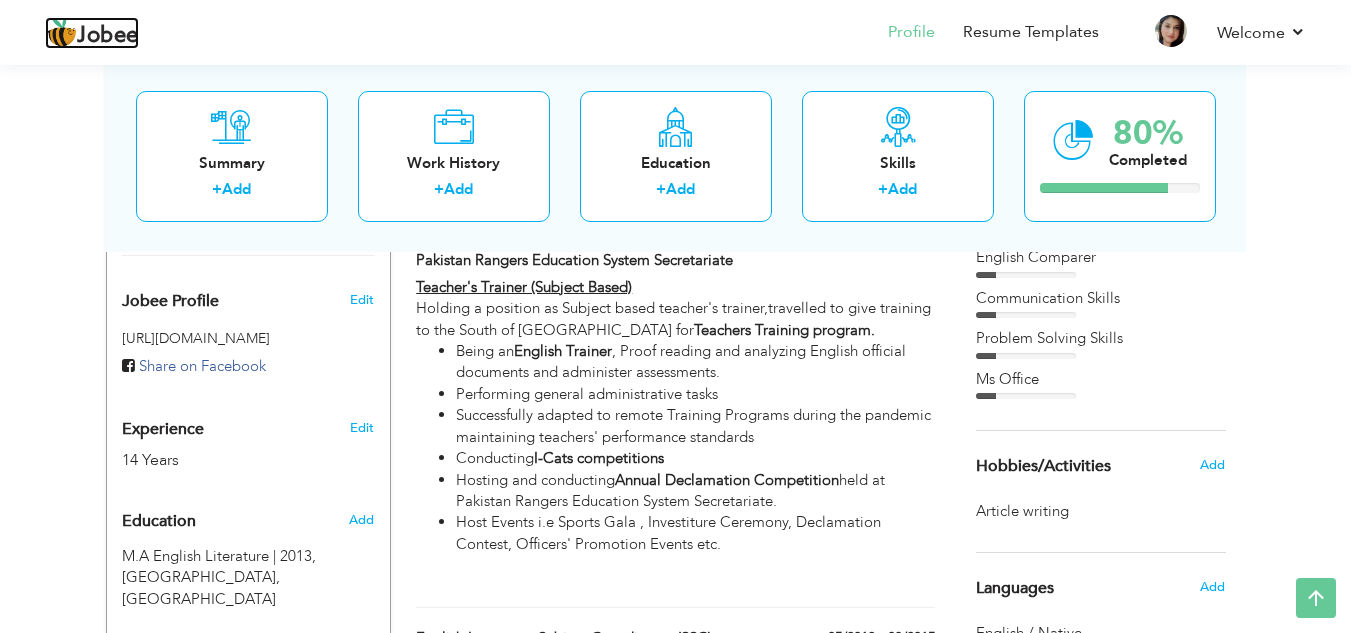 click on "Jobee" at bounding box center [108, 36] 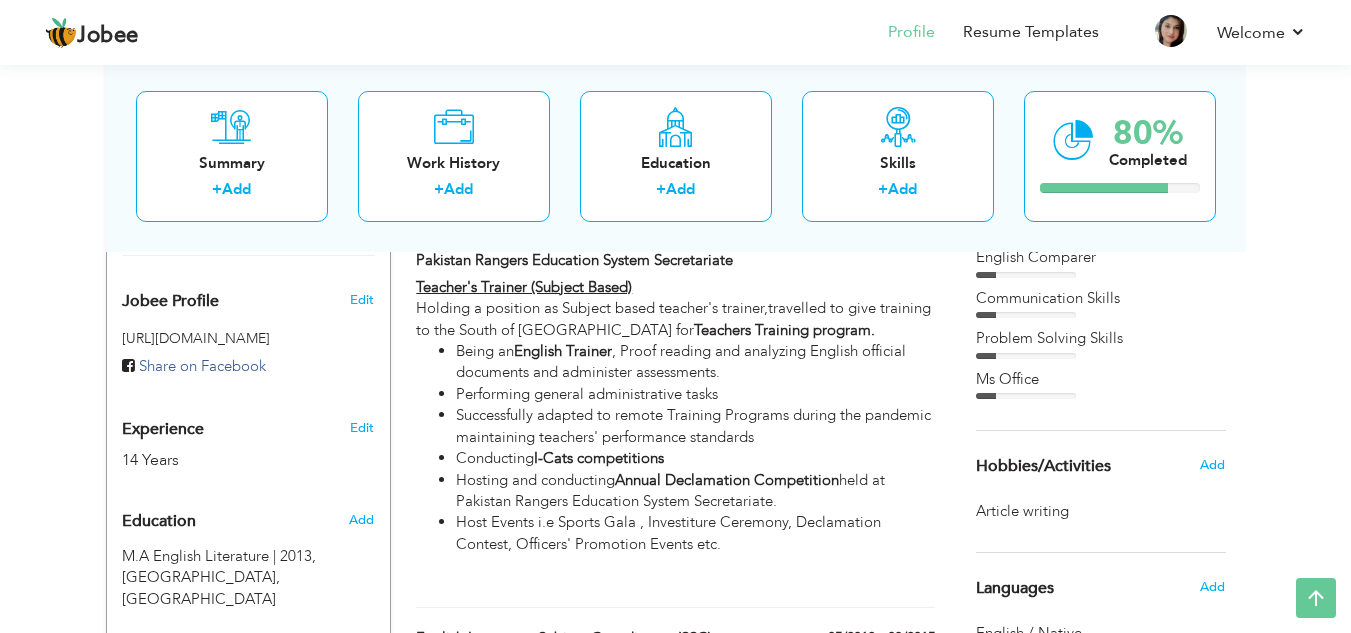 click on "View Resume
Export PDF
Profile
Summary
Public Link
Experience
Education
Awards
Work Histroy
Projects
Certifications
Skills
Preferred Job City" at bounding box center (675, 588) 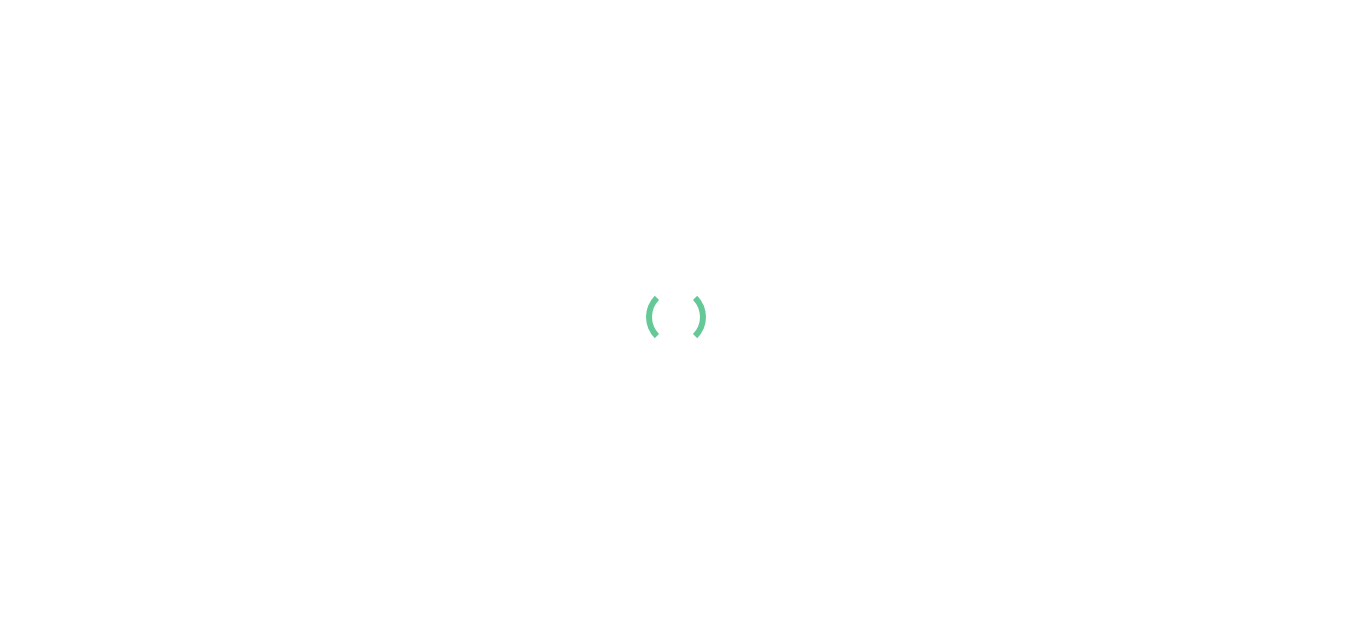scroll, scrollTop: 0, scrollLeft: 0, axis: both 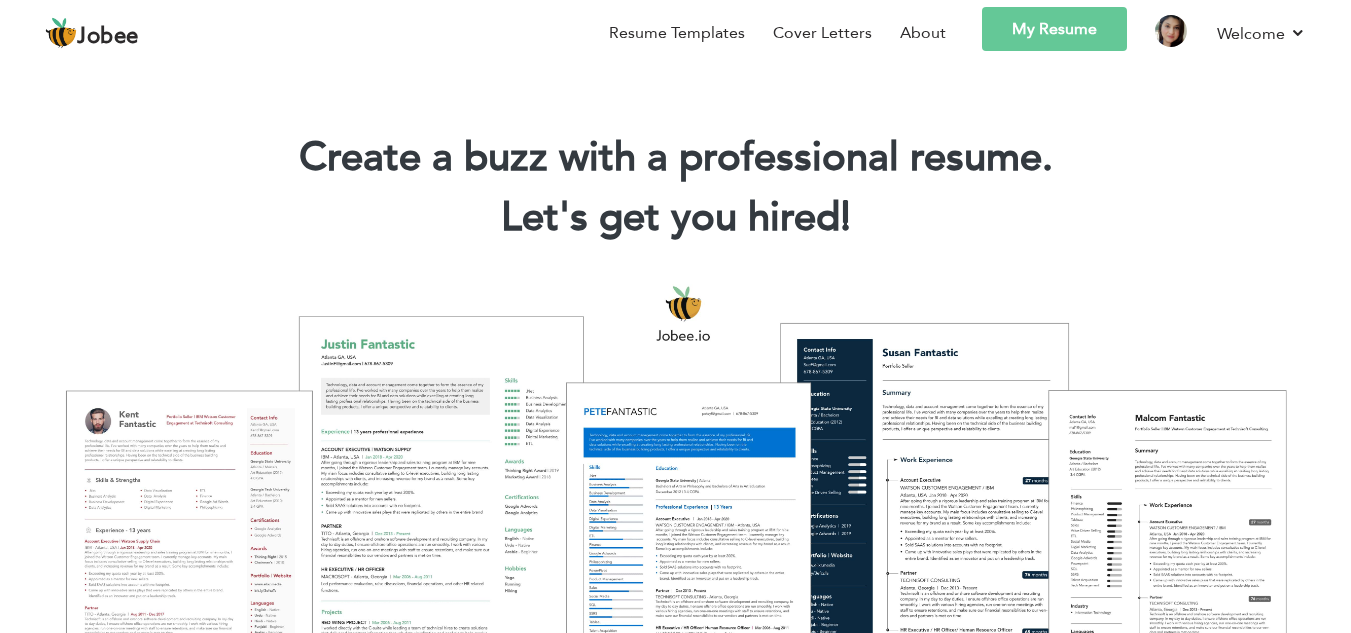 click on "My Resume" at bounding box center [1054, 29] 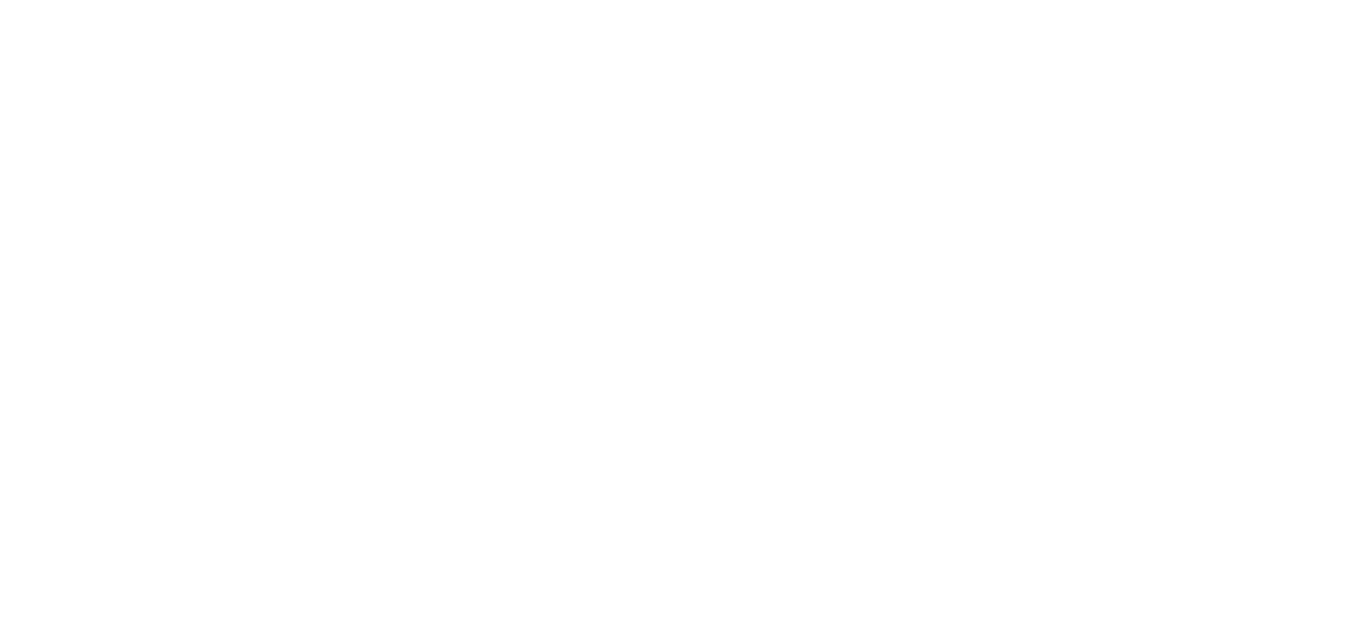 scroll, scrollTop: 0, scrollLeft: 0, axis: both 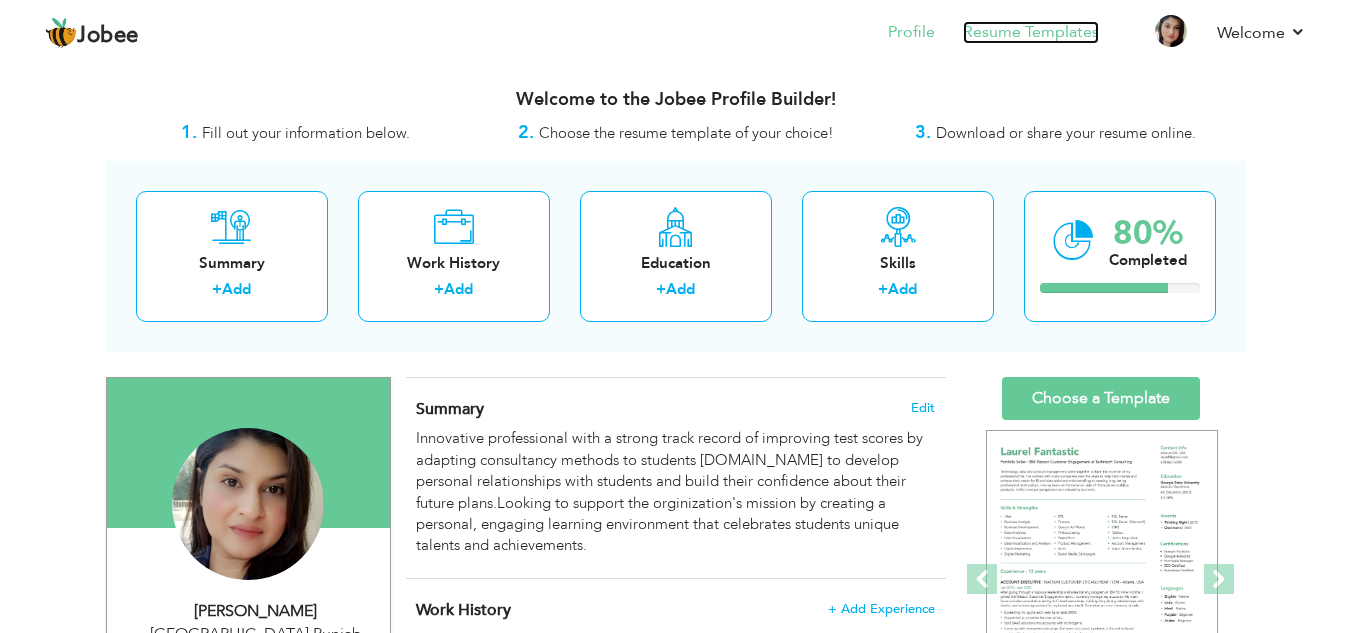 click on "Resume Templates" at bounding box center [1031, 32] 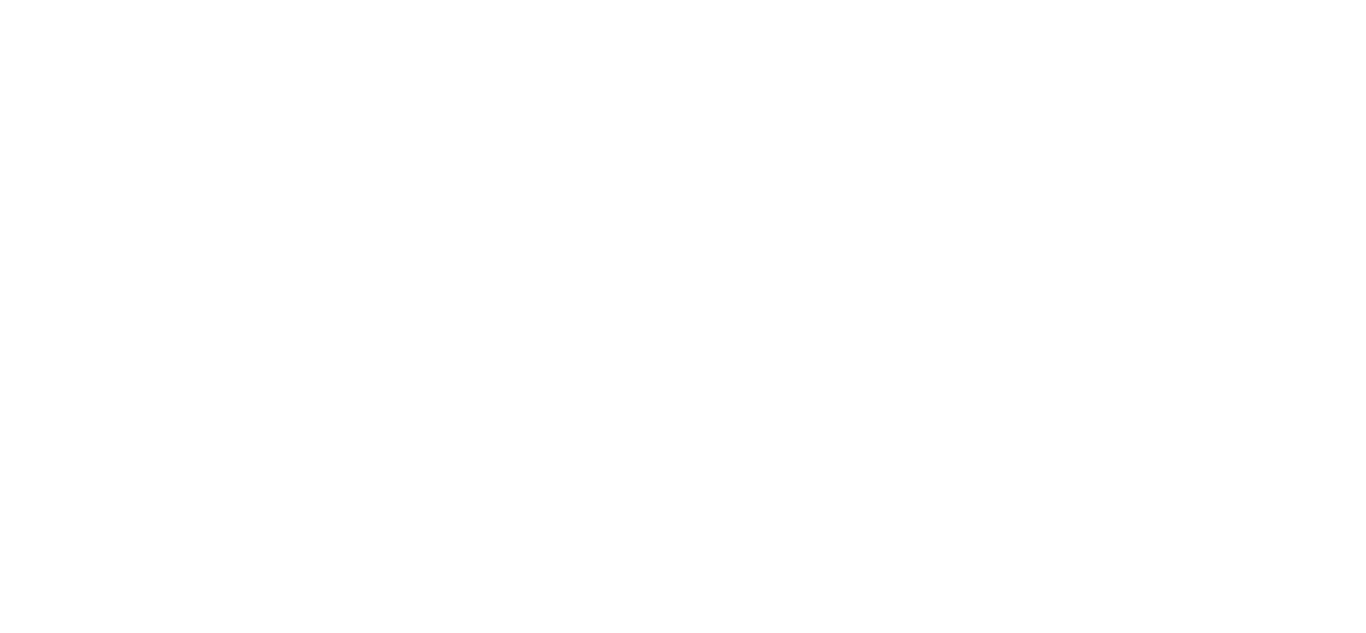 scroll, scrollTop: 0, scrollLeft: 0, axis: both 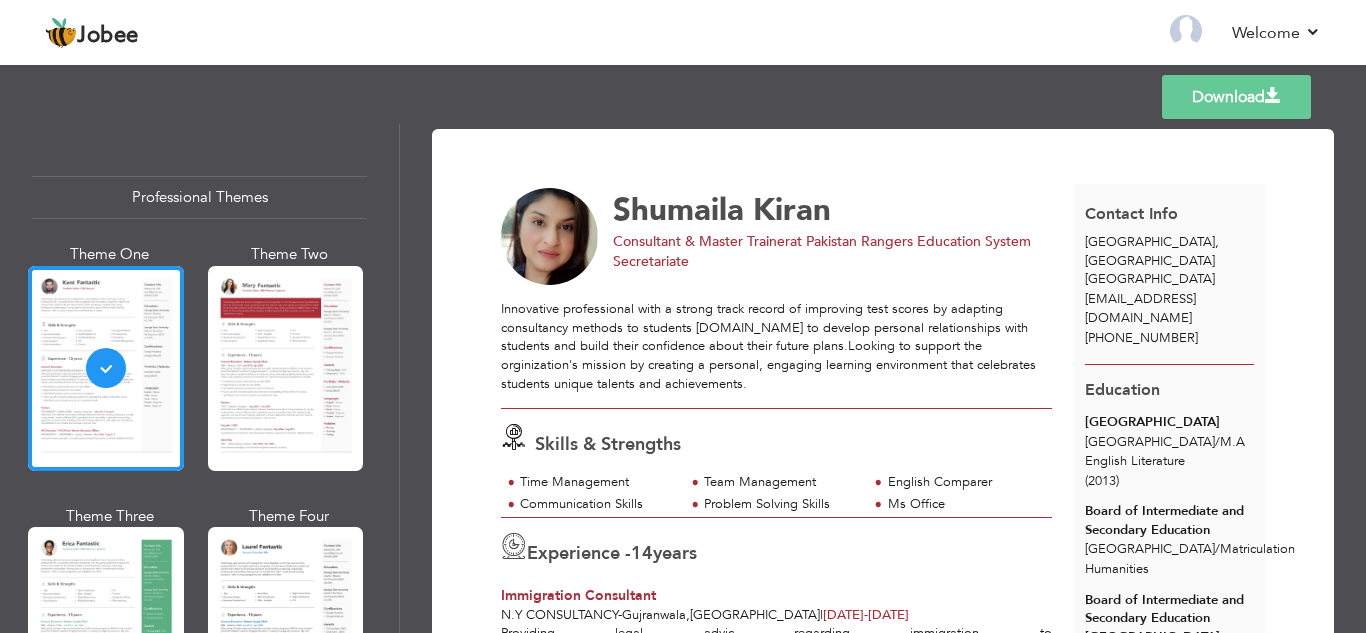 click on "Download" at bounding box center [1236, 97] 